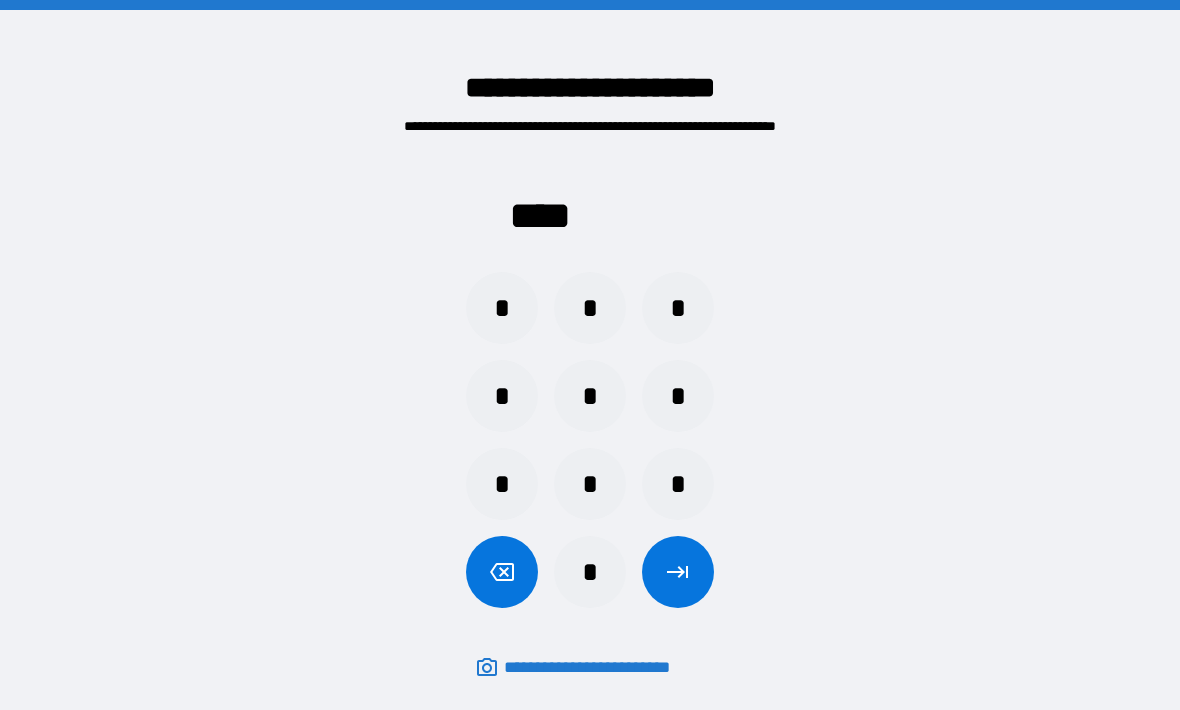 scroll, scrollTop: 66, scrollLeft: 0, axis: vertical 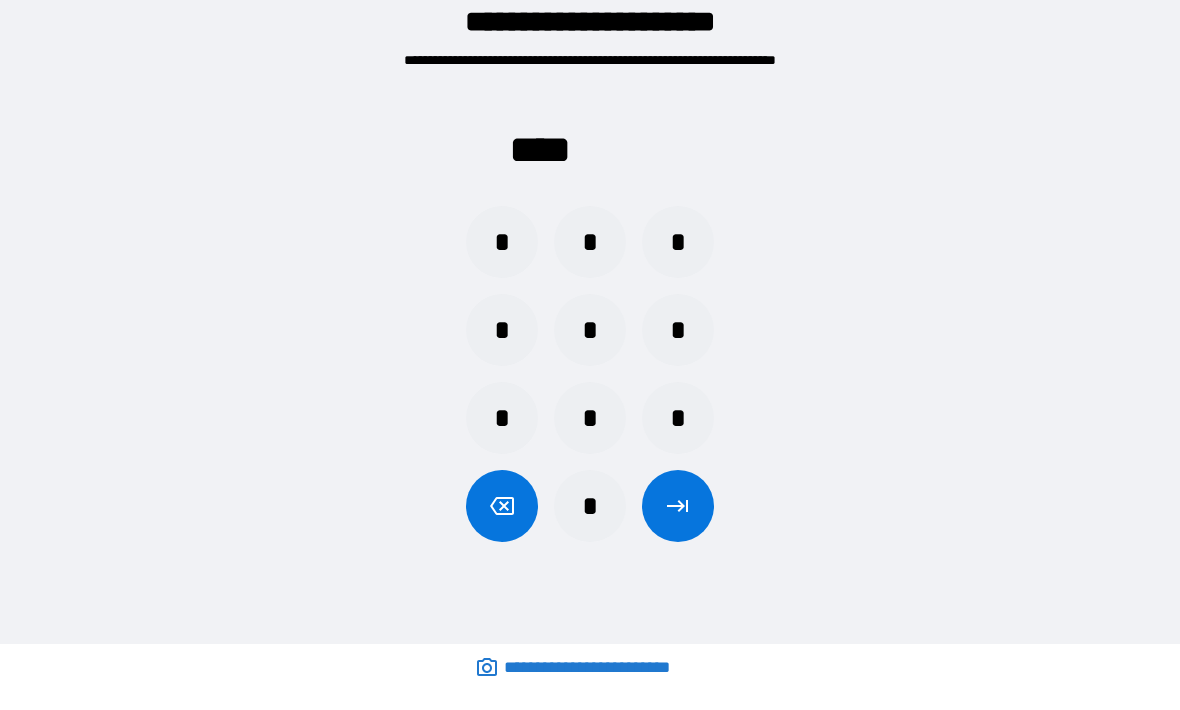 click on "*" at bounding box center [502, 242] 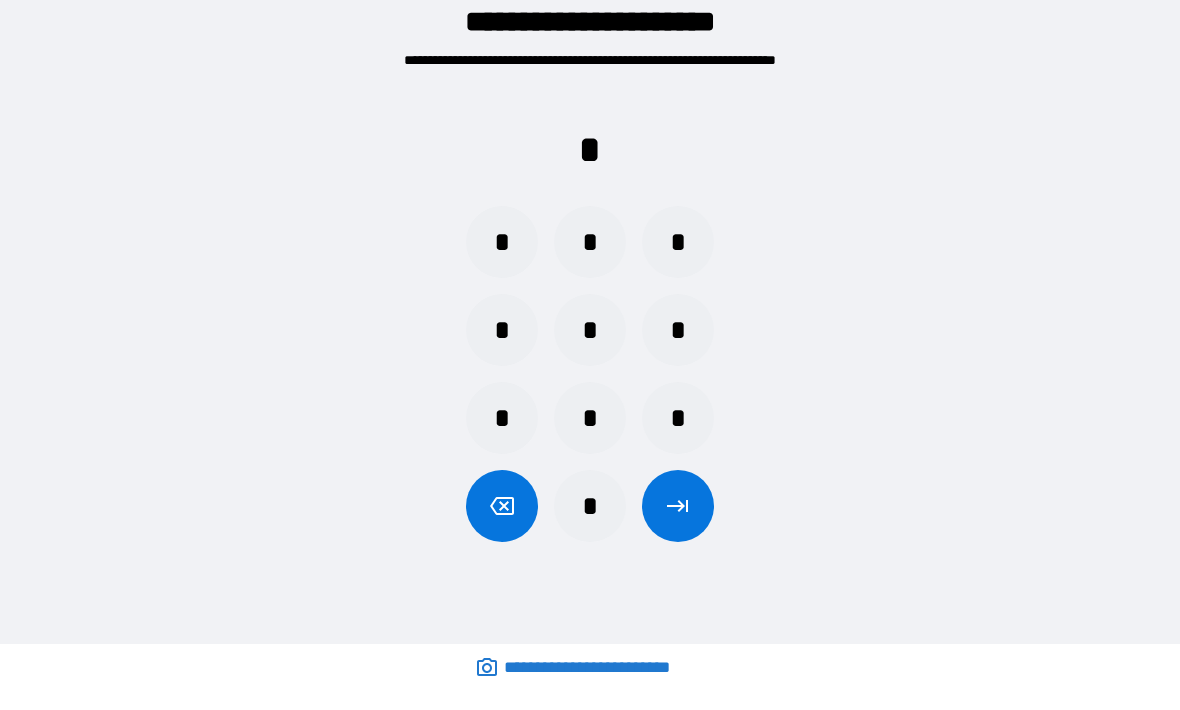 click on "*" at bounding box center [502, 242] 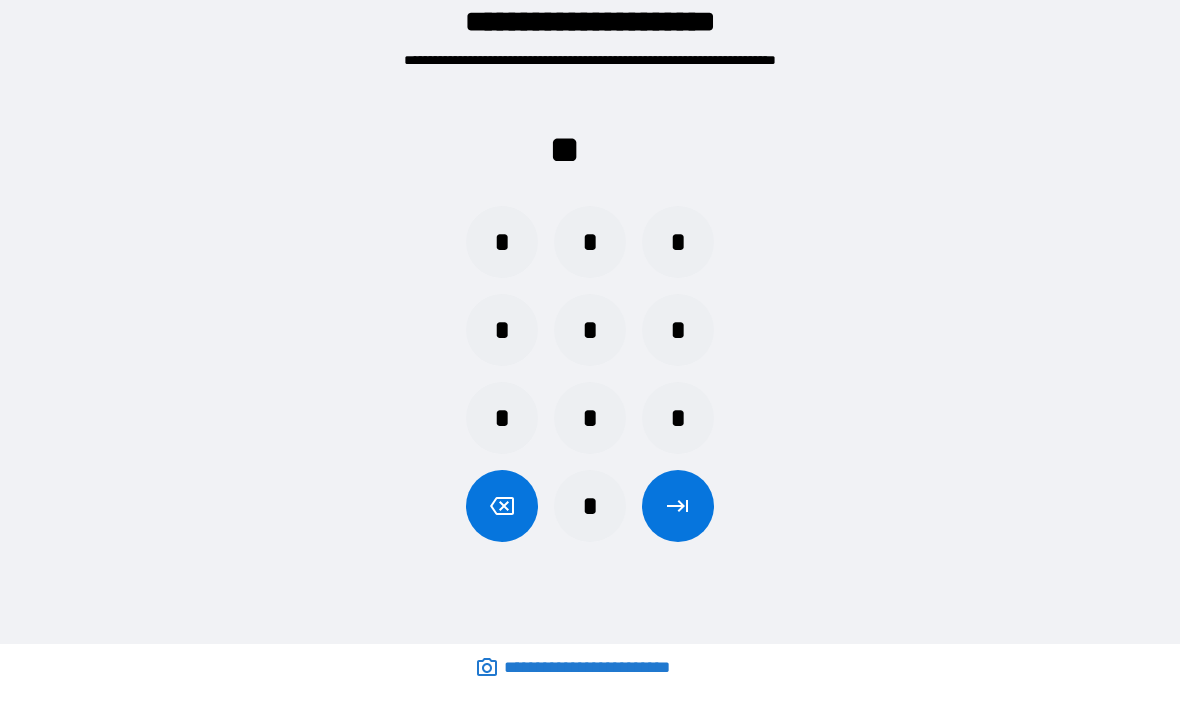 click on "*" at bounding box center [502, 242] 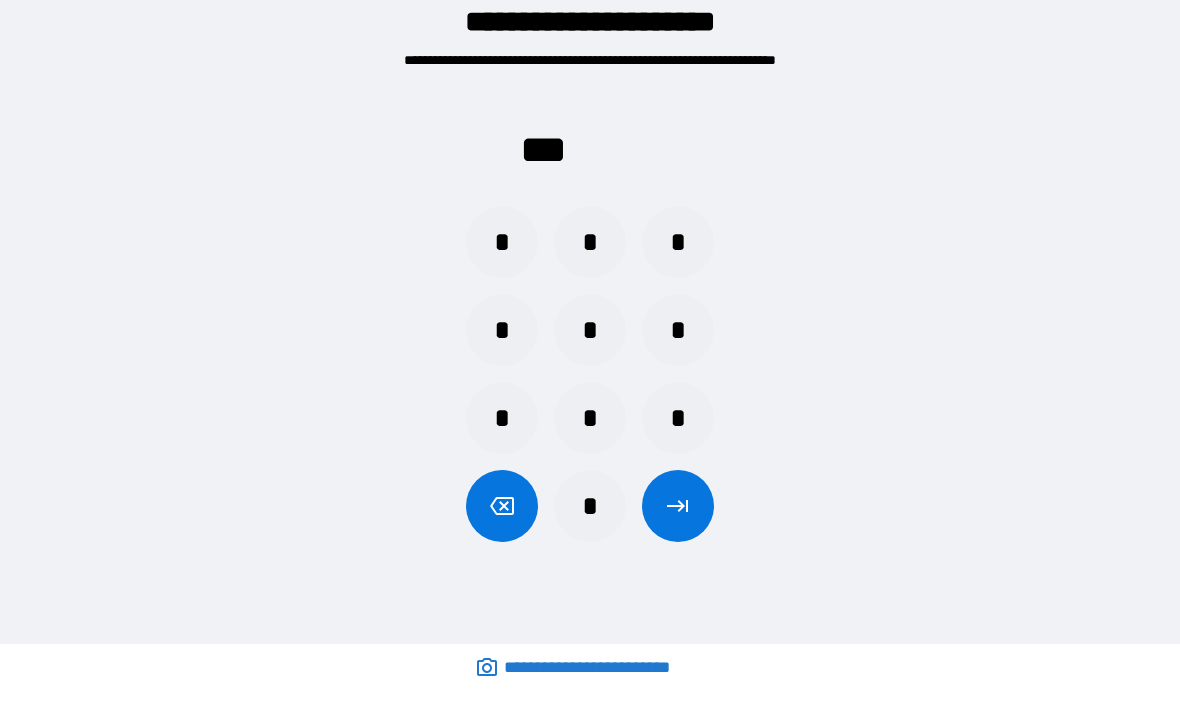 click on "*" at bounding box center (502, 242) 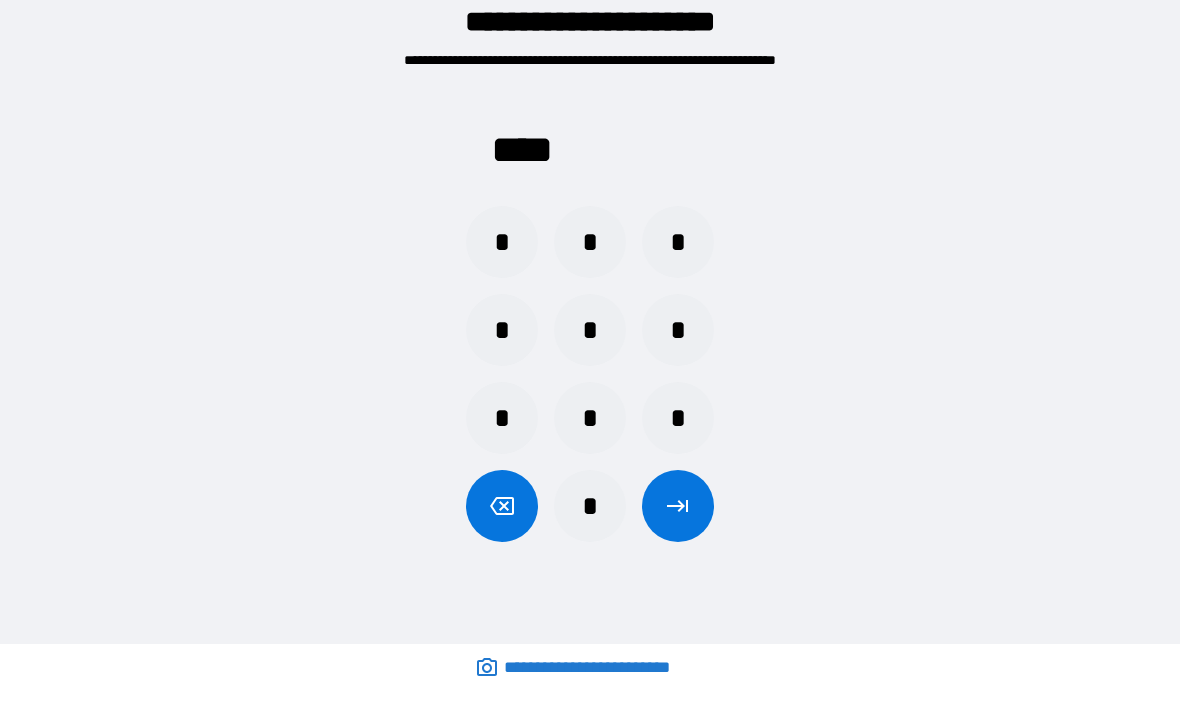 click 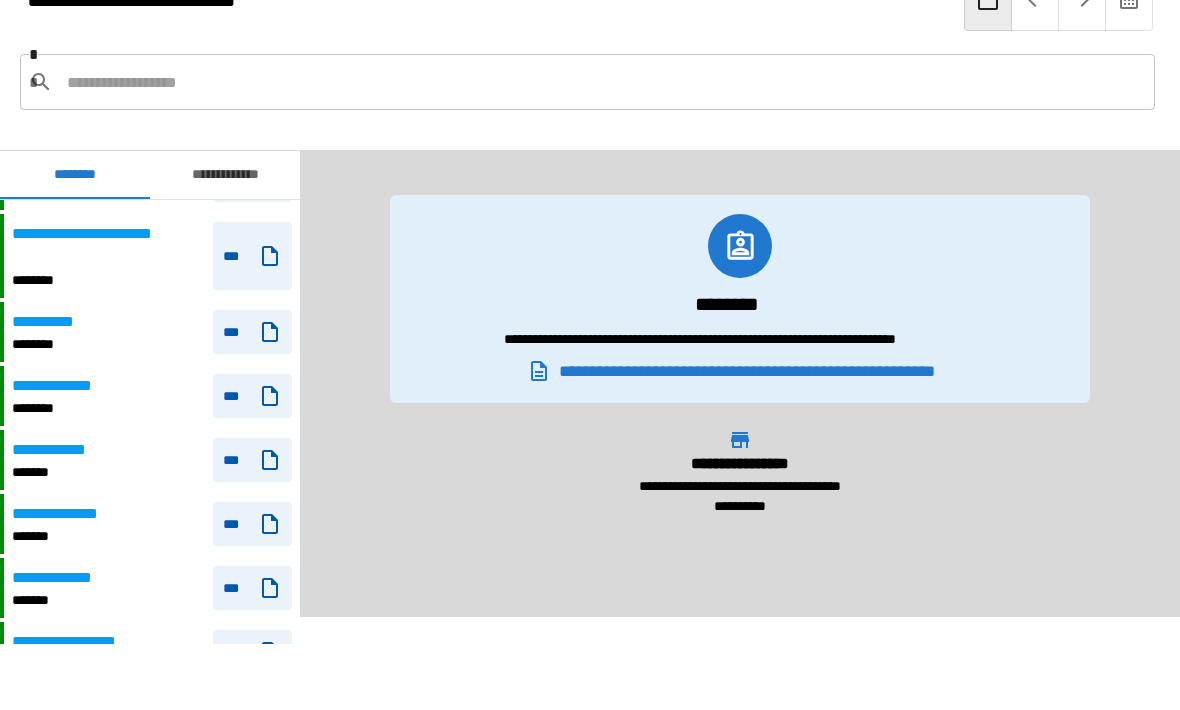 scroll, scrollTop: 170, scrollLeft: 0, axis: vertical 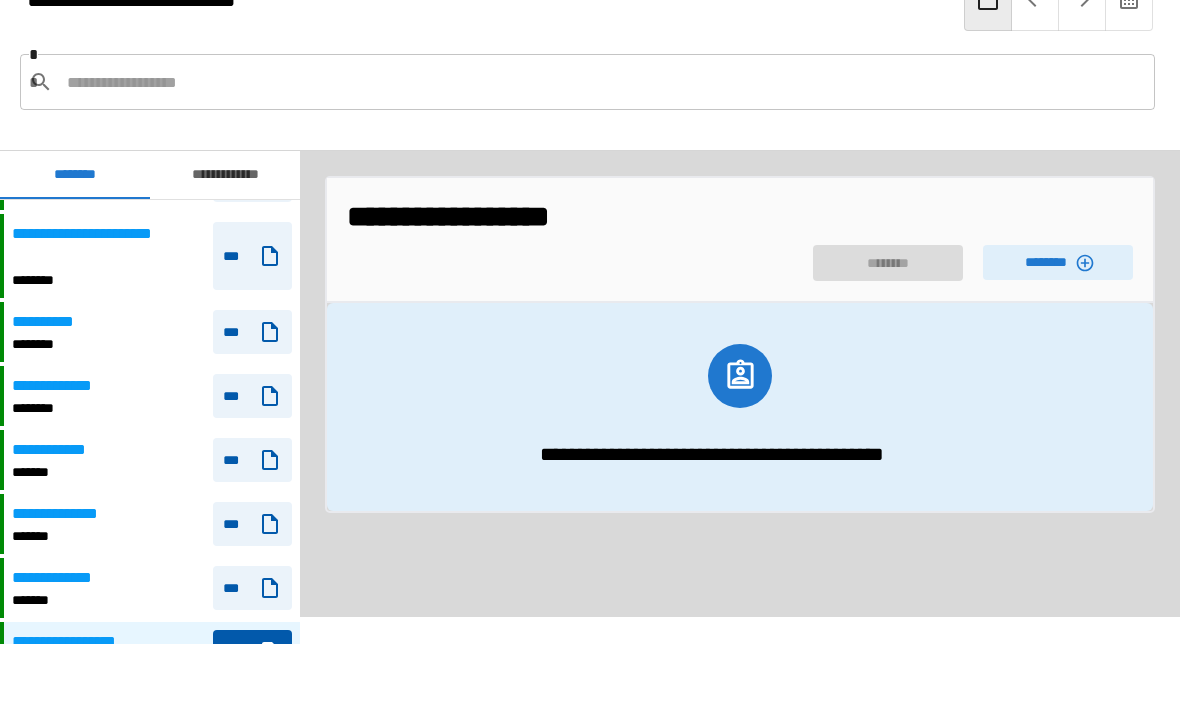 click on "********" at bounding box center [1058, 262] 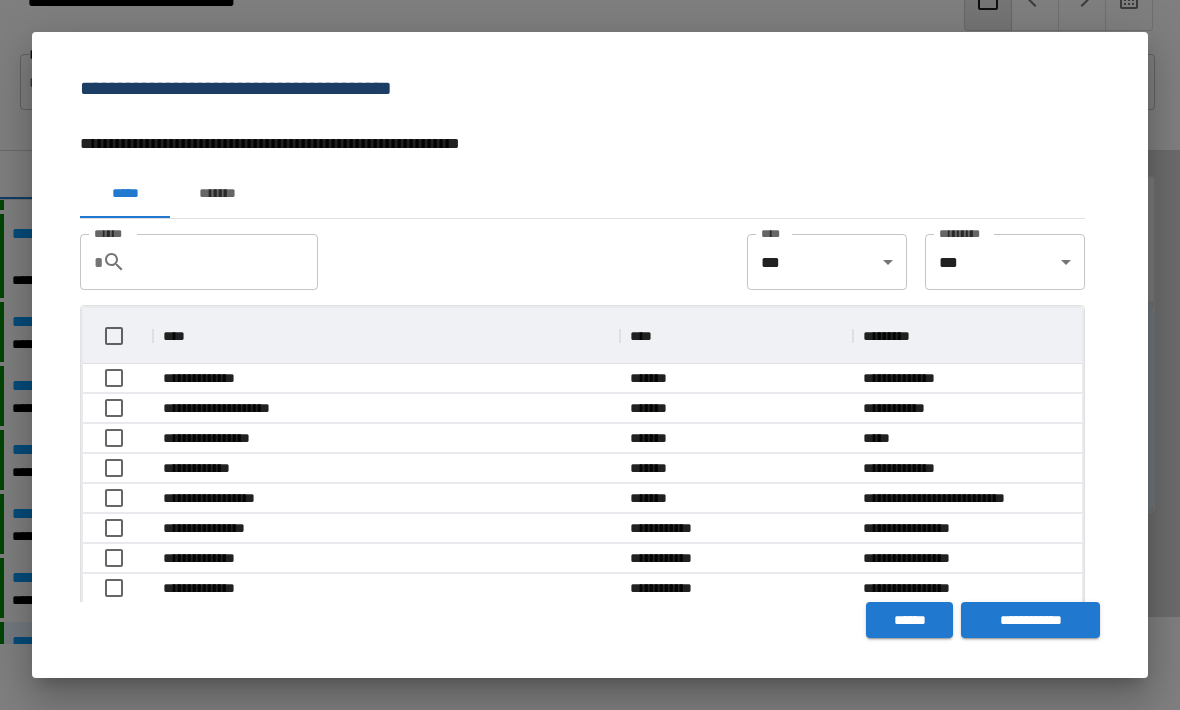 scroll, scrollTop: 356, scrollLeft: 999, axis: both 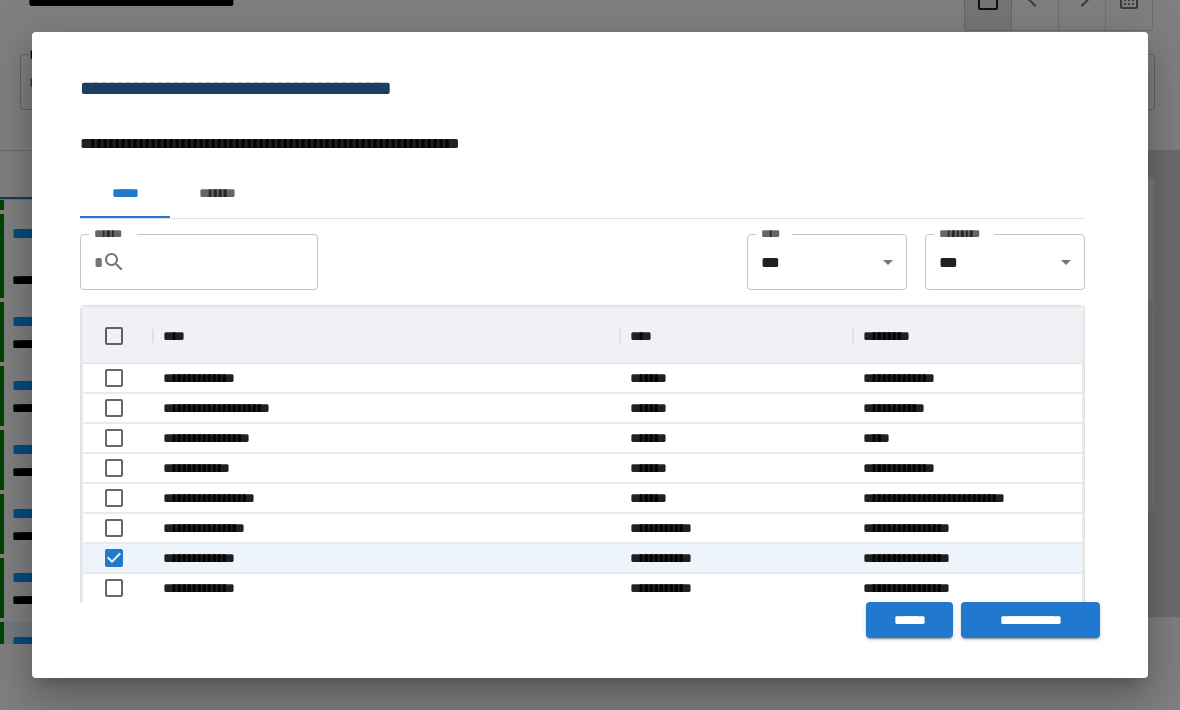 click on "**********" at bounding box center [1030, 620] 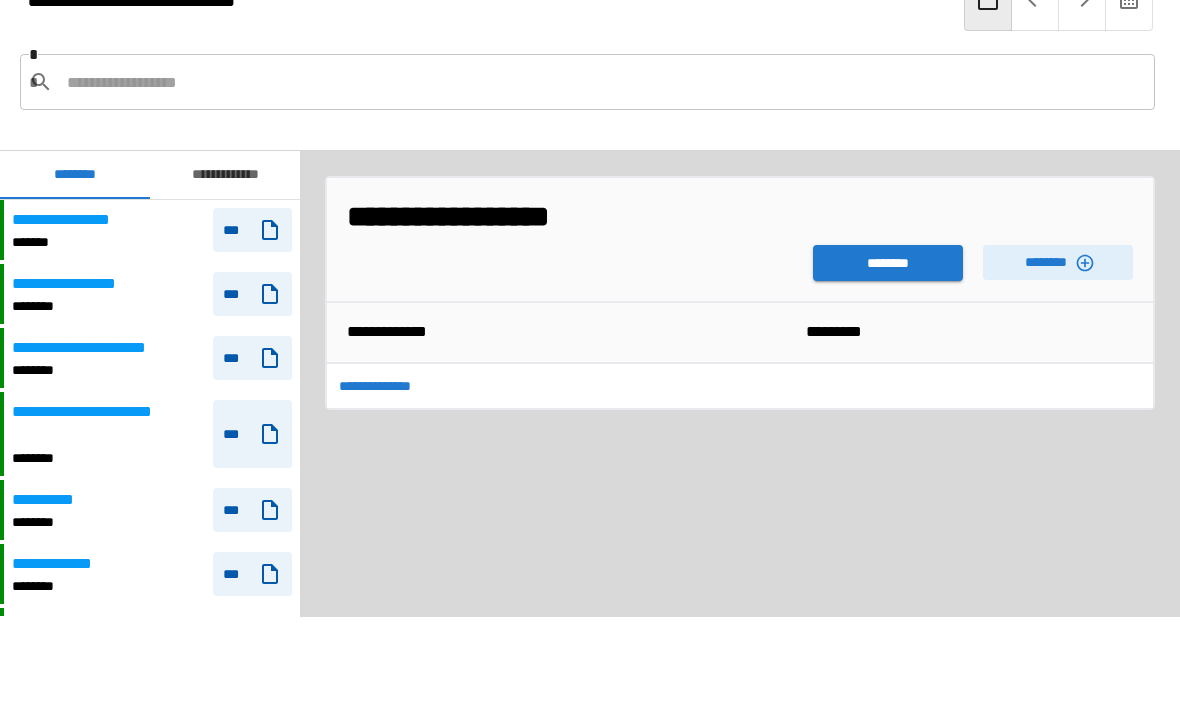 click on "********" at bounding box center (888, 263) 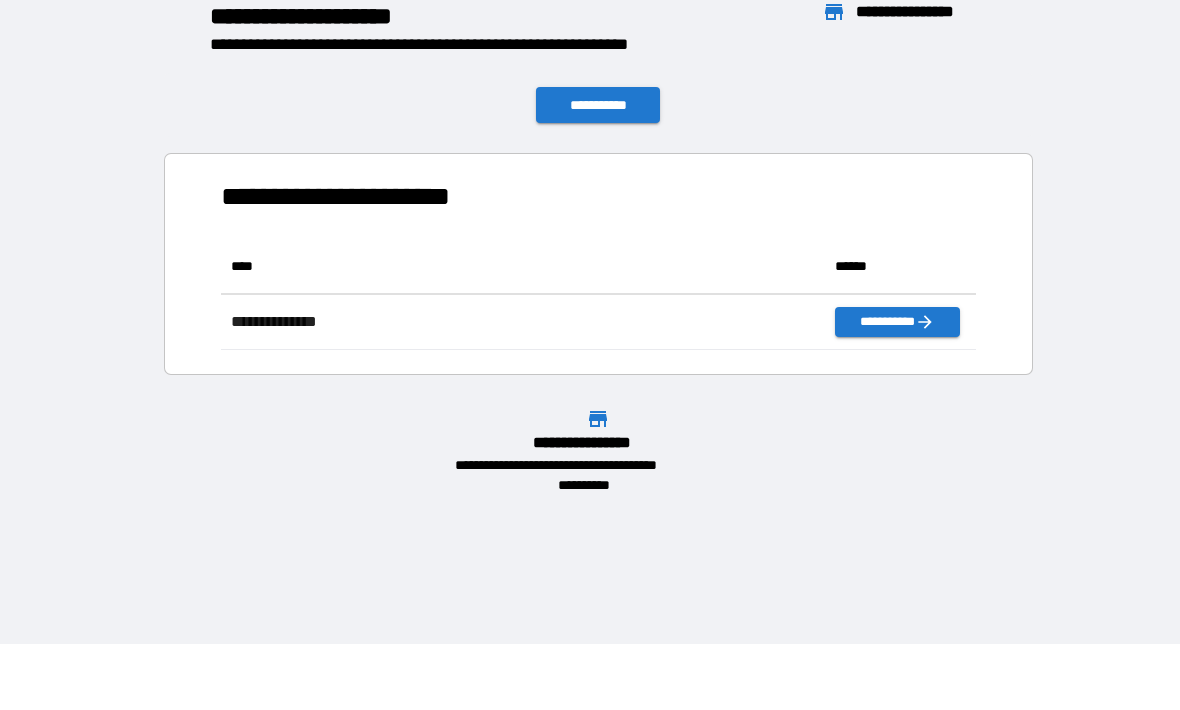 scroll, scrollTop: 1, scrollLeft: 1, axis: both 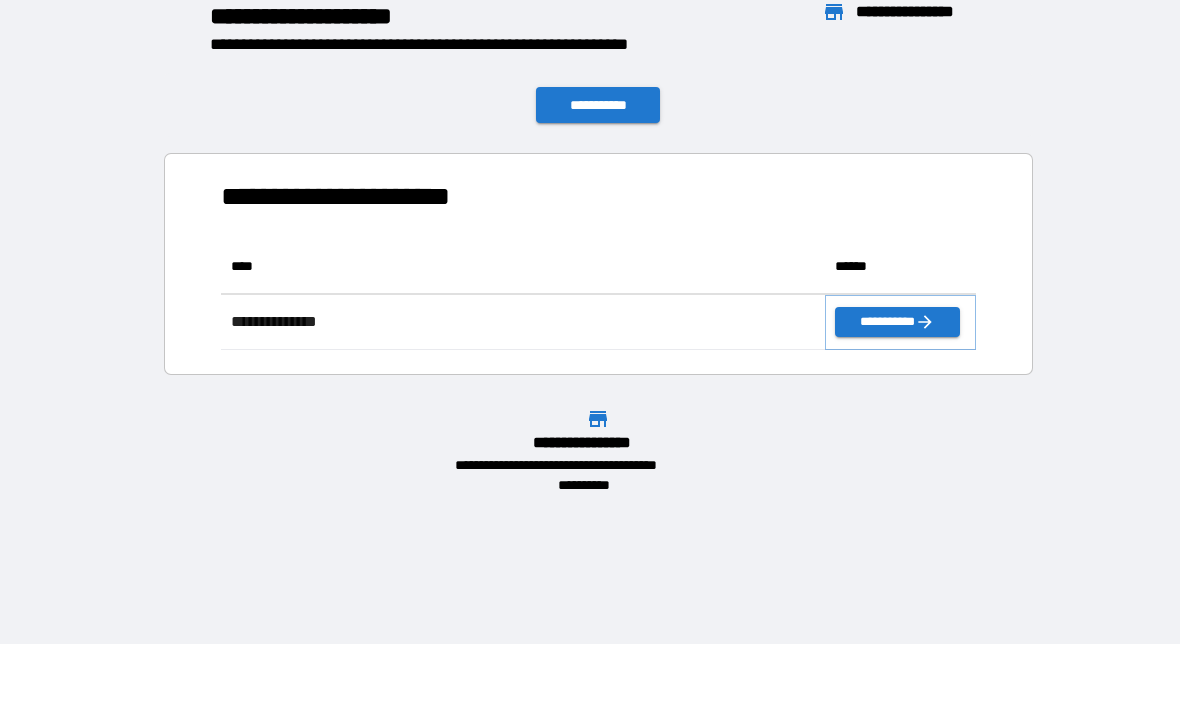 click on "**********" at bounding box center (897, 322) 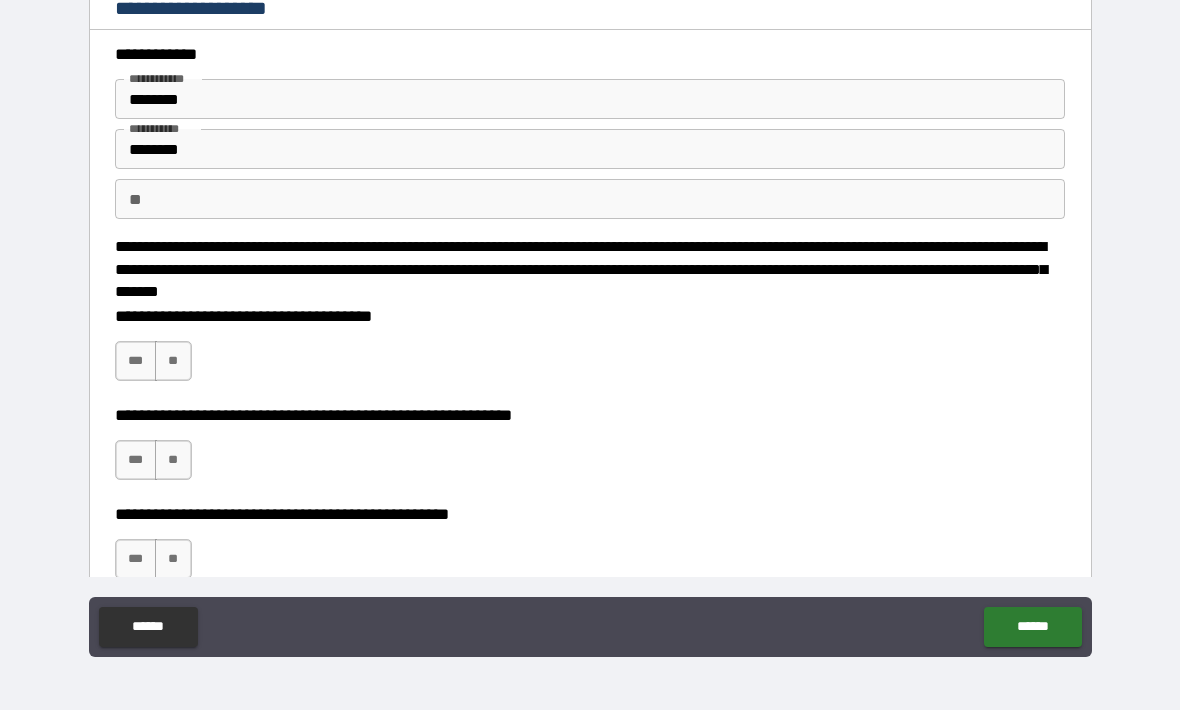 click on "***" at bounding box center (136, 361) 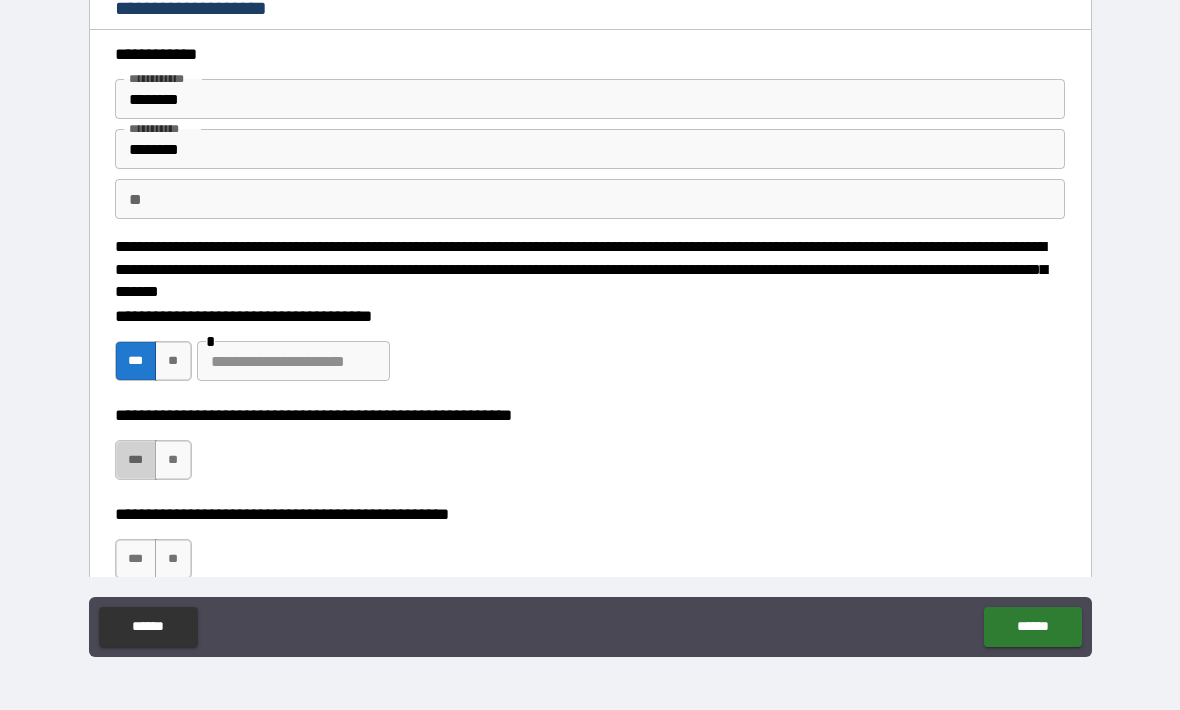 click on "***" at bounding box center [136, 460] 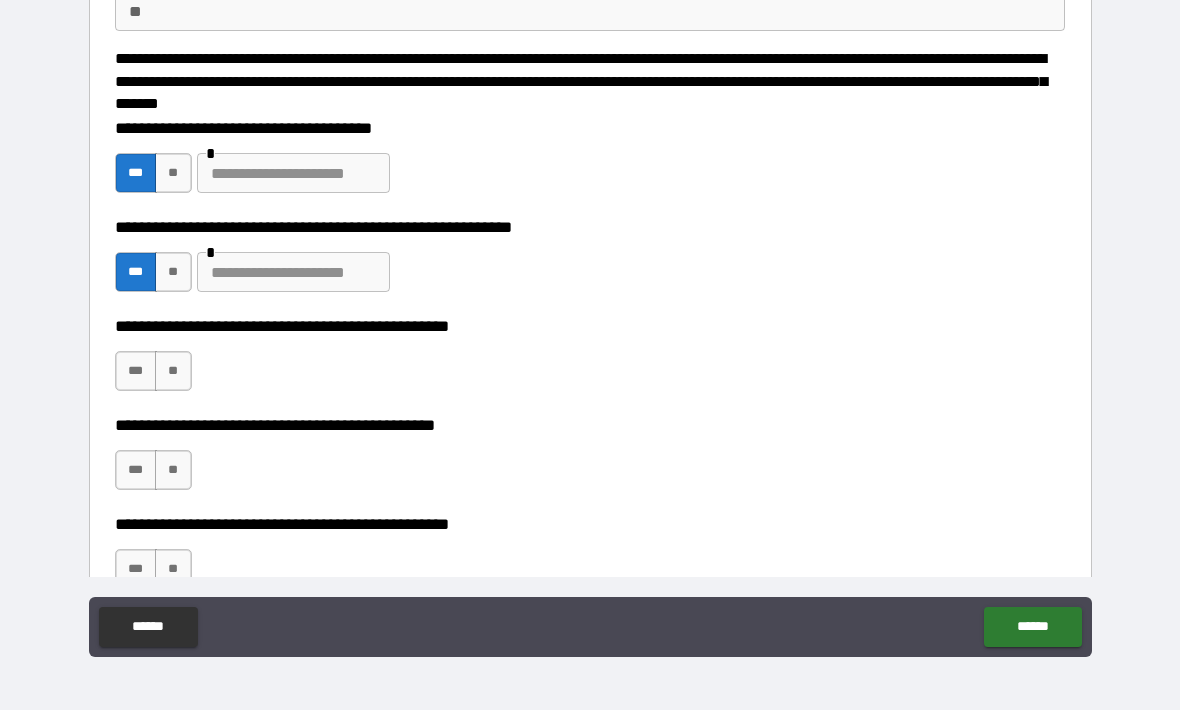 scroll, scrollTop: 211, scrollLeft: 0, axis: vertical 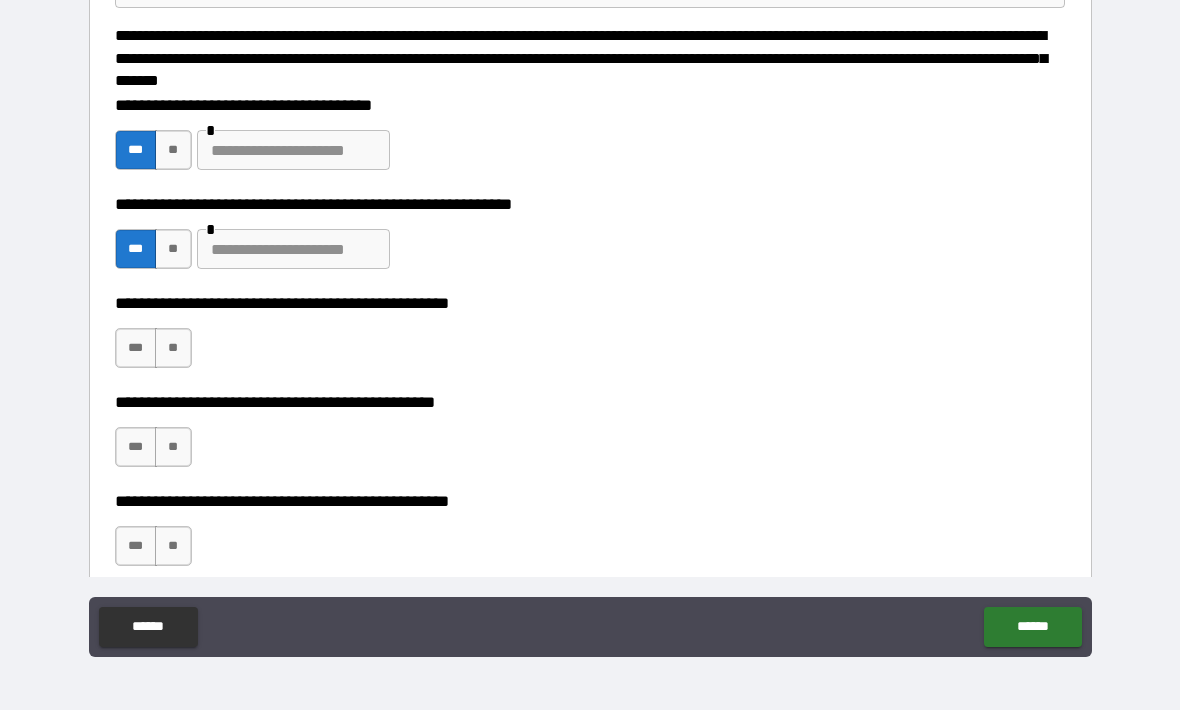 click on "**" at bounding box center (173, 348) 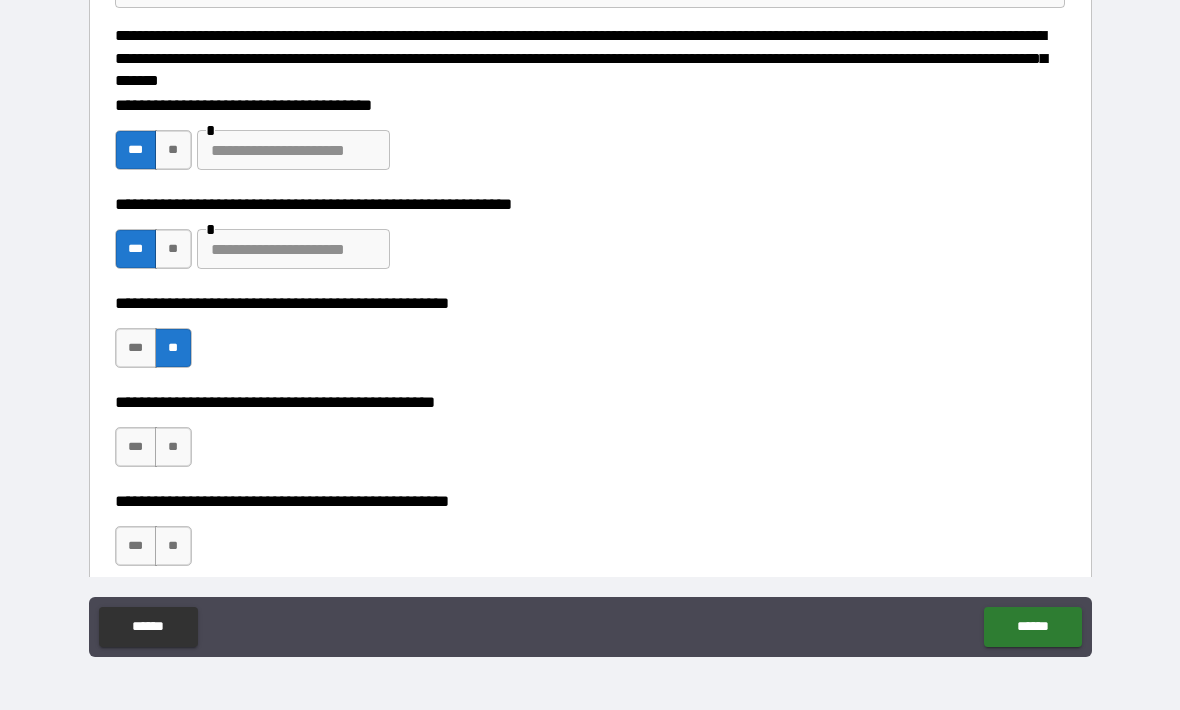 click on "***" at bounding box center [136, 447] 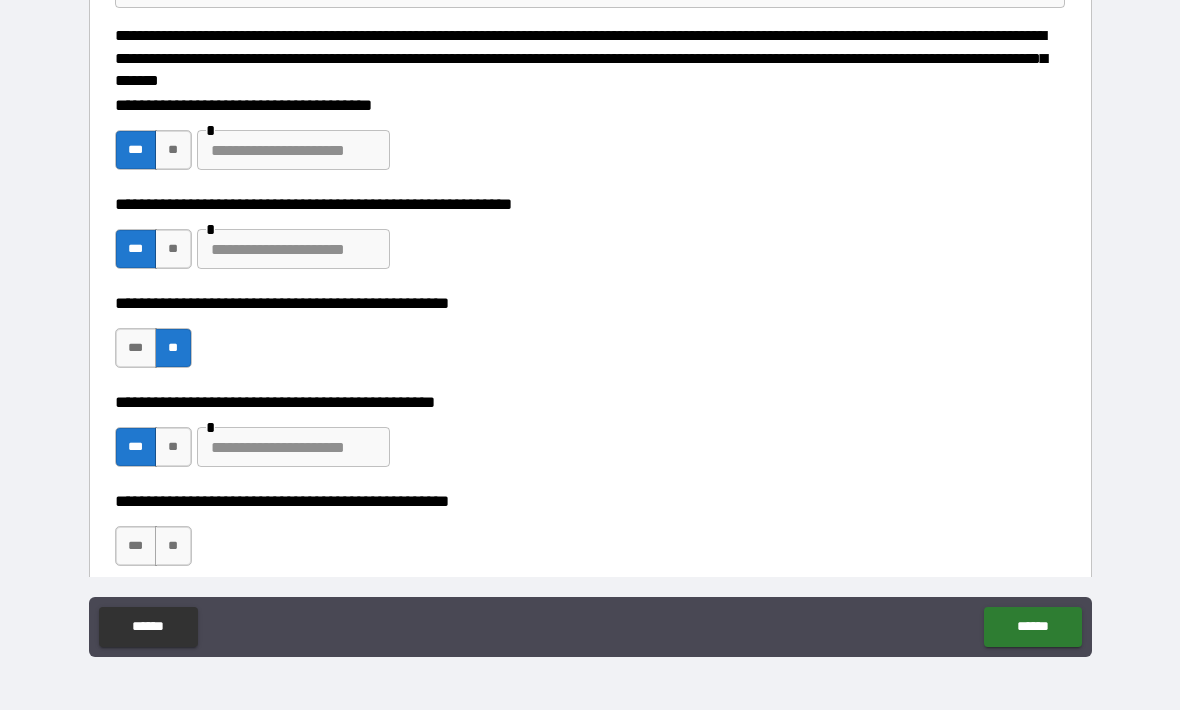click on "**" at bounding box center (173, 546) 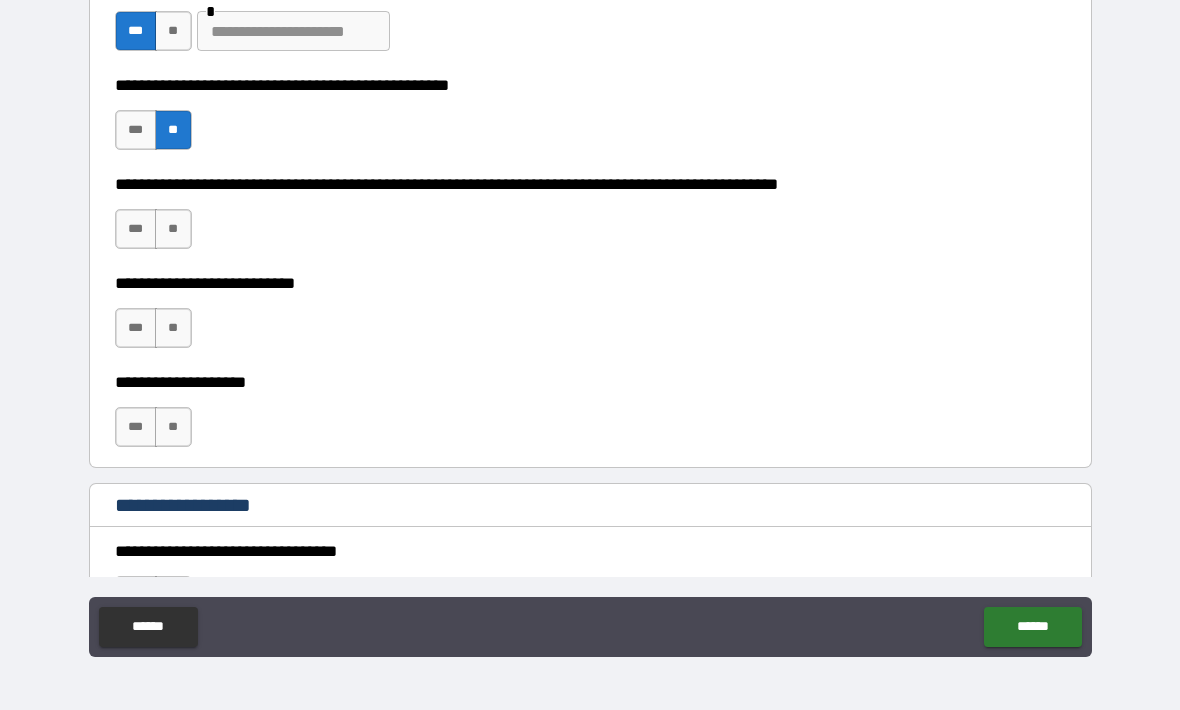 scroll, scrollTop: 639, scrollLeft: 0, axis: vertical 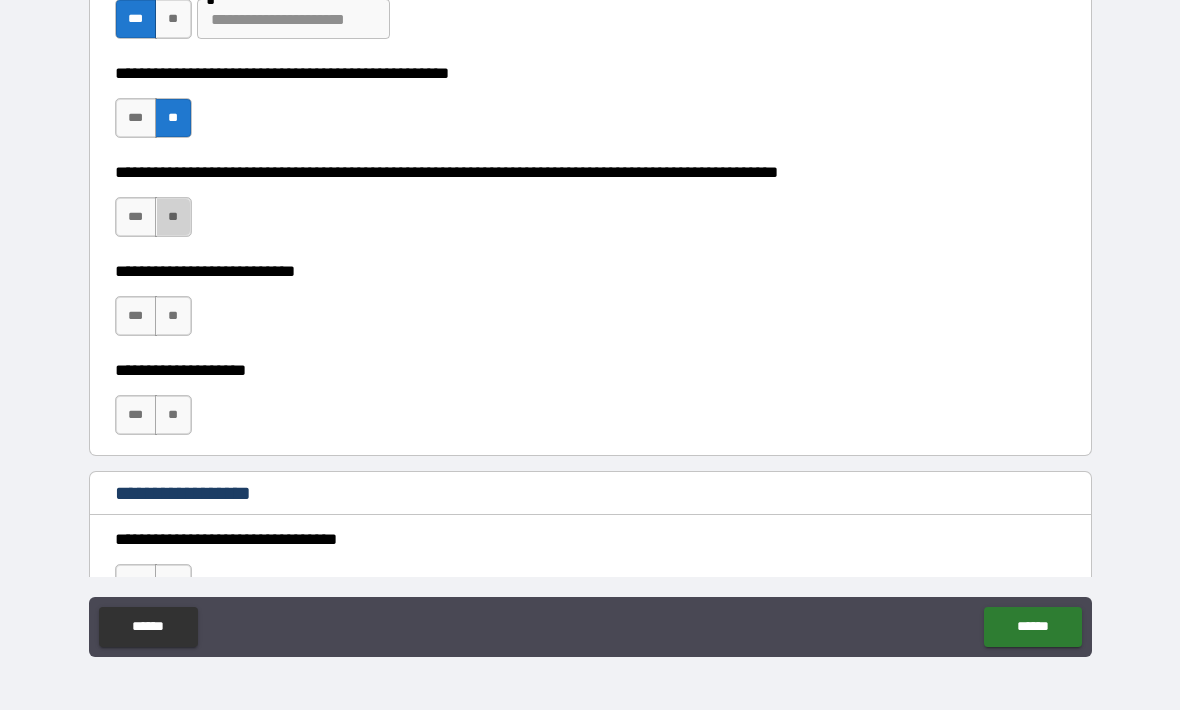 click on "**" at bounding box center [173, 217] 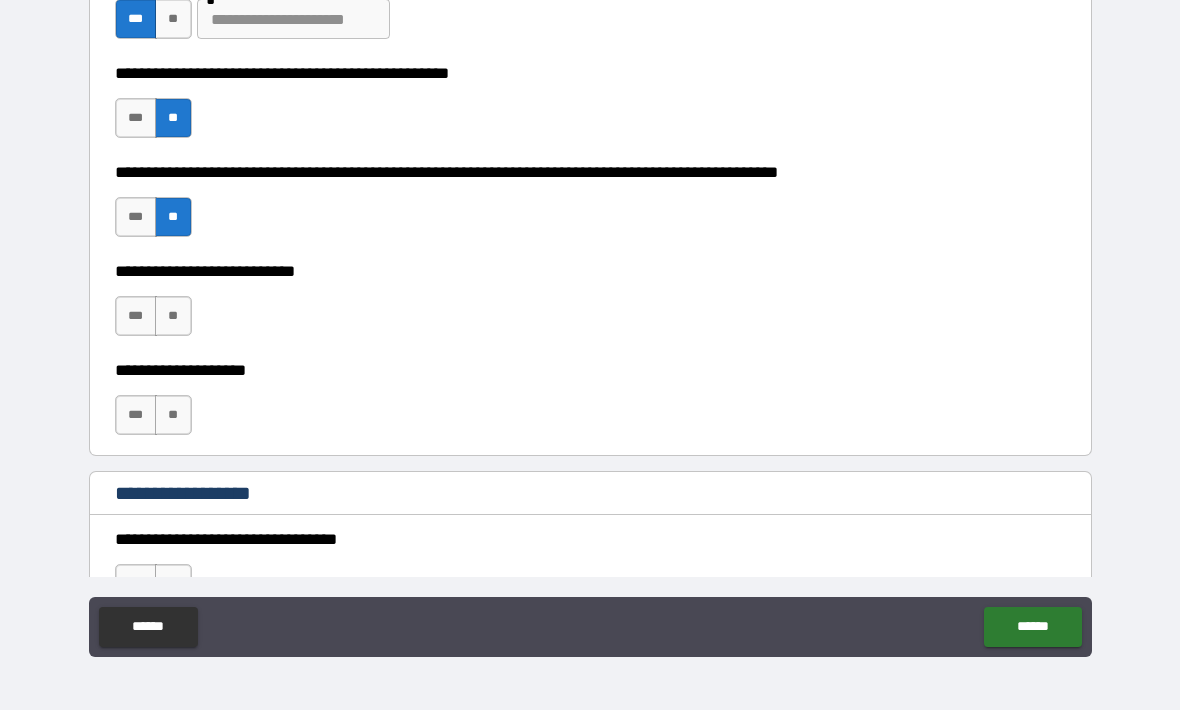 click on "**" at bounding box center (173, 316) 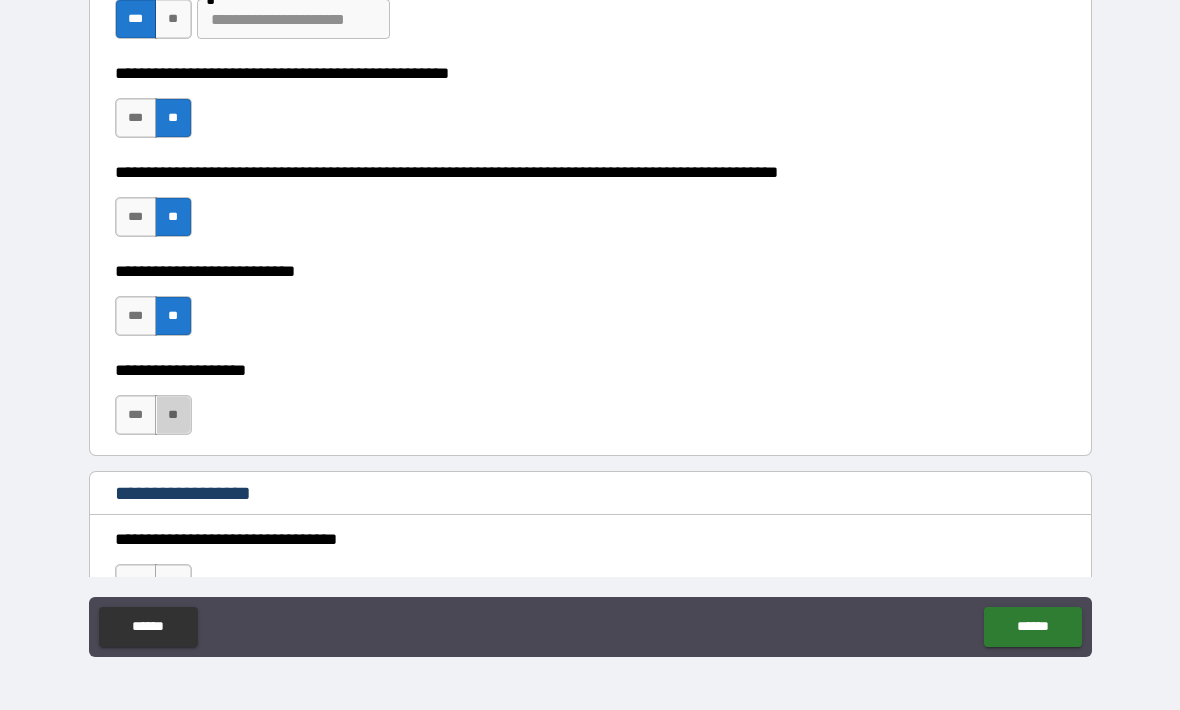 click on "**" at bounding box center [173, 415] 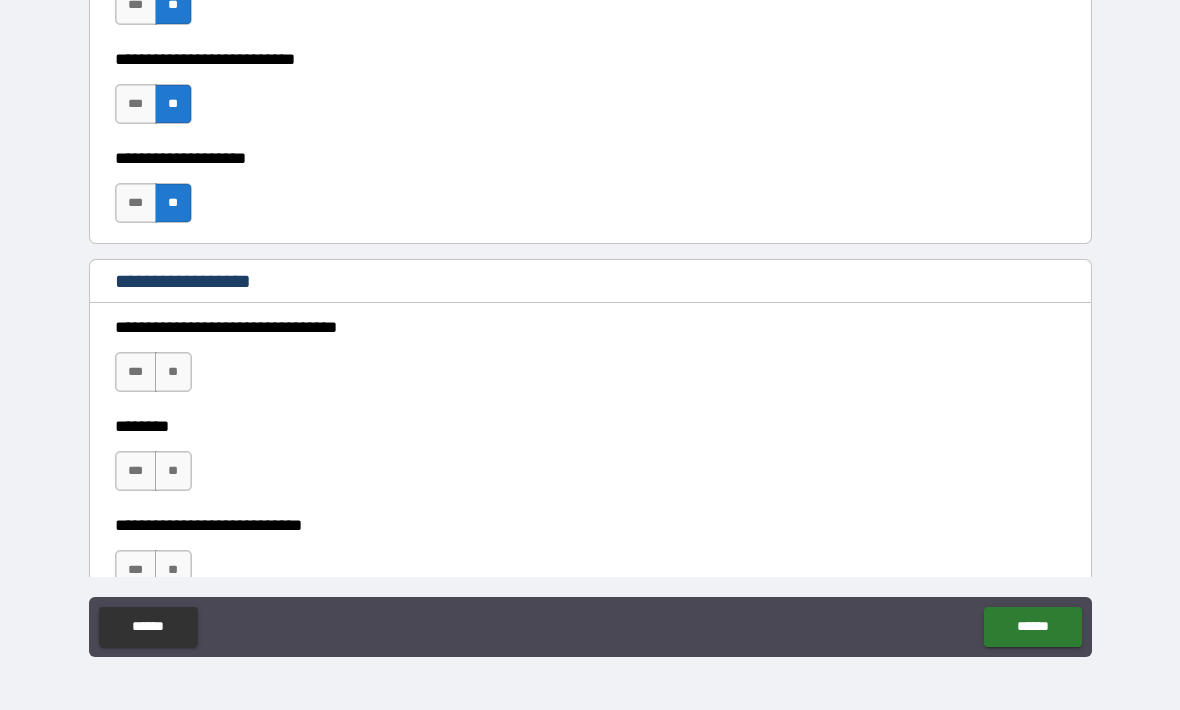 scroll, scrollTop: 887, scrollLeft: 0, axis: vertical 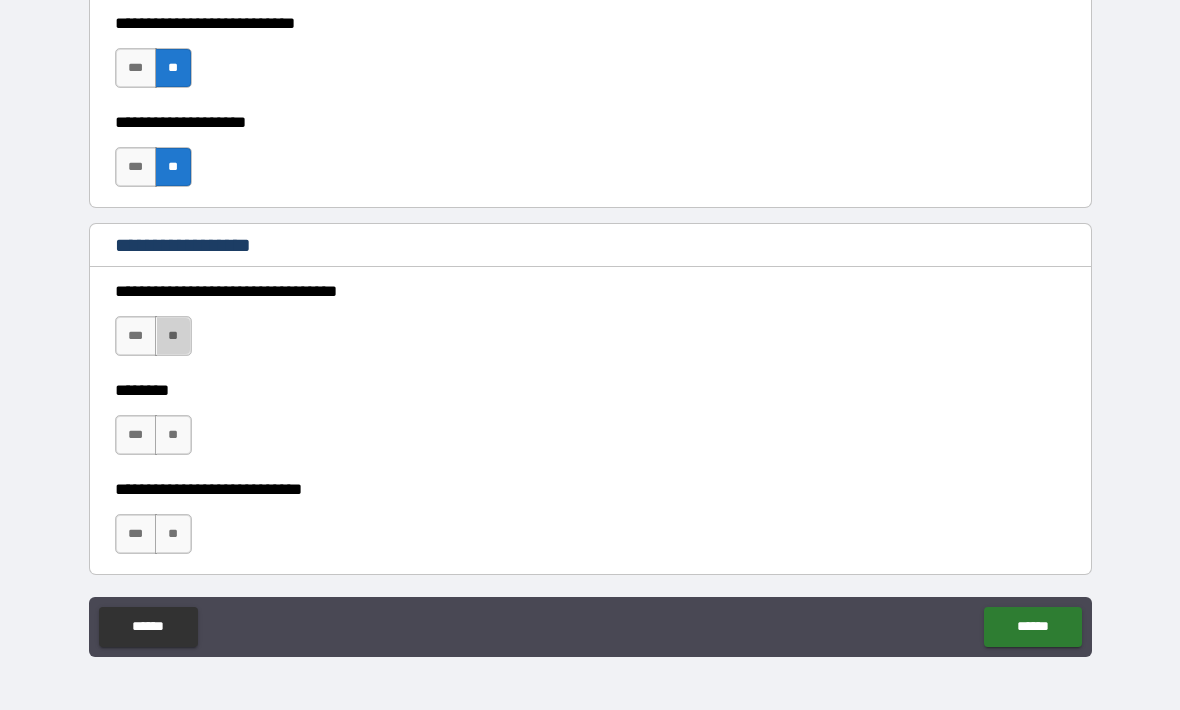 click on "**" at bounding box center (173, 336) 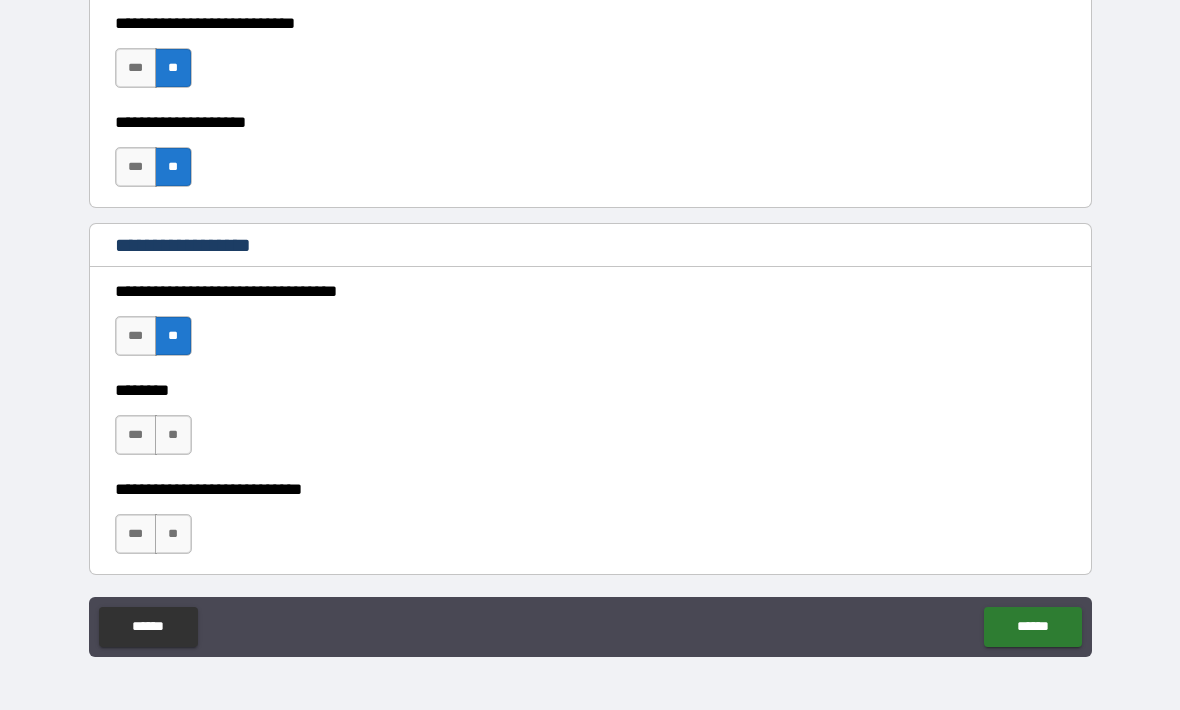click on "**" at bounding box center [173, 435] 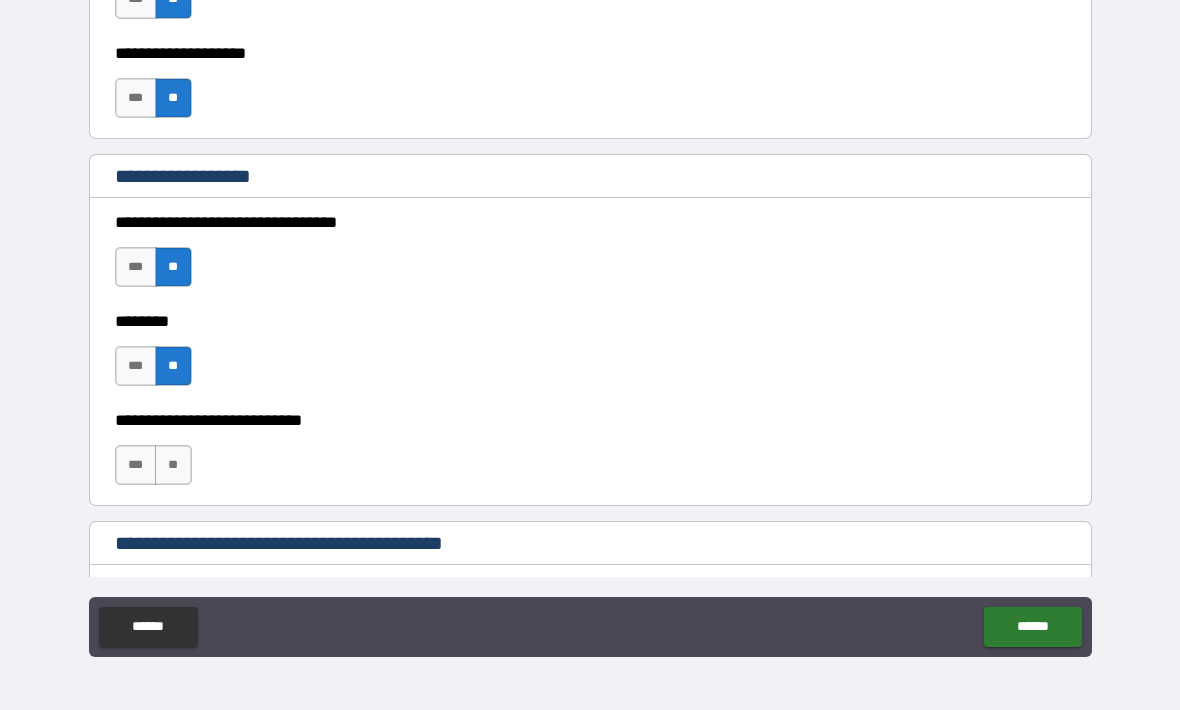 scroll, scrollTop: 962, scrollLeft: 0, axis: vertical 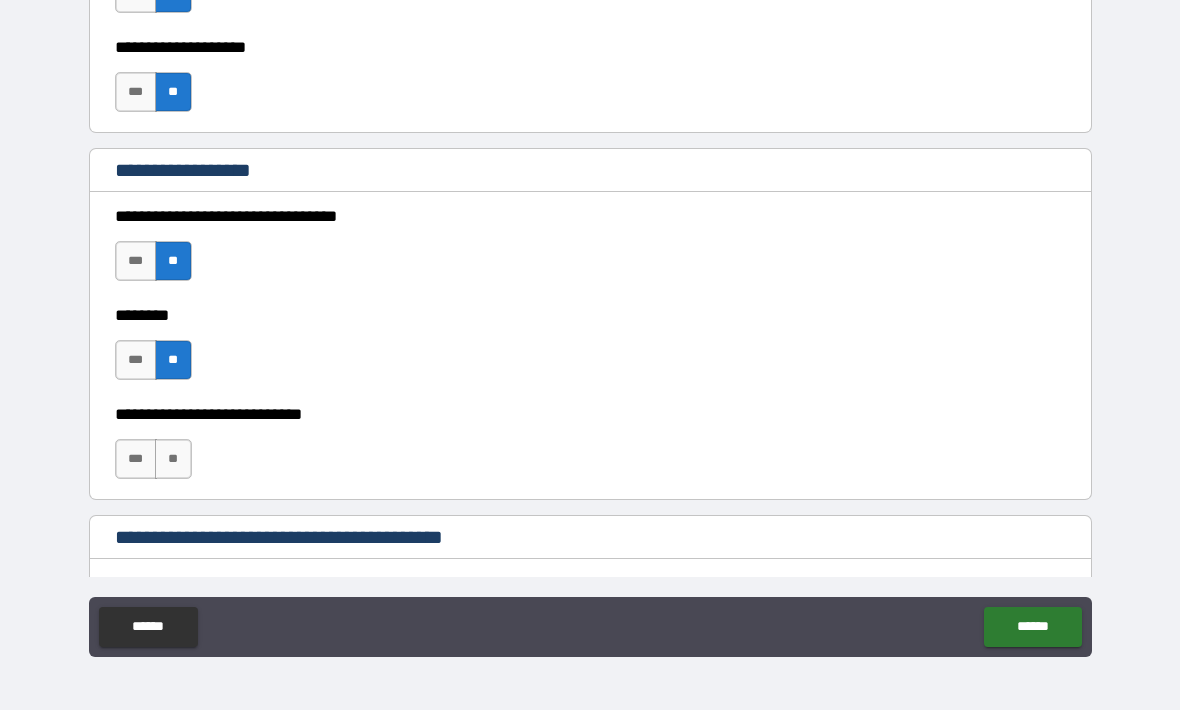 click on "**" at bounding box center (173, 459) 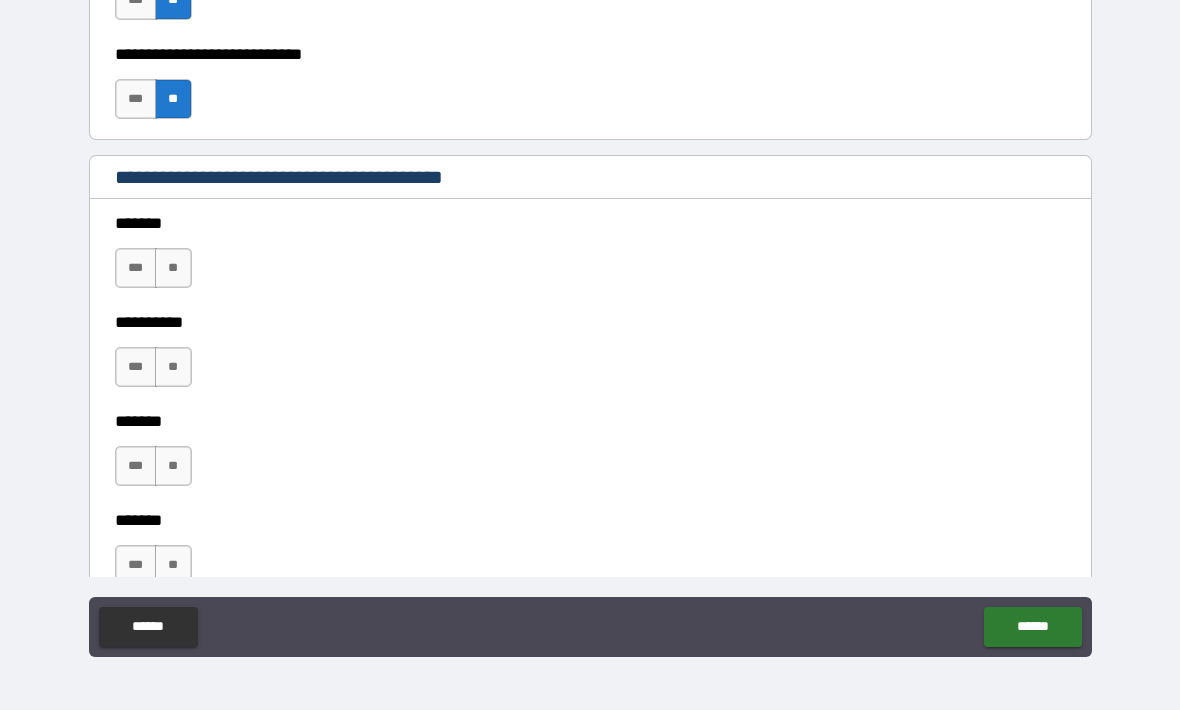 scroll, scrollTop: 1323, scrollLeft: 0, axis: vertical 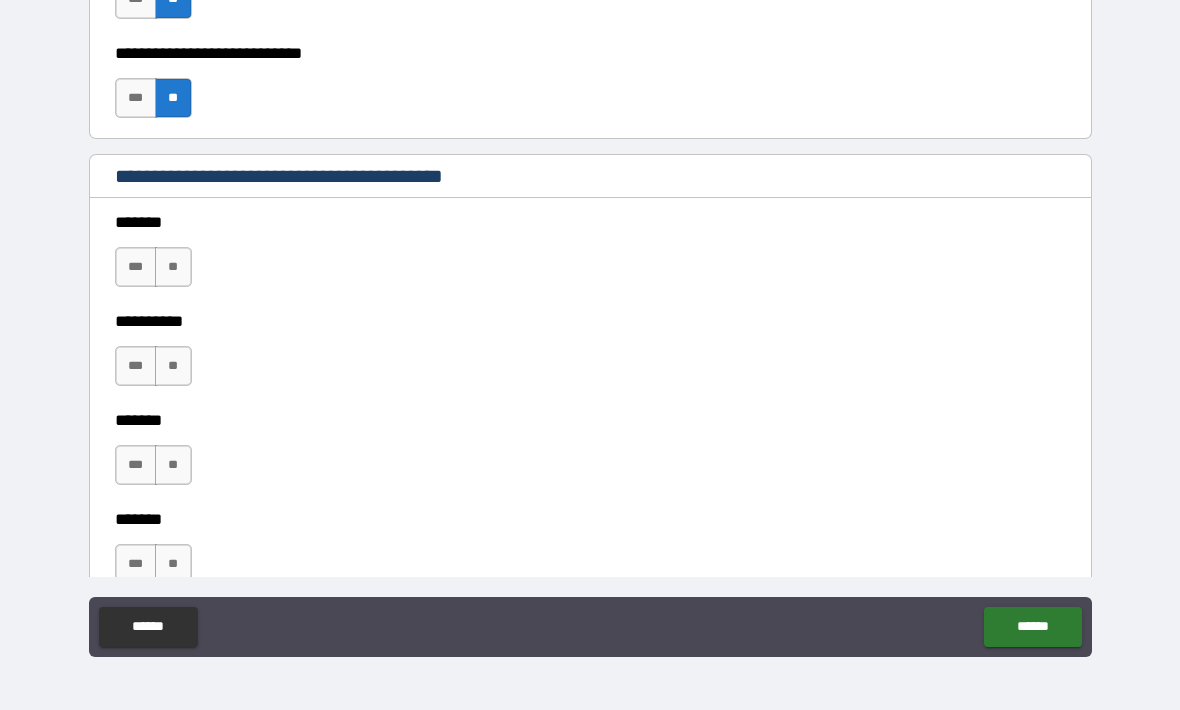 click on "**" at bounding box center [173, 267] 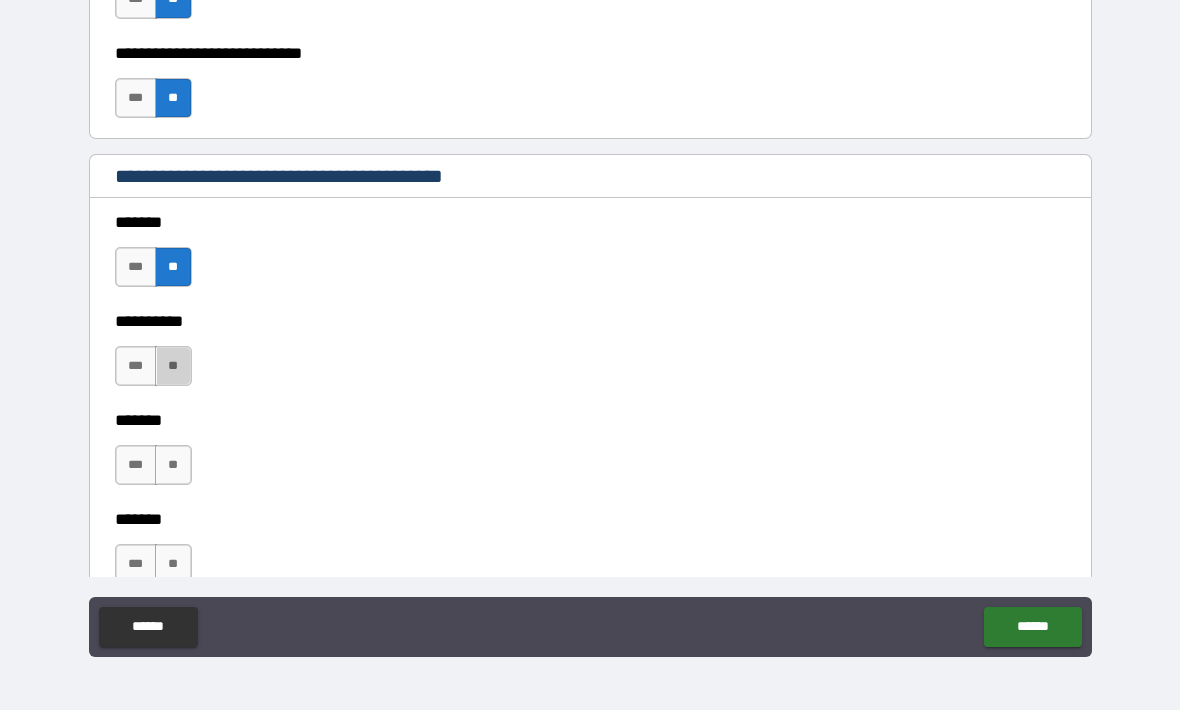 click on "**" at bounding box center (173, 366) 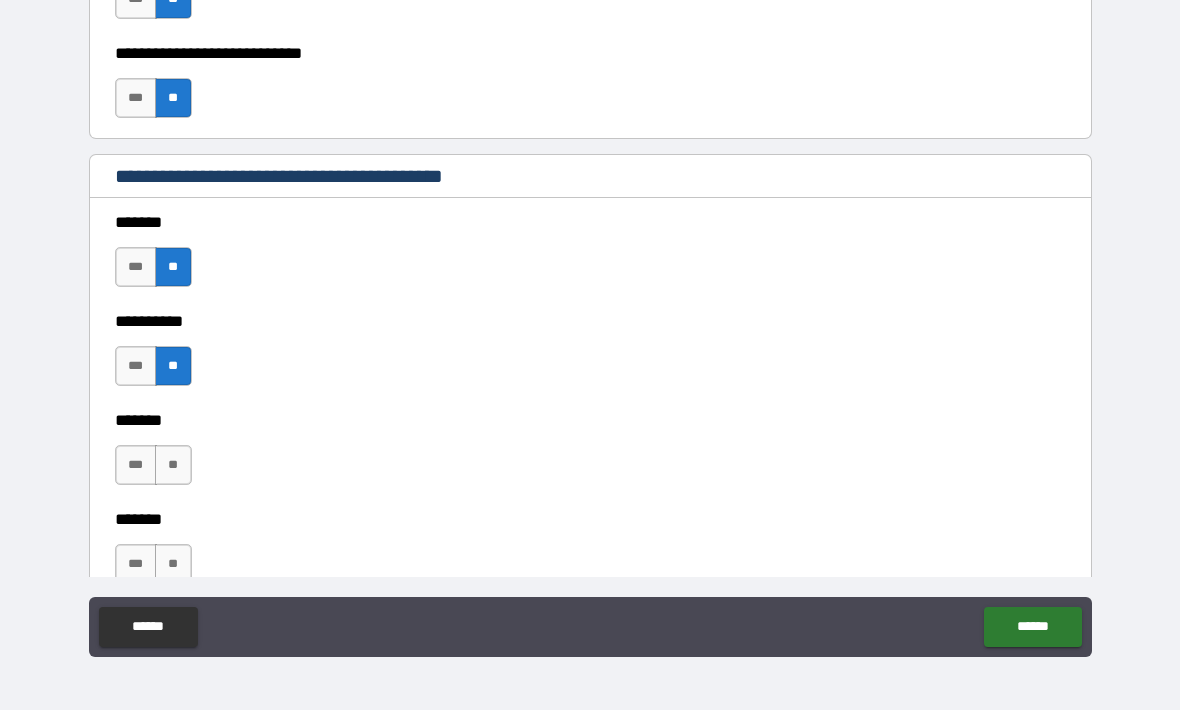 click on "**" at bounding box center (173, 465) 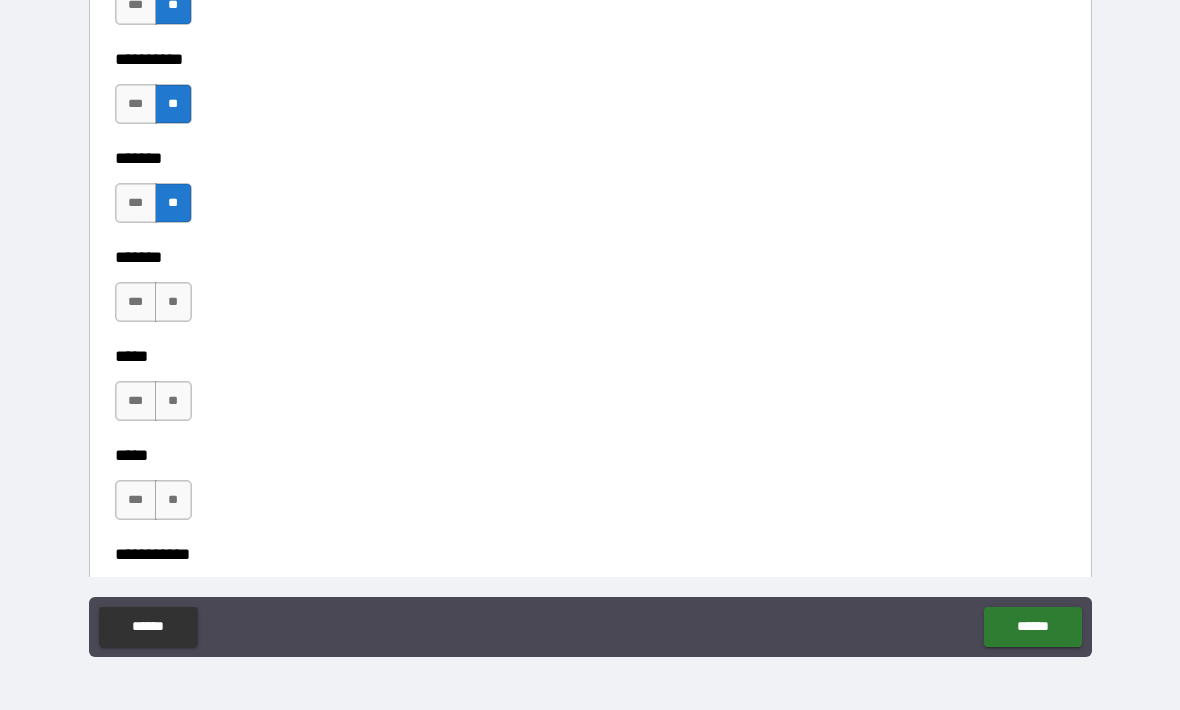scroll, scrollTop: 1603, scrollLeft: 0, axis: vertical 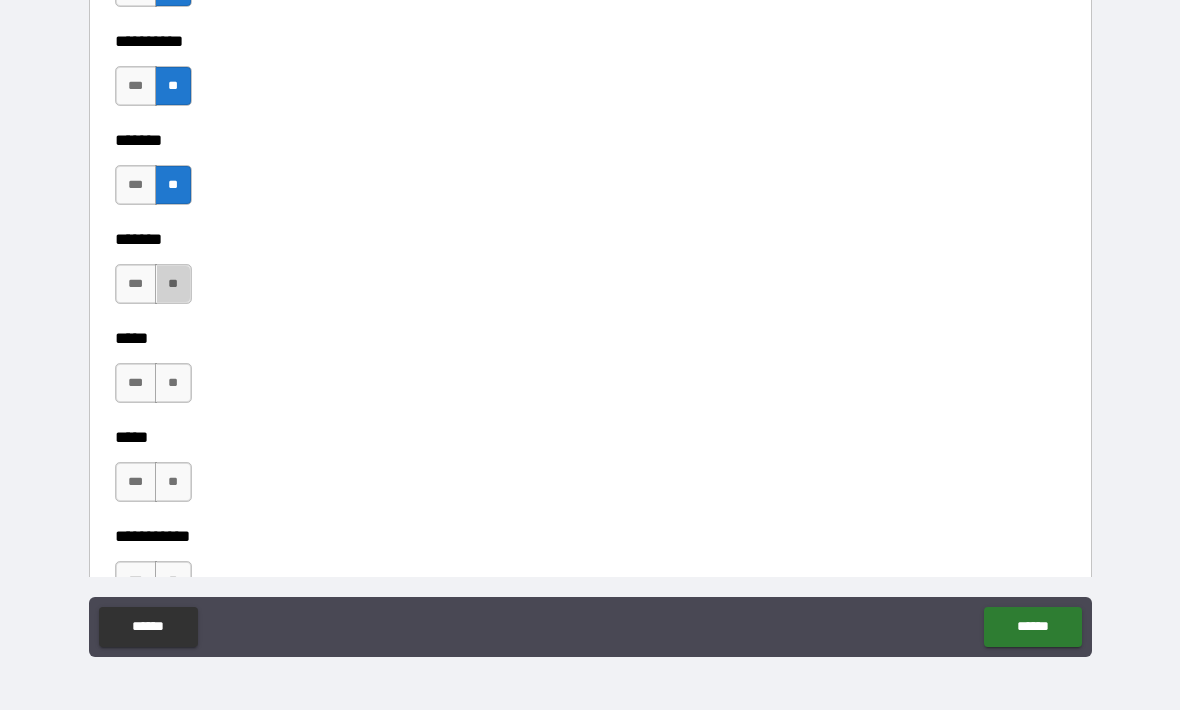 click on "**" at bounding box center (173, 284) 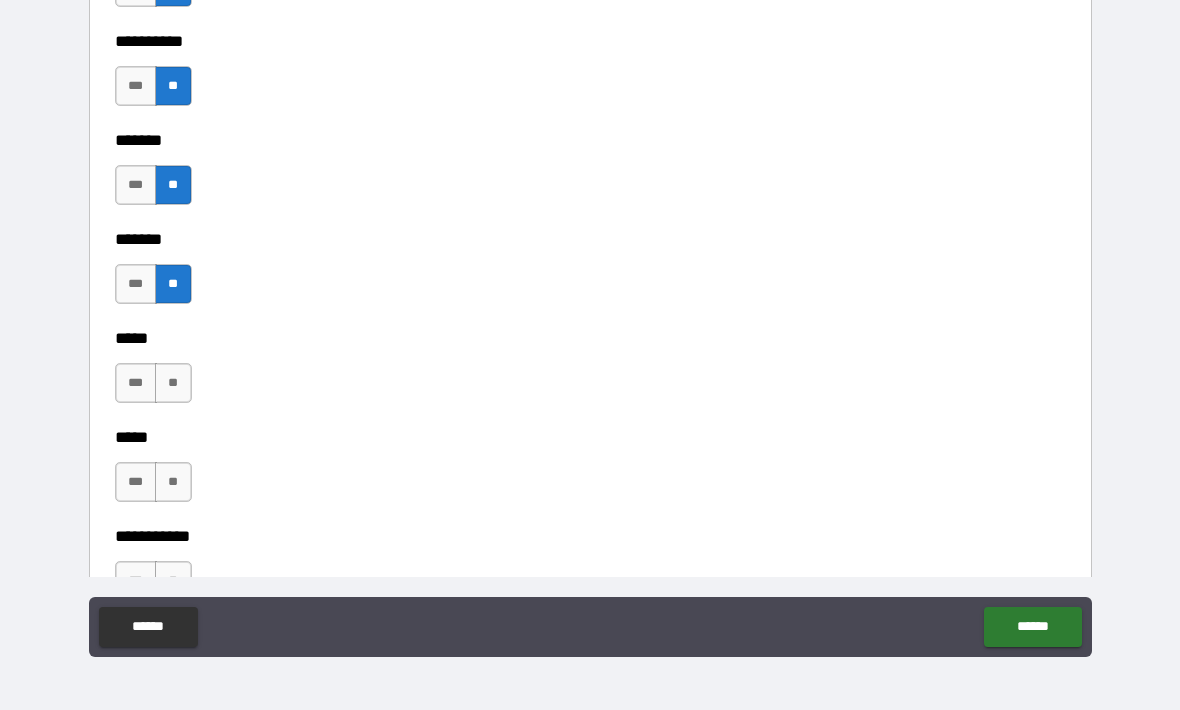 click on "**" at bounding box center (173, 383) 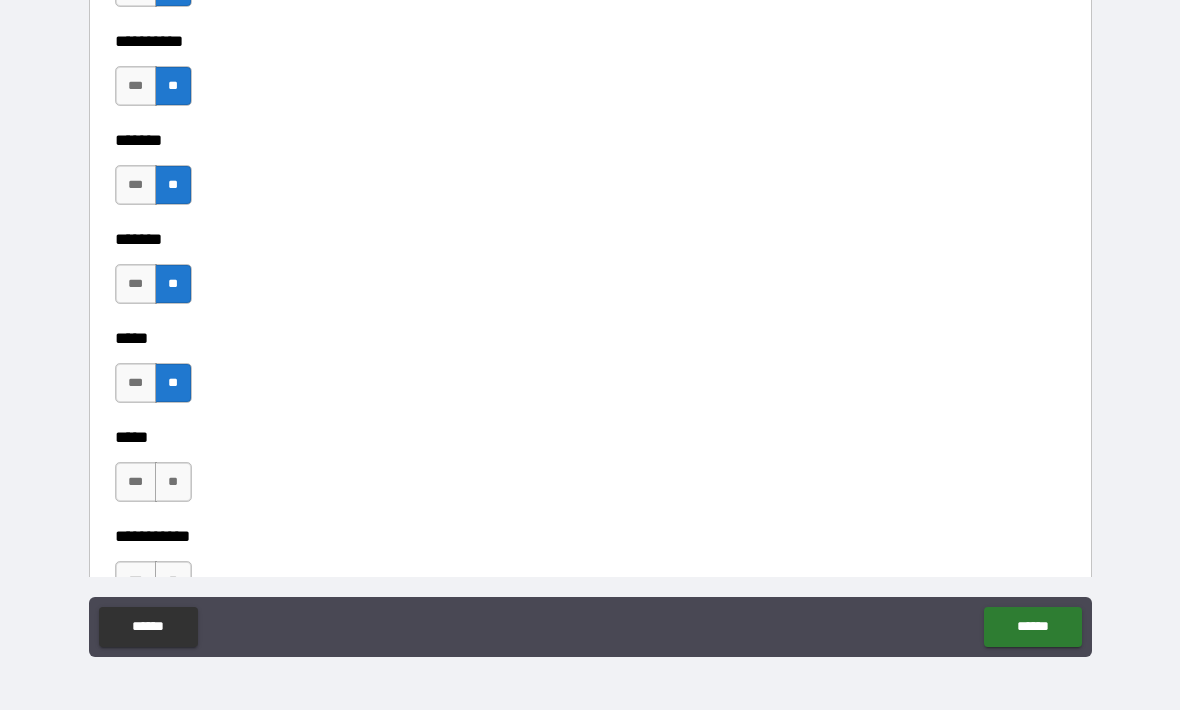 click on "**" at bounding box center (173, 482) 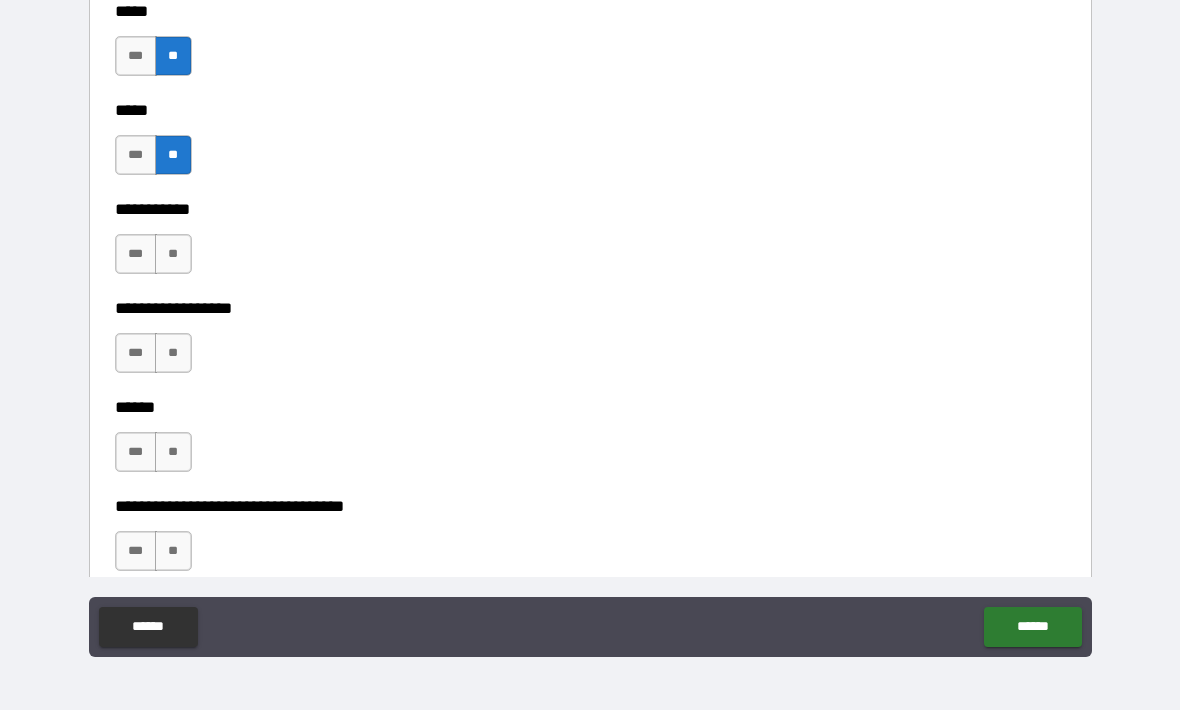 click on "**********" at bounding box center [590, 324] 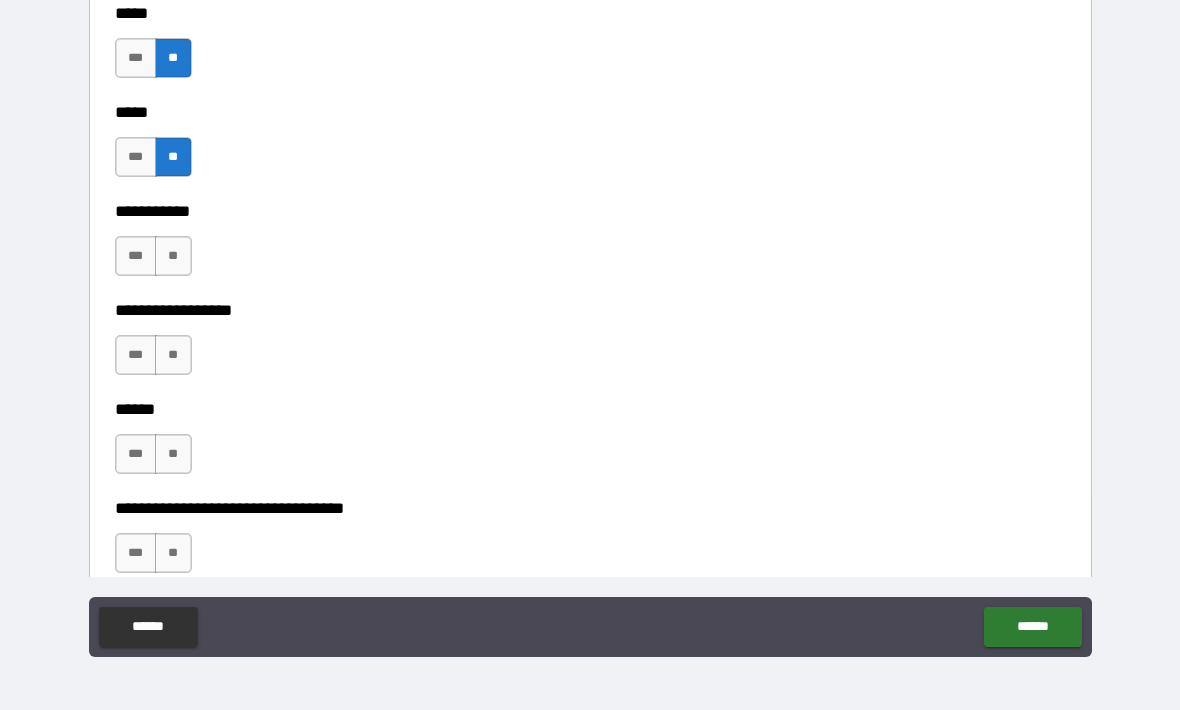 scroll, scrollTop: 1929, scrollLeft: 0, axis: vertical 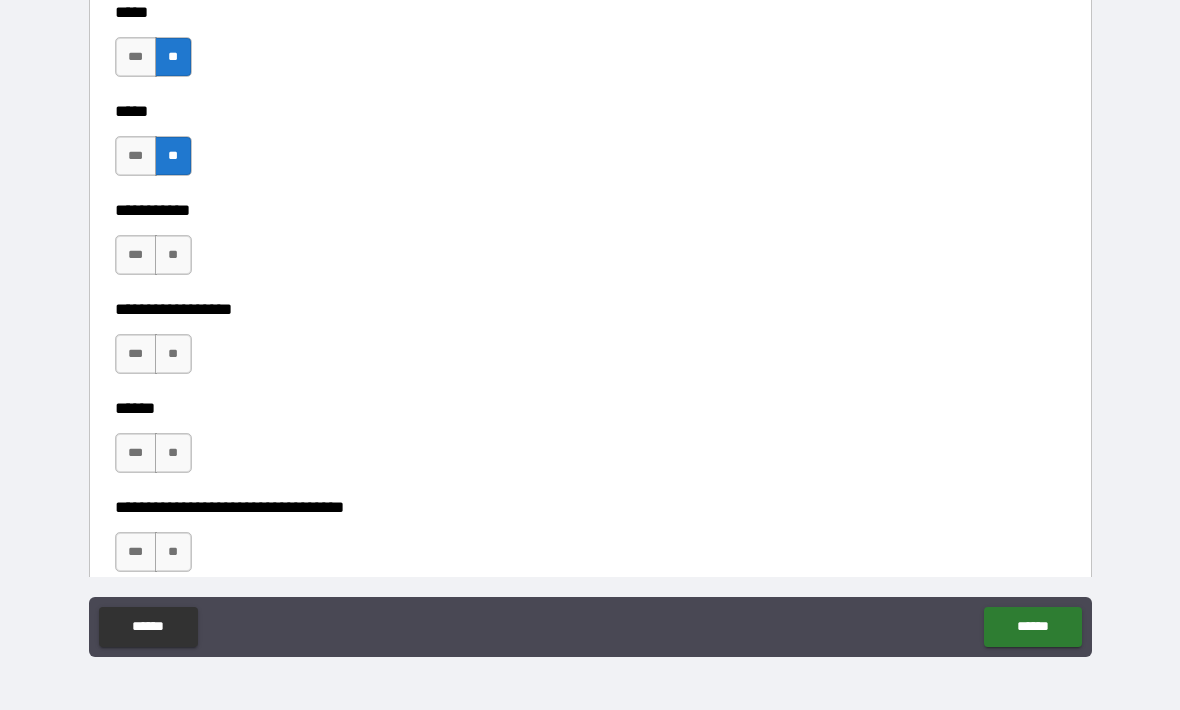 click on "**" at bounding box center [173, 255] 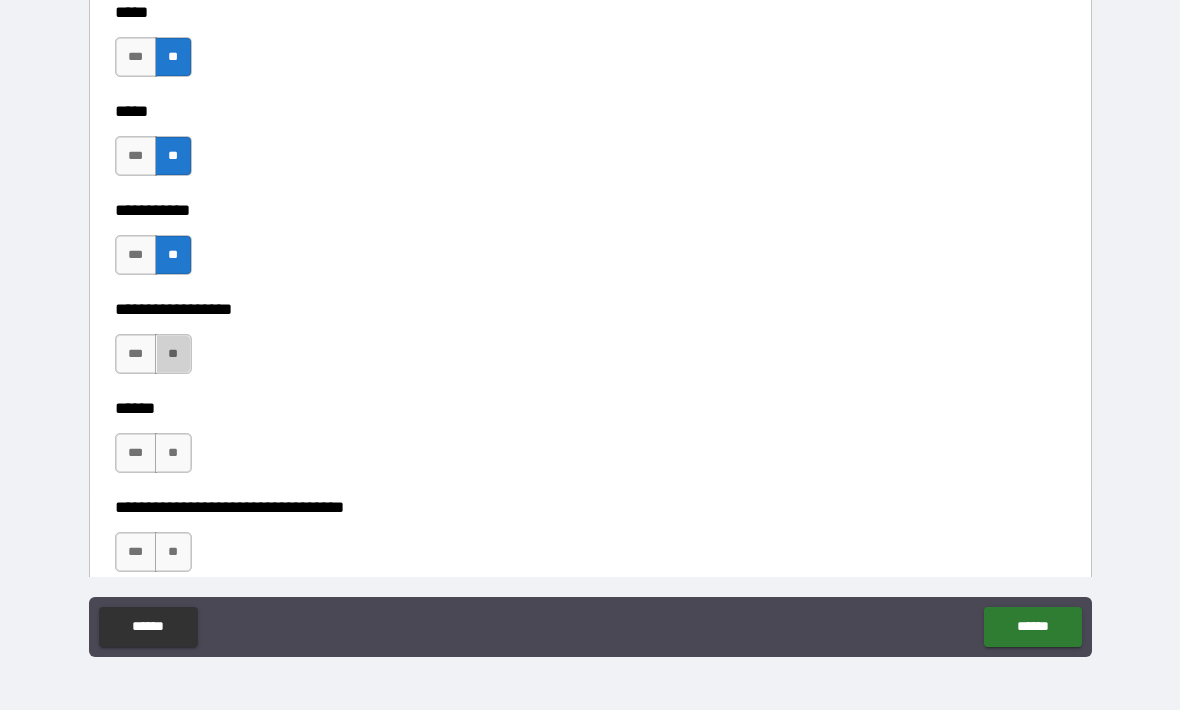 click on "**" at bounding box center (173, 354) 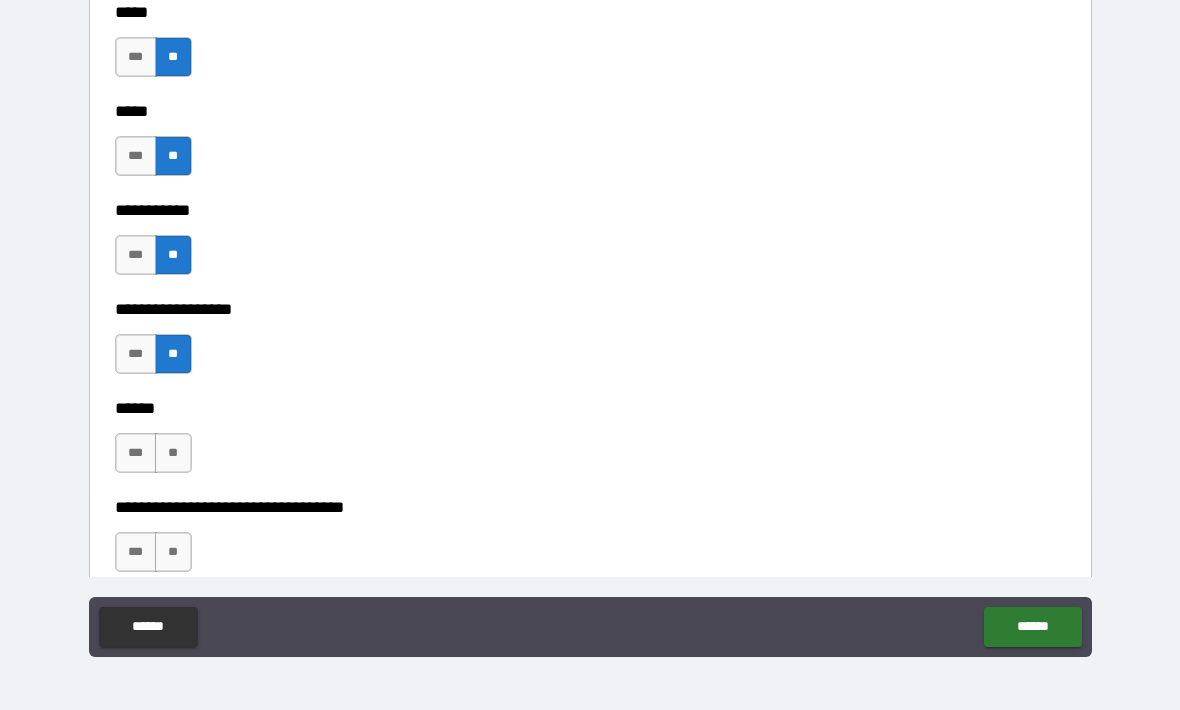 click on "**" at bounding box center (173, 453) 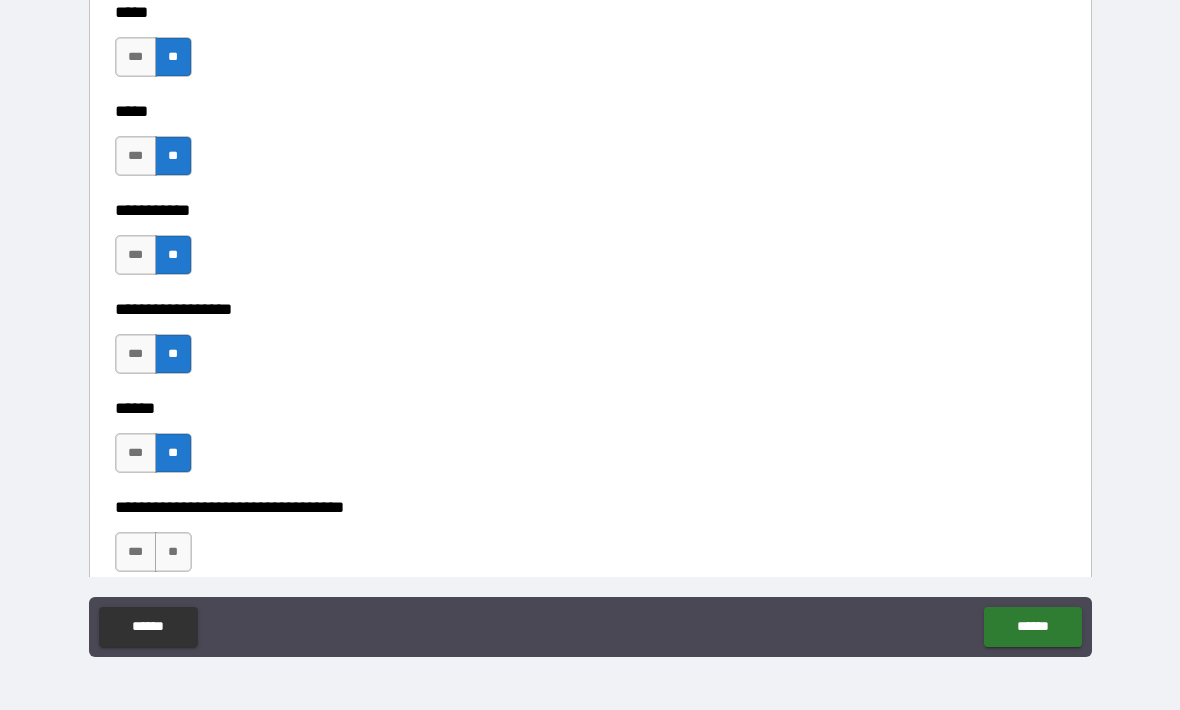 click on "**" at bounding box center (173, 552) 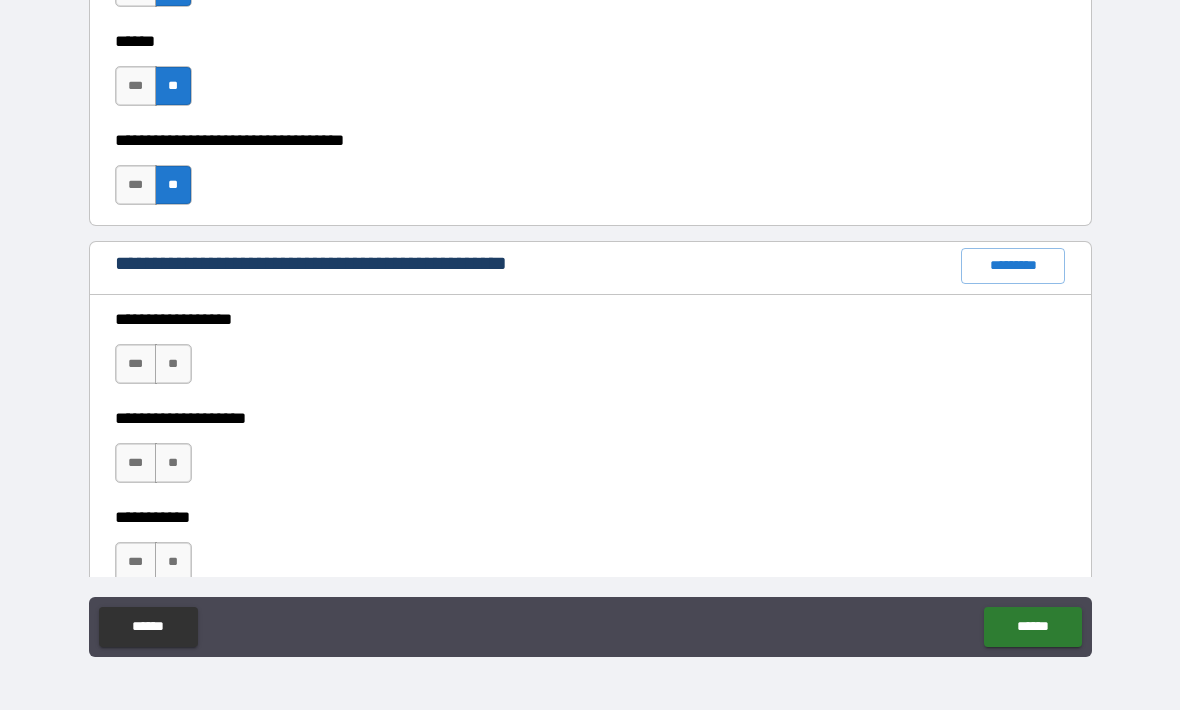 scroll, scrollTop: 2356, scrollLeft: 0, axis: vertical 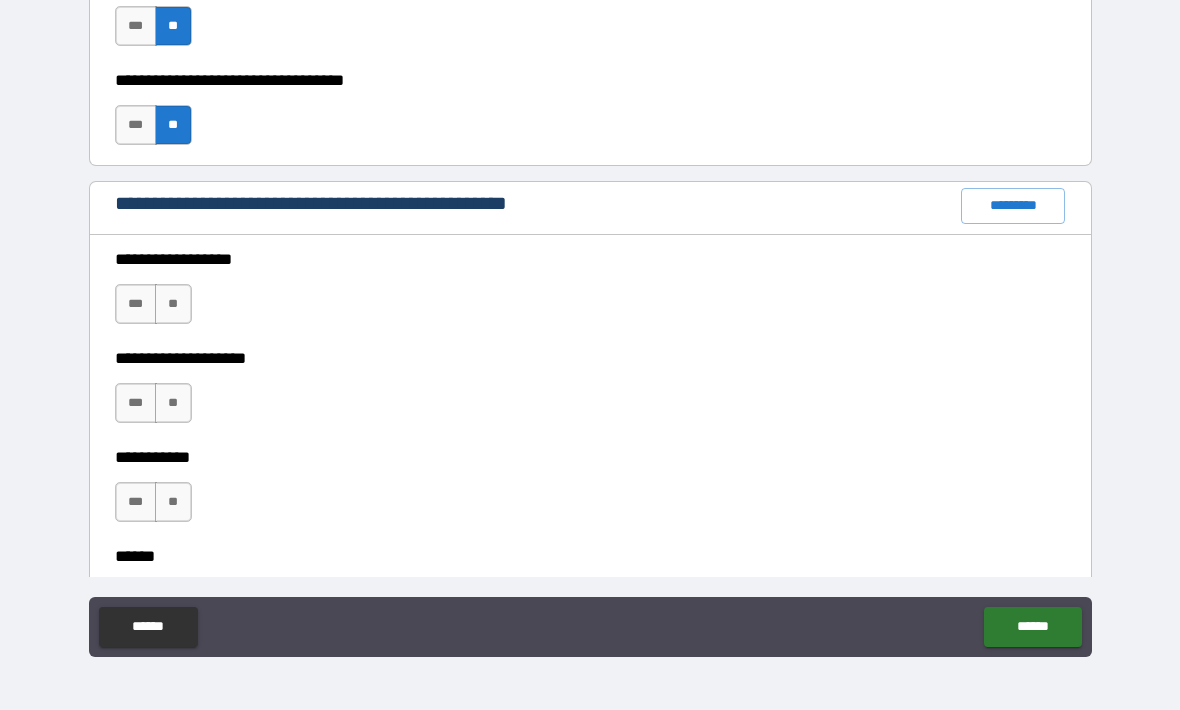 click on "**" at bounding box center [173, 304] 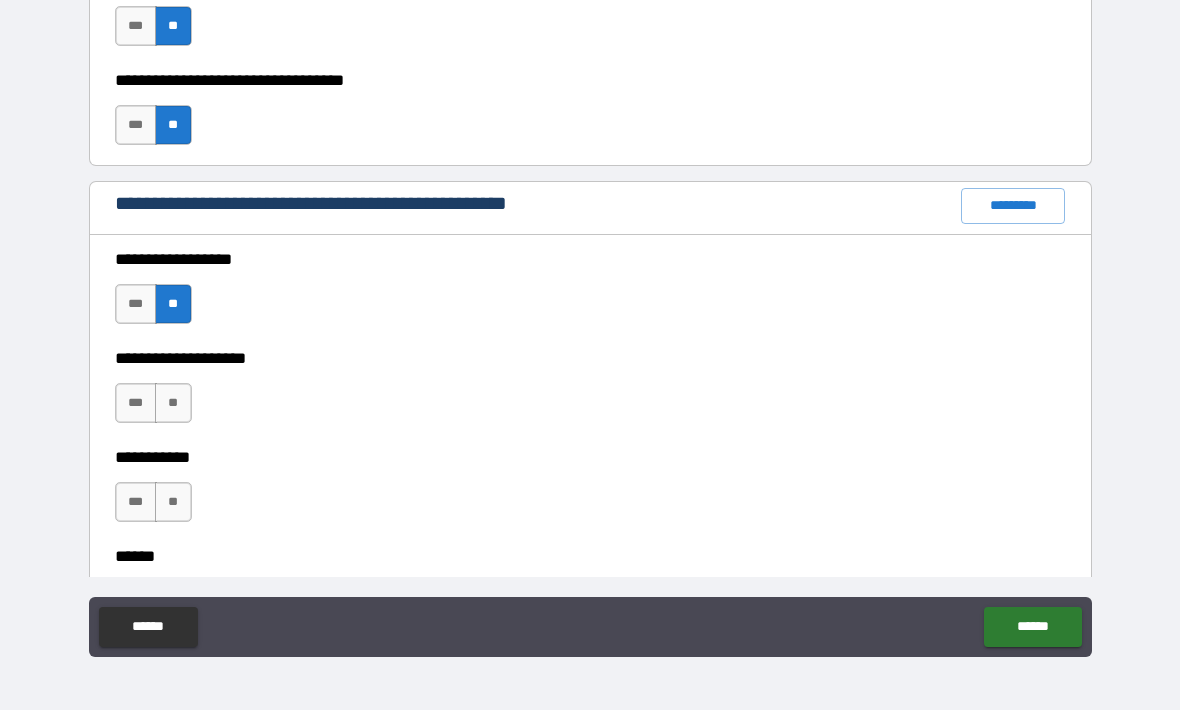 click on "**" at bounding box center [173, 403] 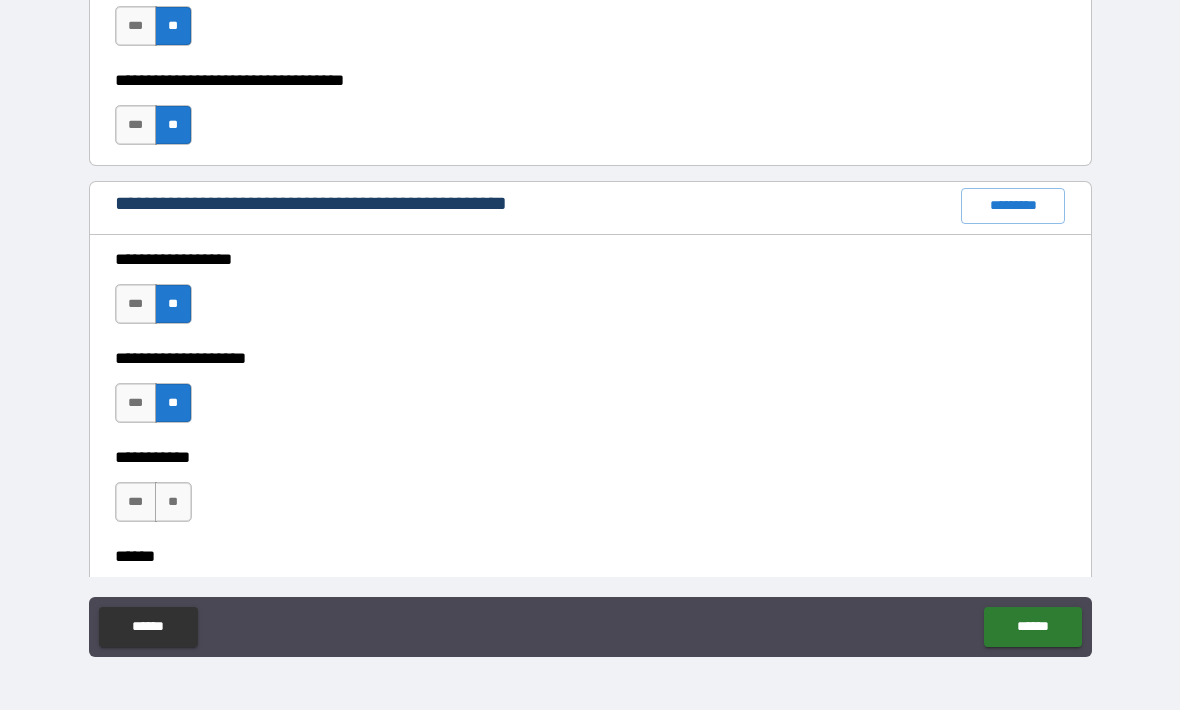 click on "**" at bounding box center [173, 502] 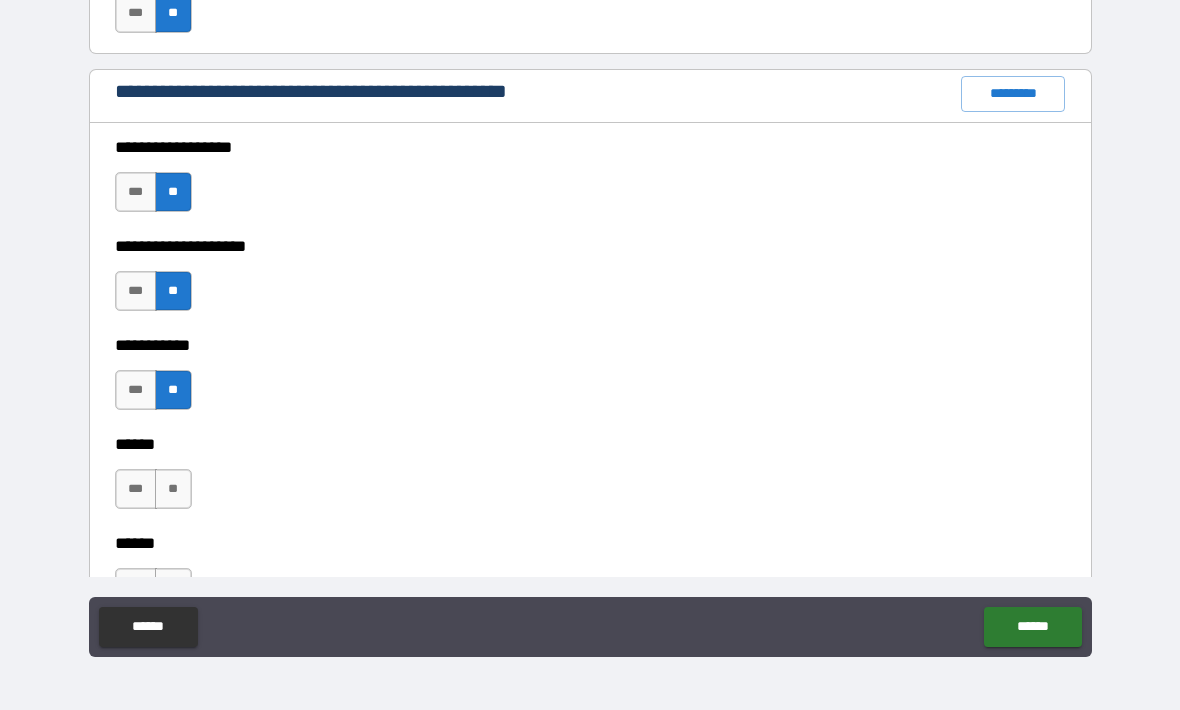 scroll, scrollTop: 2470, scrollLeft: 0, axis: vertical 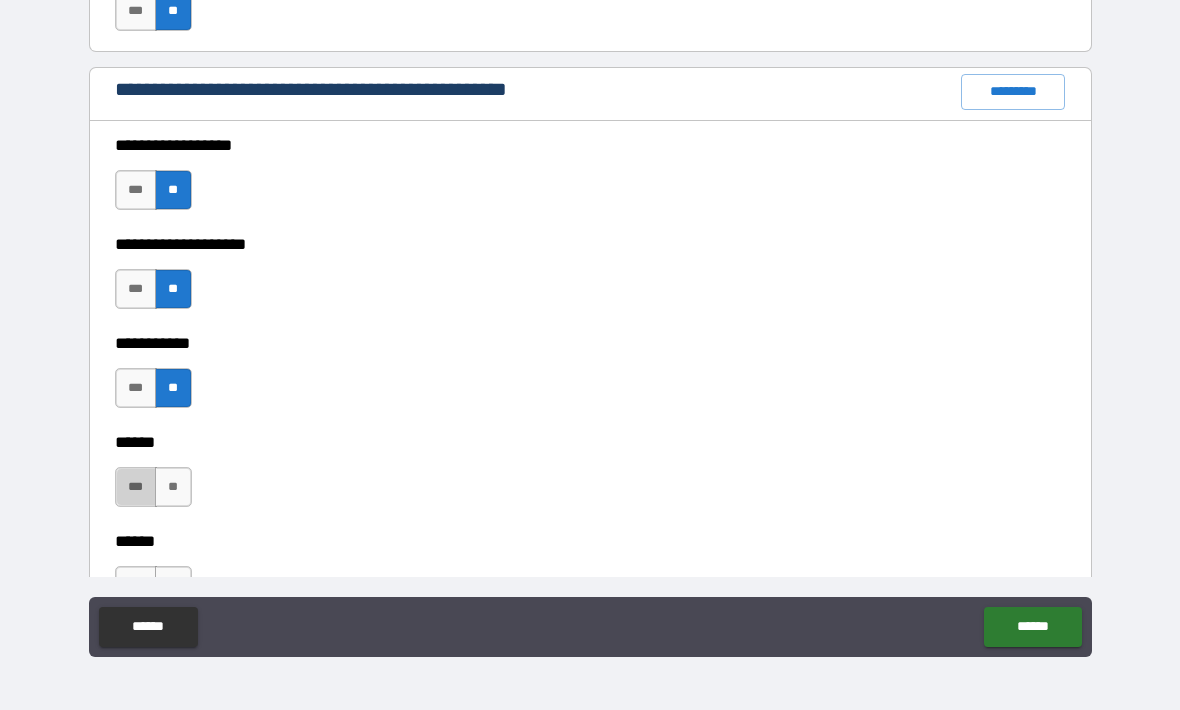 click on "***" at bounding box center [136, 487] 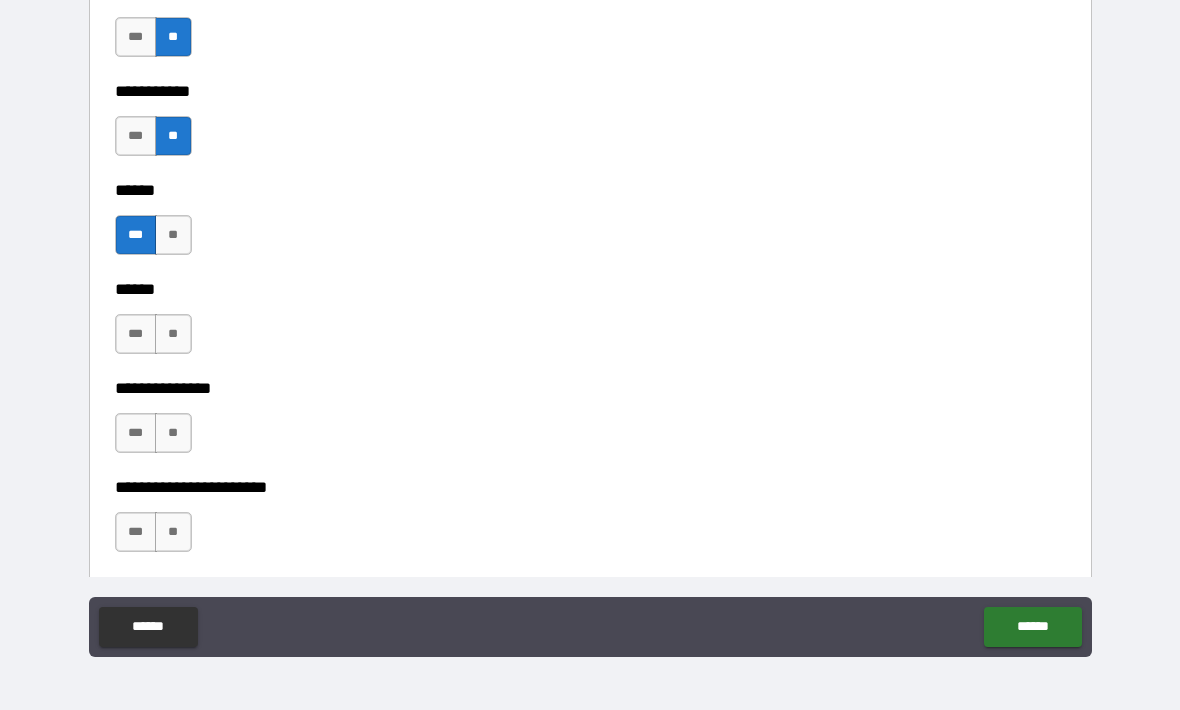 scroll, scrollTop: 2723, scrollLeft: 0, axis: vertical 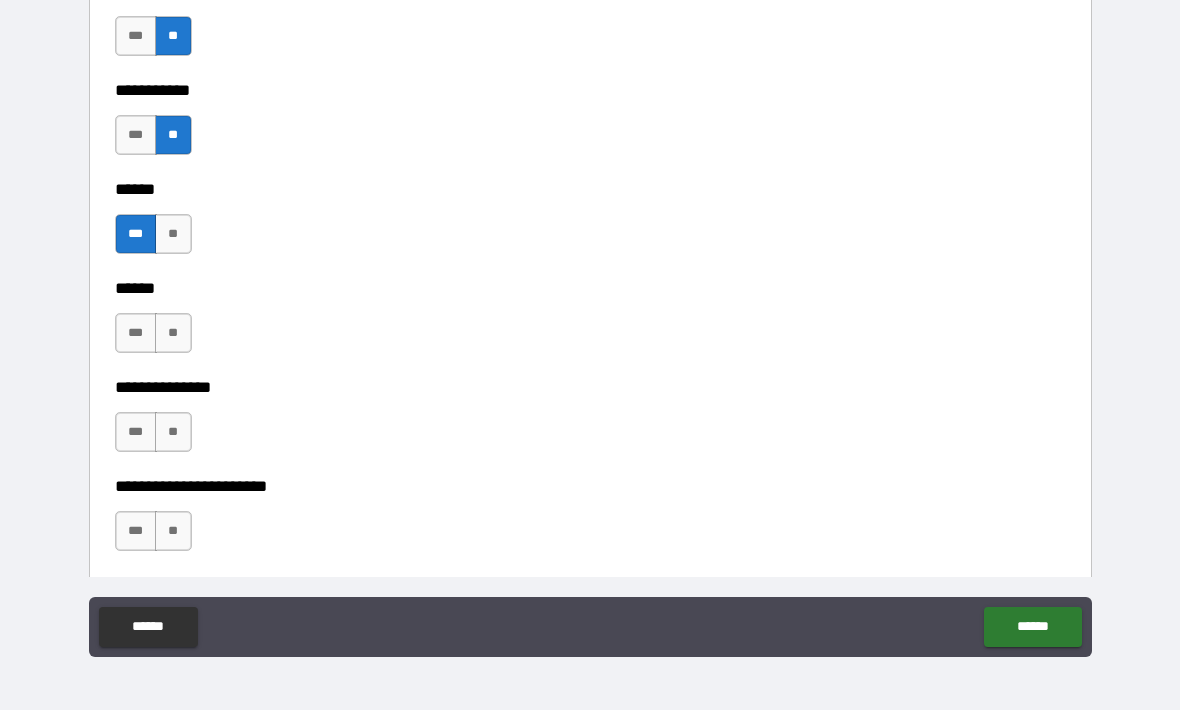 click on "**" at bounding box center [173, 333] 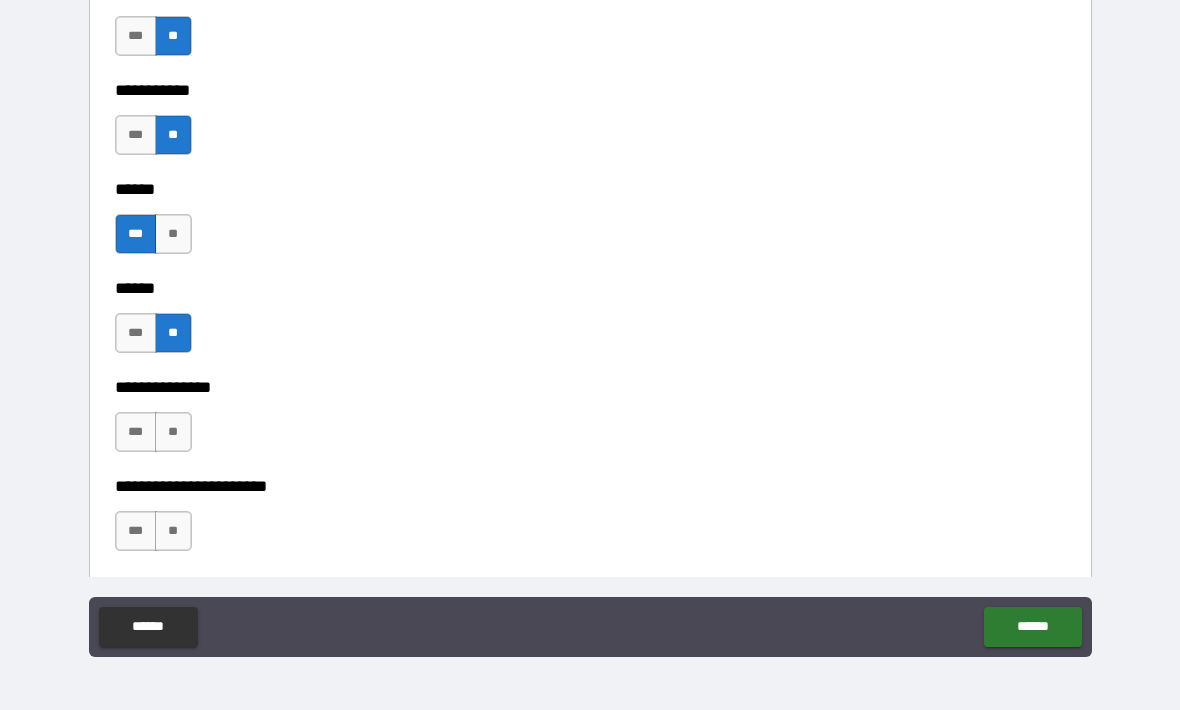click on "**" at bounding box center [173, 432] 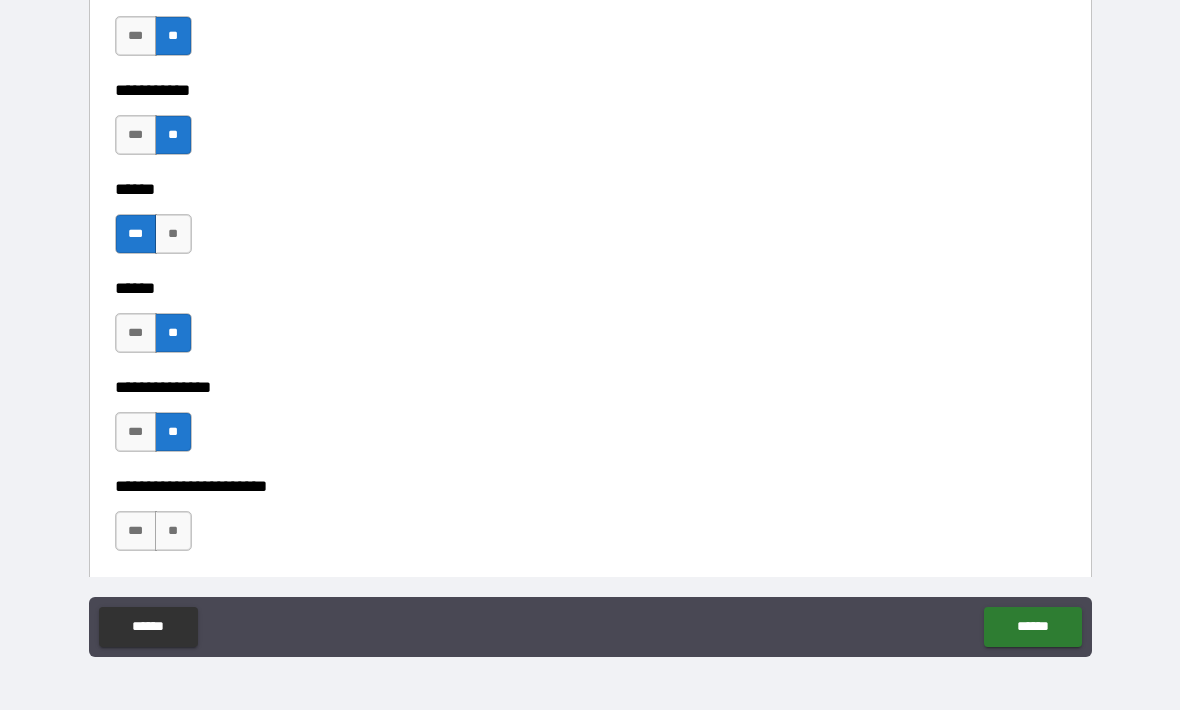 click on "**" at bounding box center [173, 531] 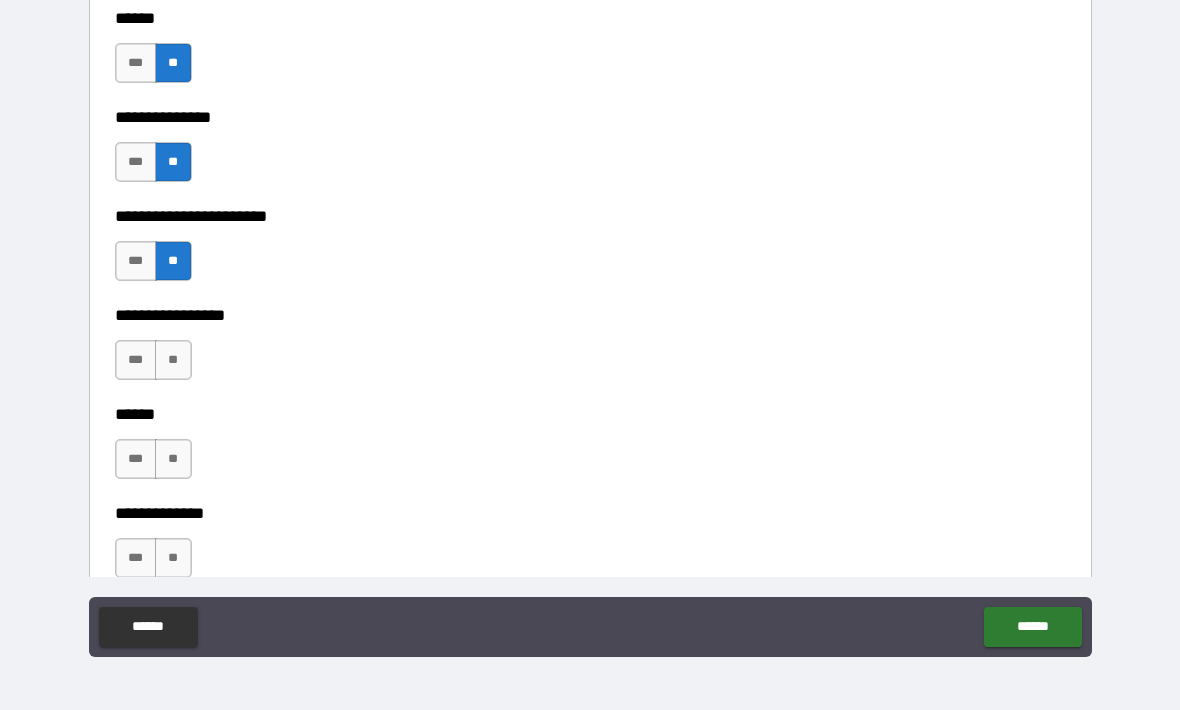 scroll, scrollTop: 3024, scrollLeft: 0, axis: vertical 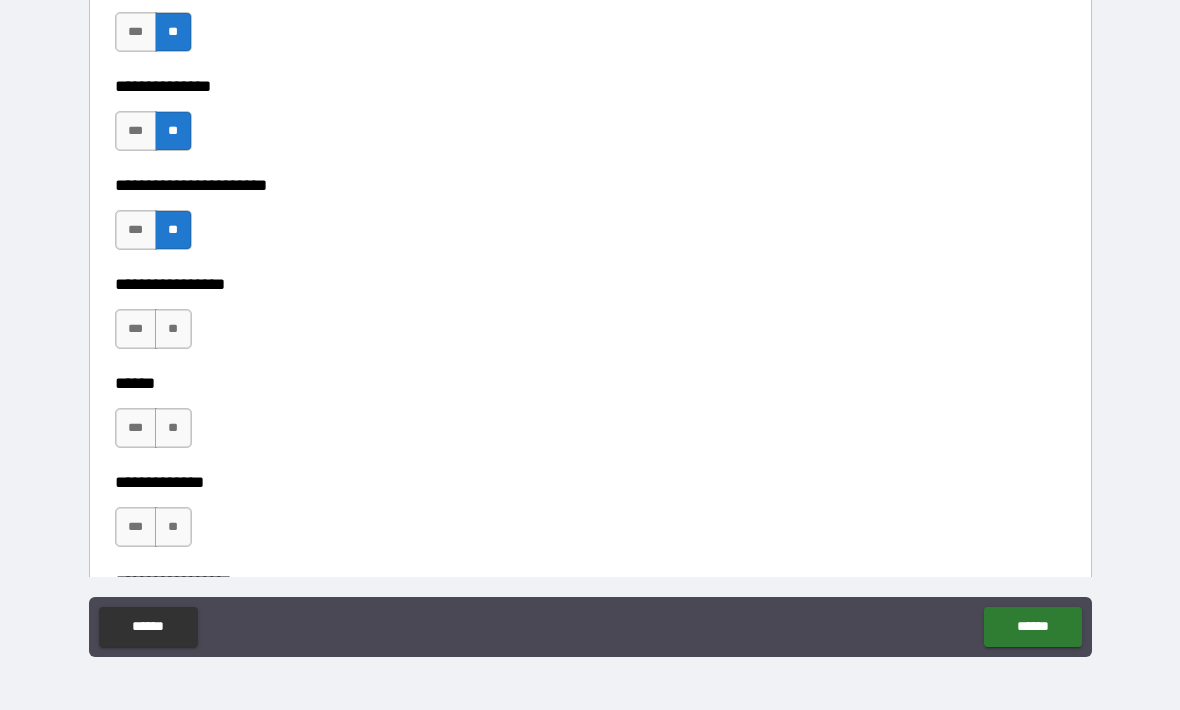 click on "**" at bounding box center [173, 329] 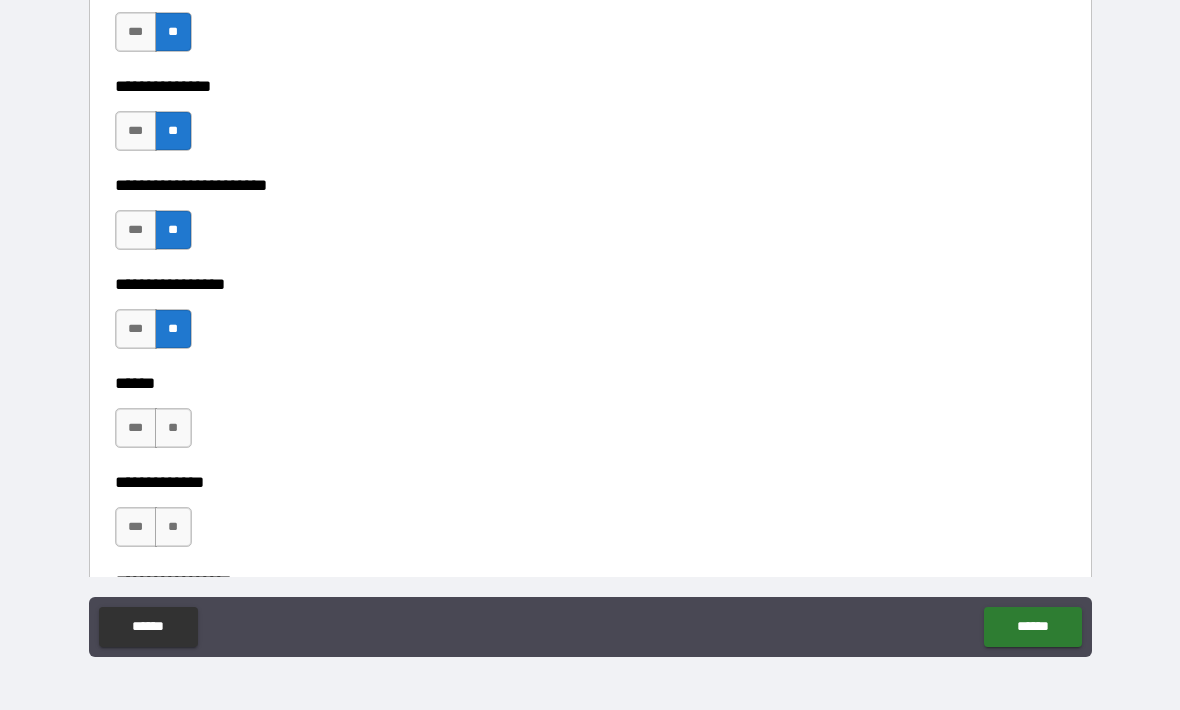 click on "**" at bounding box center (173, 428) 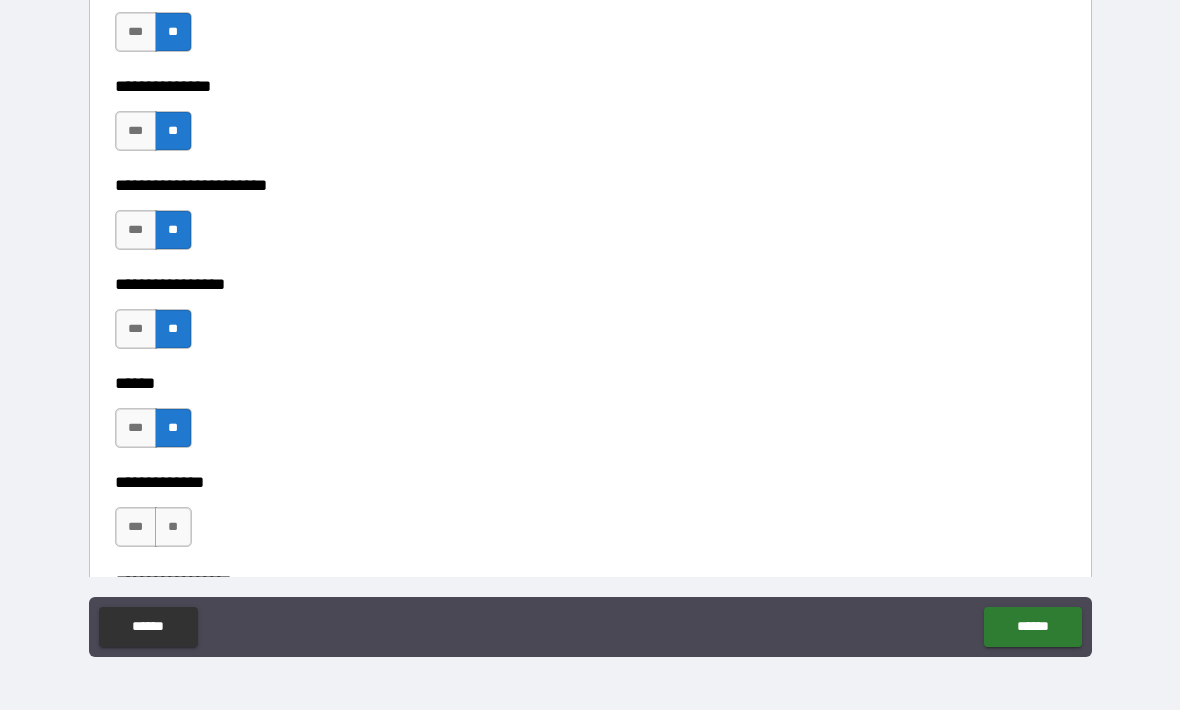 click on "**" at bounding box center (173, 527) 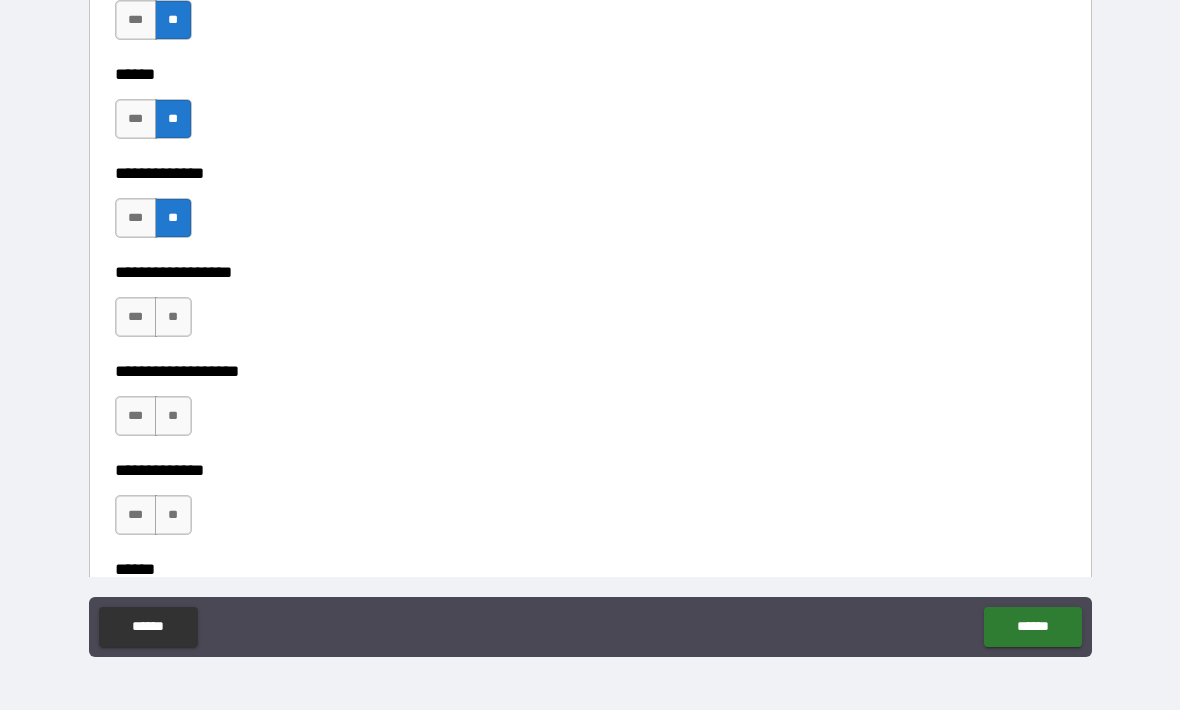 scroll, scrollTop: 3336, scrollLeft: 0, axis: vertical 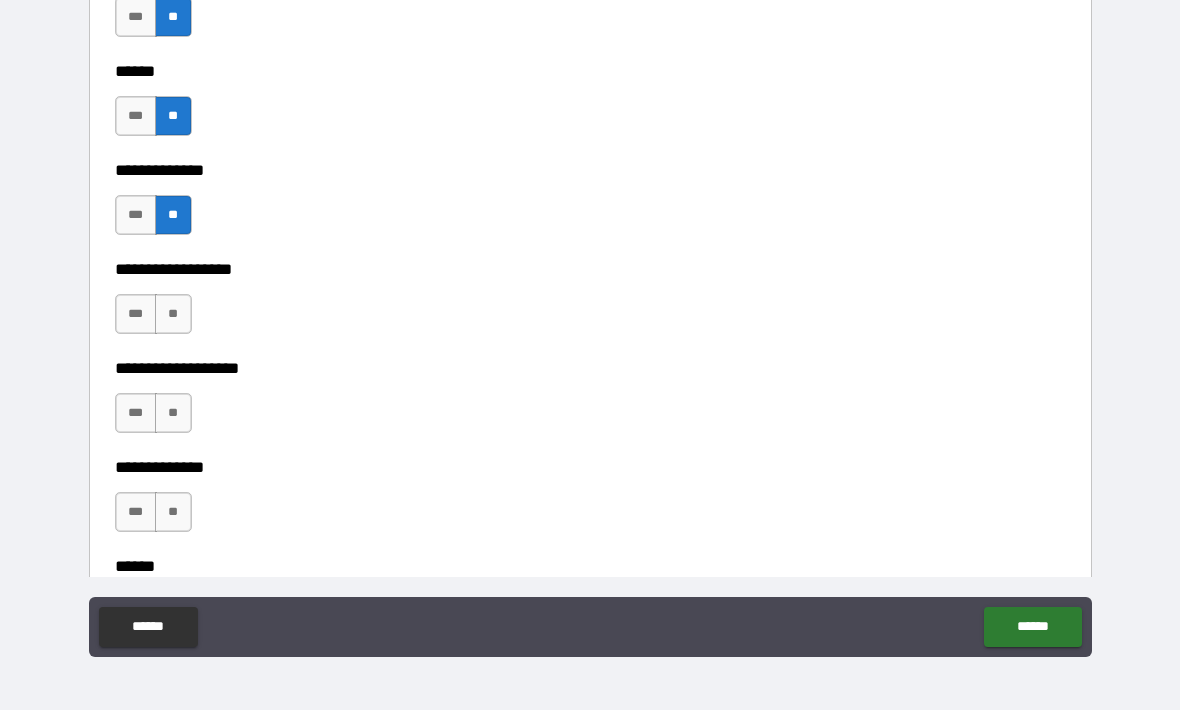 click on "**" at bounding box center (173, 314) 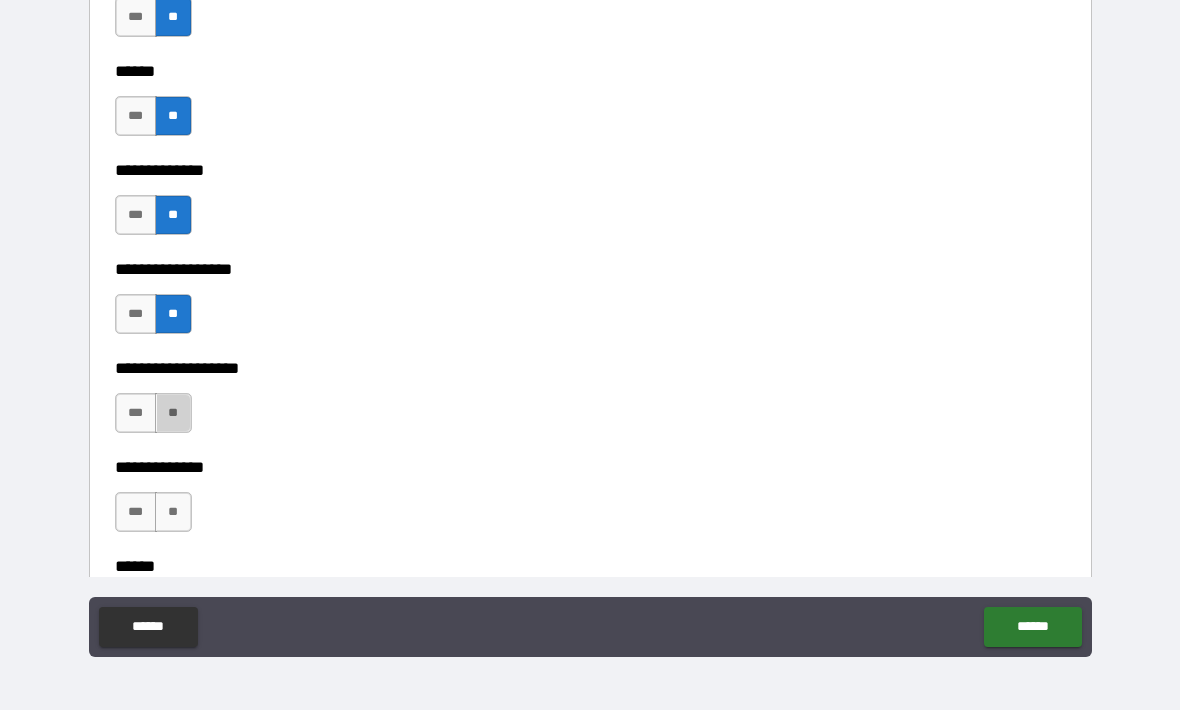 click on "**" at bounding box center [173, 413] 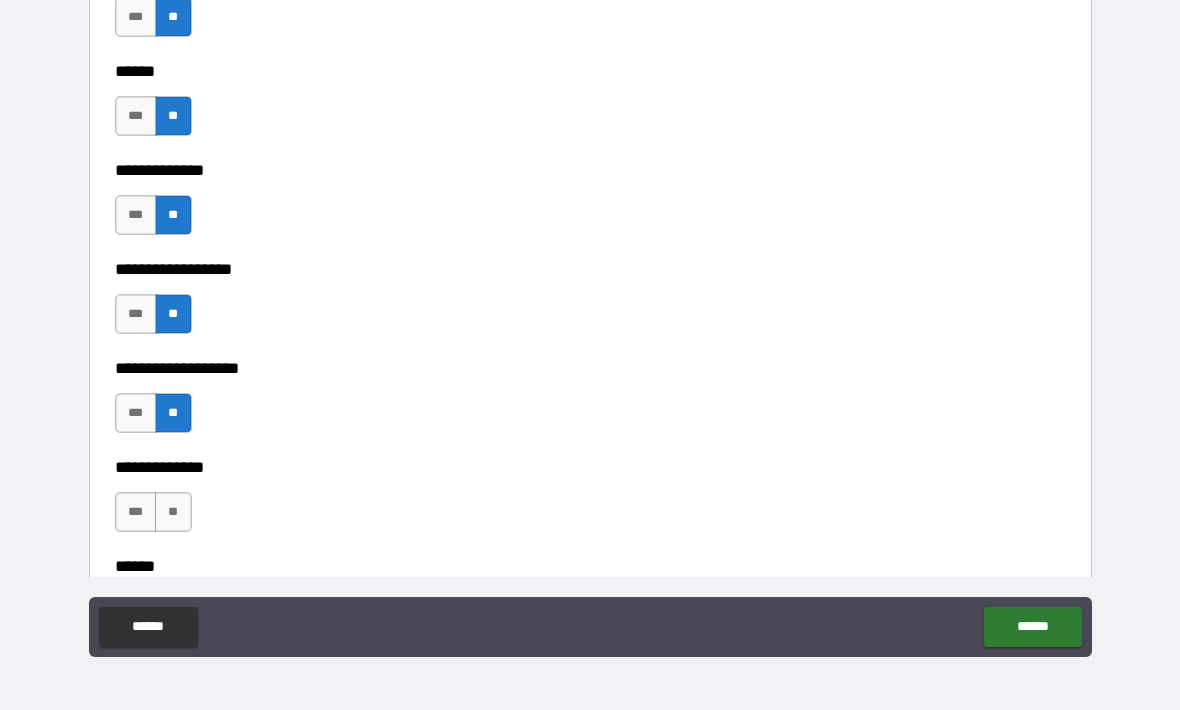 click on "***" at bounding box center [136, 512] 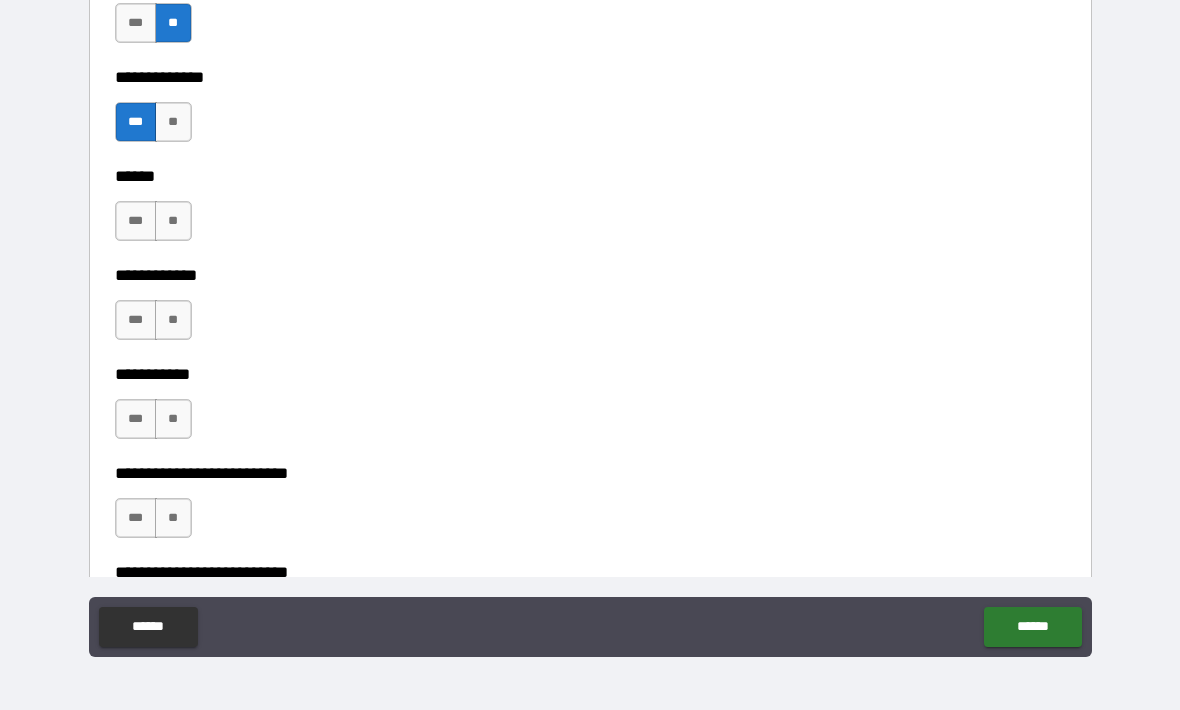 click on "**********" at bounding box center (590, 324) 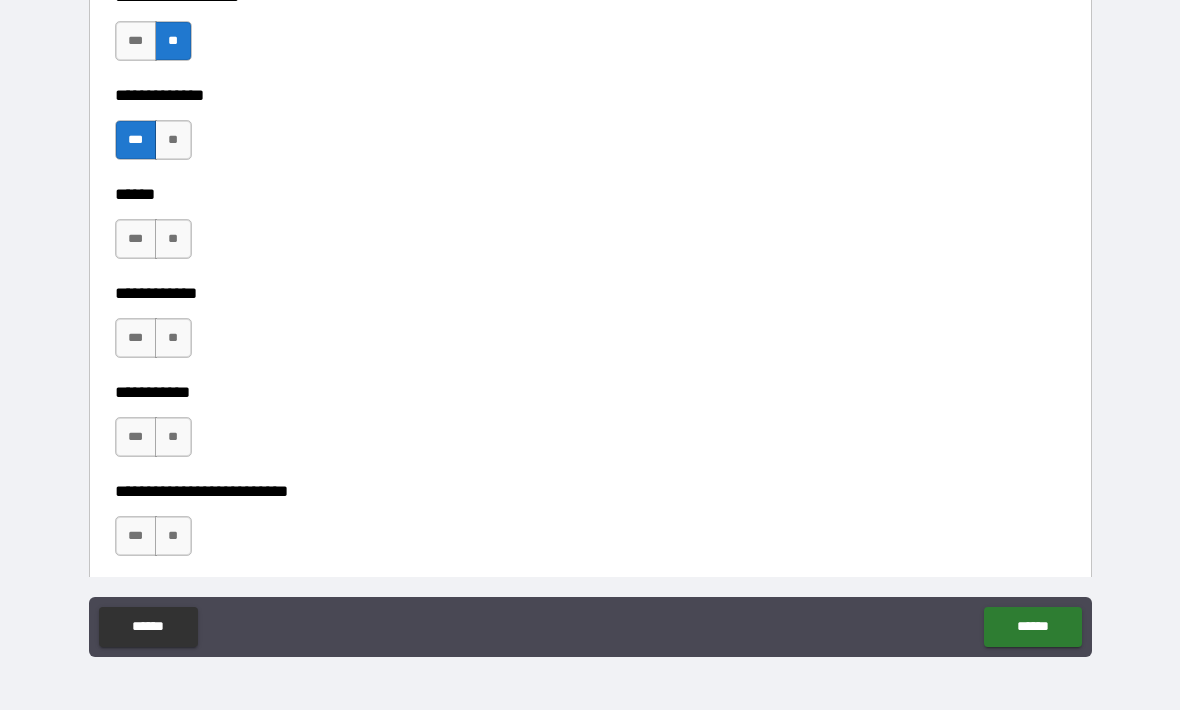scroll, scrollTop: 3711, scrollLeft: 0, axis: vertical 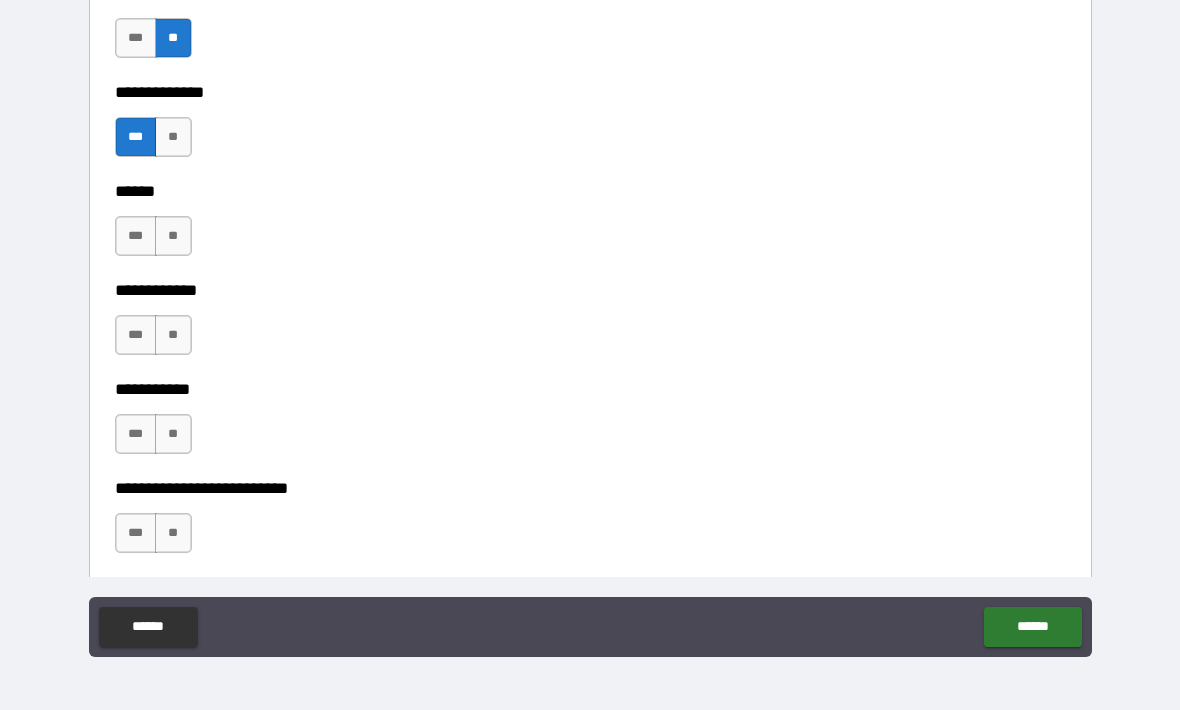 click on "**" at bounding box center (173, 236) 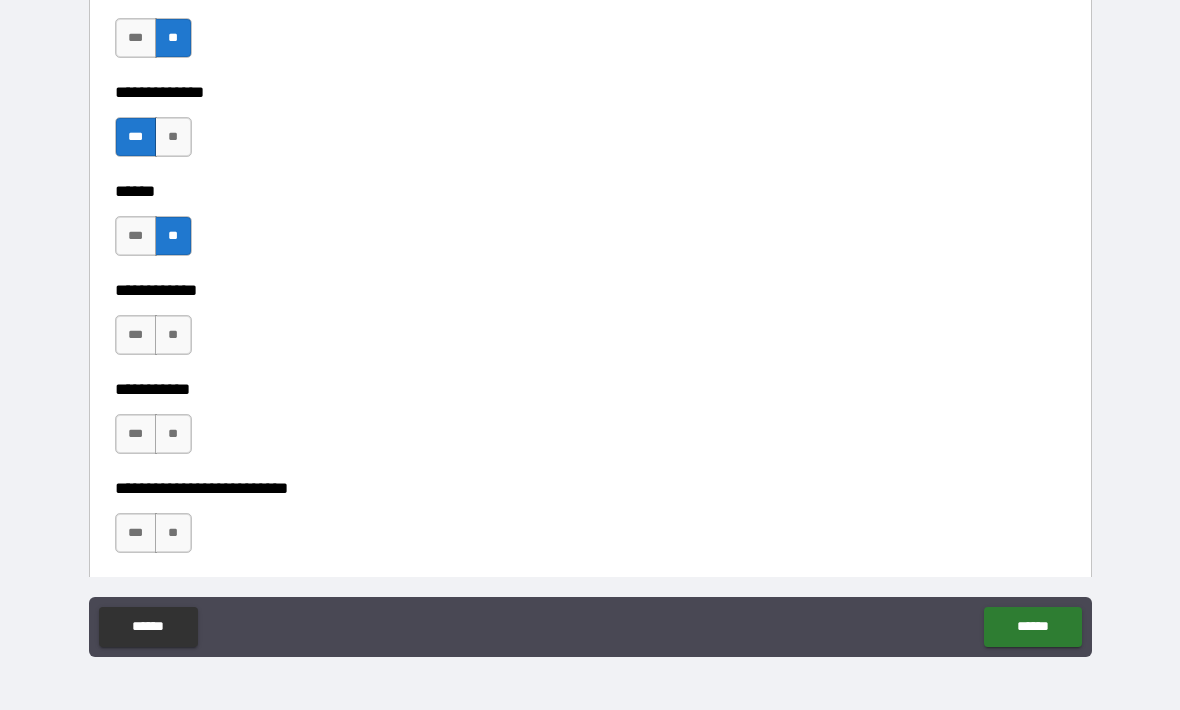 click on "**" at bounding box center [173, 335] 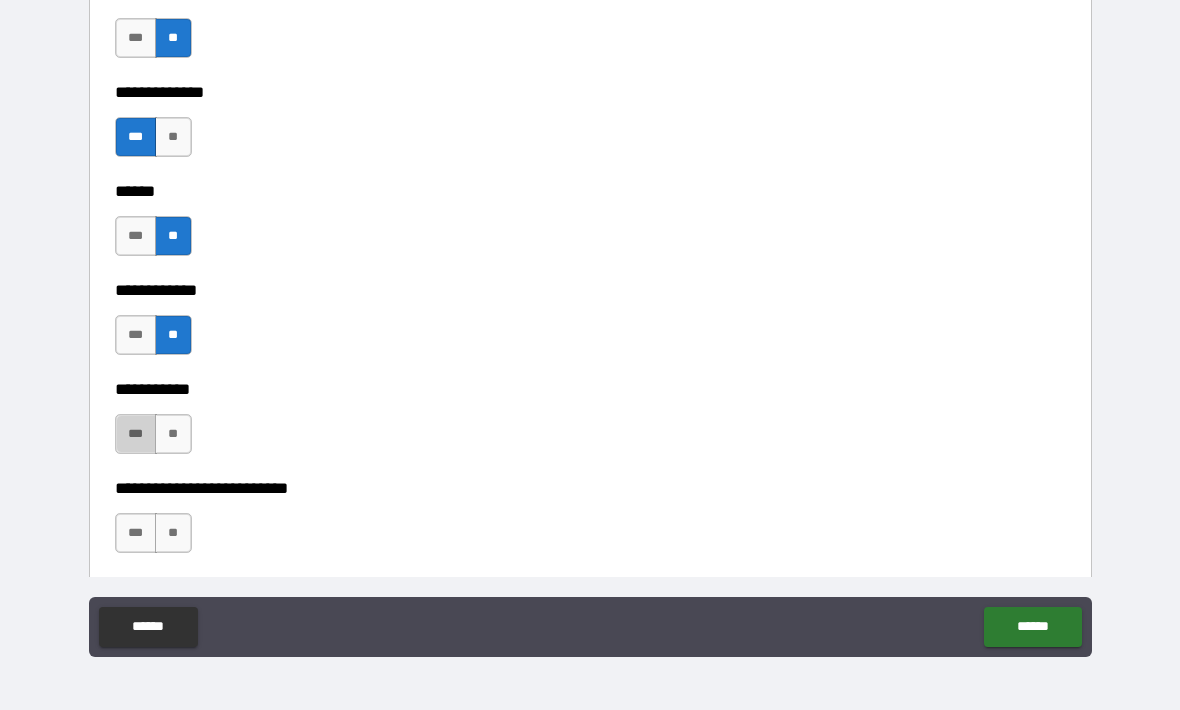 click on "***" at bounding box center (136, 434) 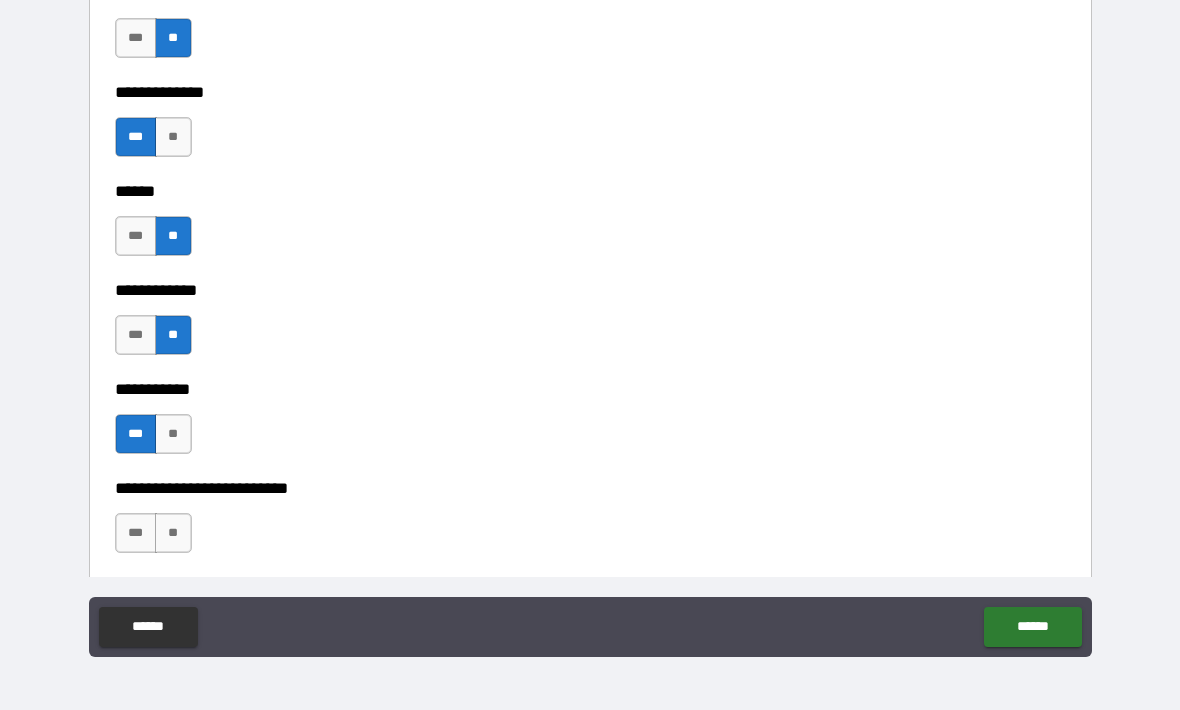 click on "***" at bounding box center [136, 533] 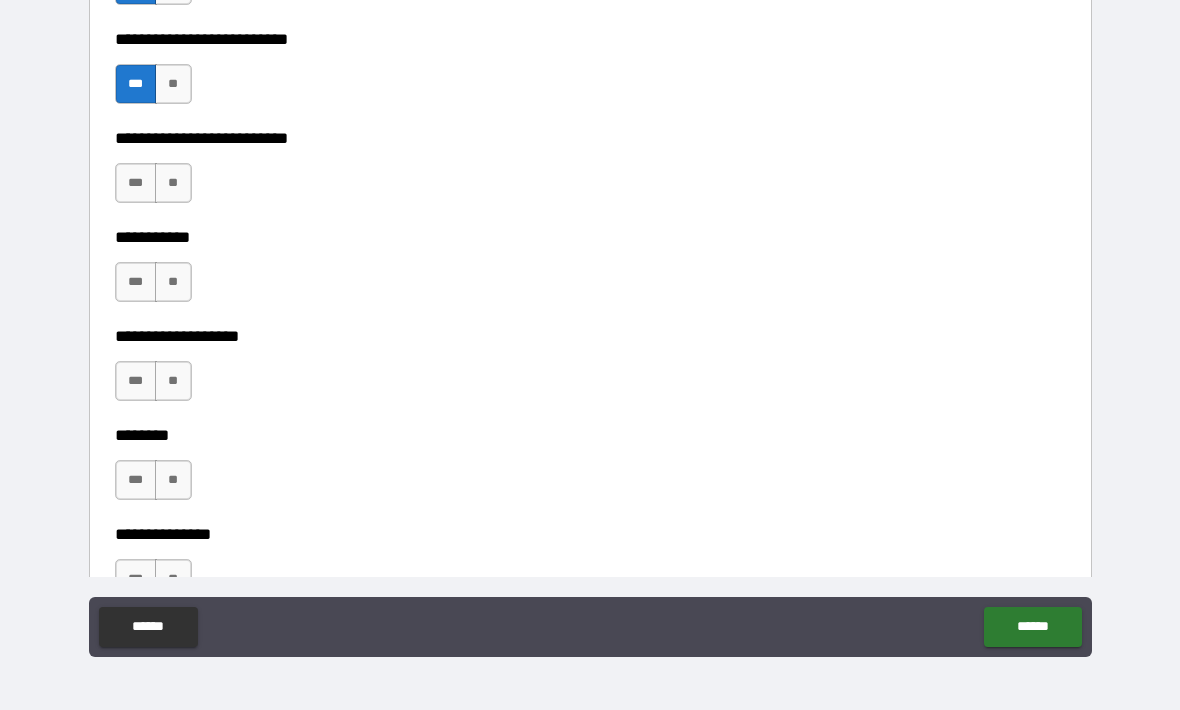click on "**********" at bounding box center [590, 324] 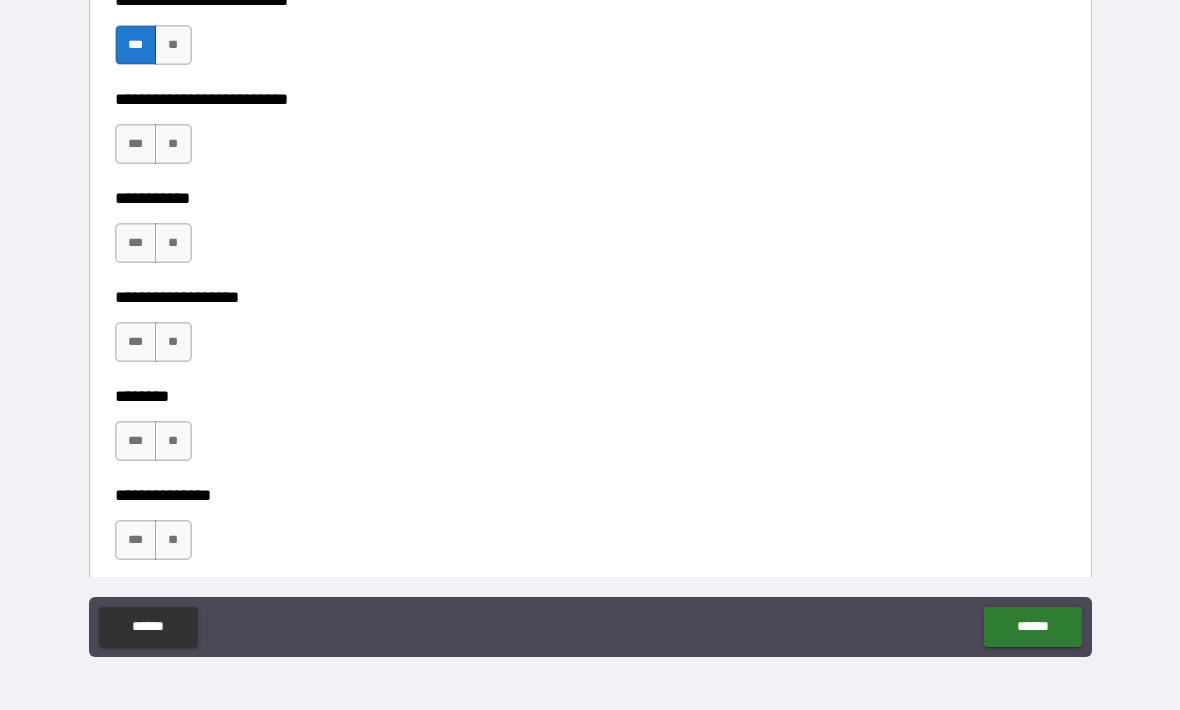 scroll, scrollTop: 4176, scrollLeft: 0, axis: vertical 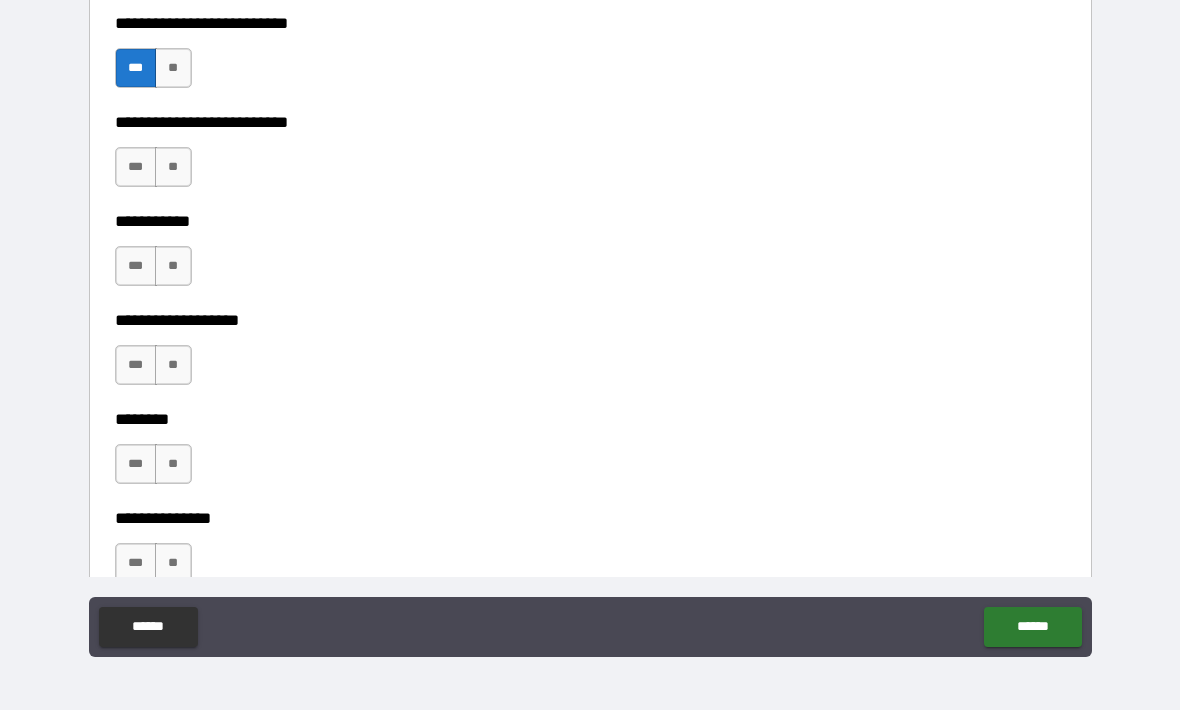 click on "**" at bounding box center (173, 167) 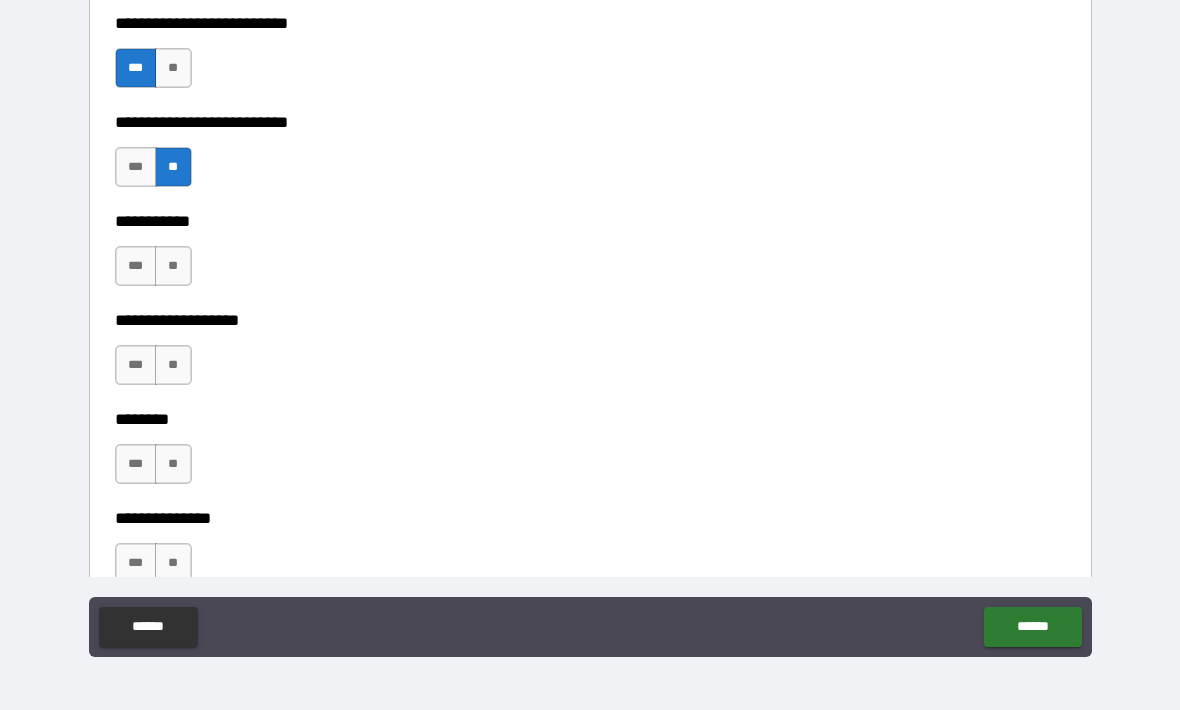 click on "**" at bounding box center (173, 266) 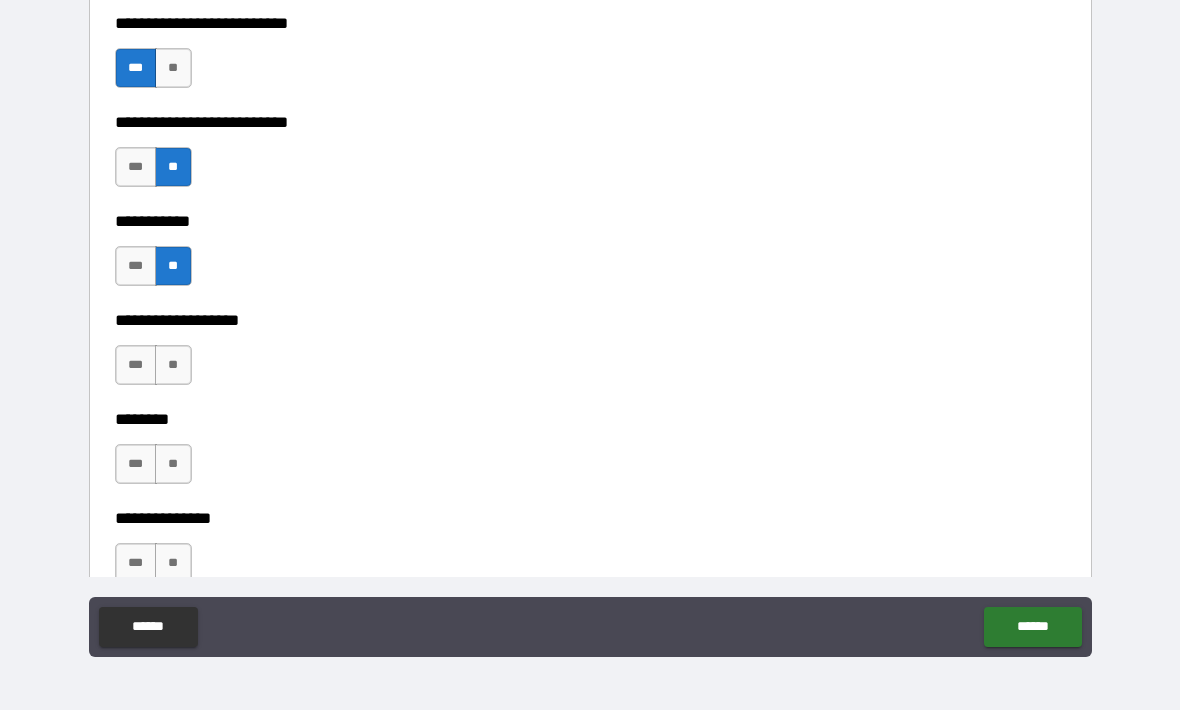 click on "**" at bounding box center (173, 365) 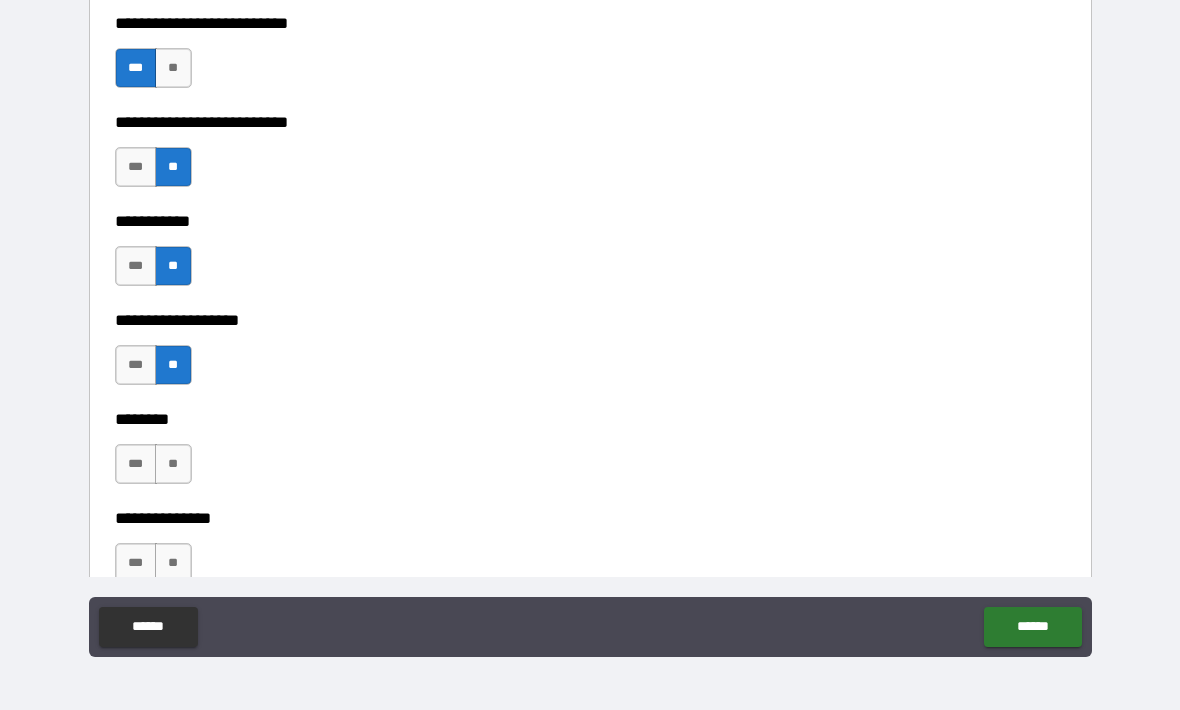 click on "**" at bounding box center [173, 464] 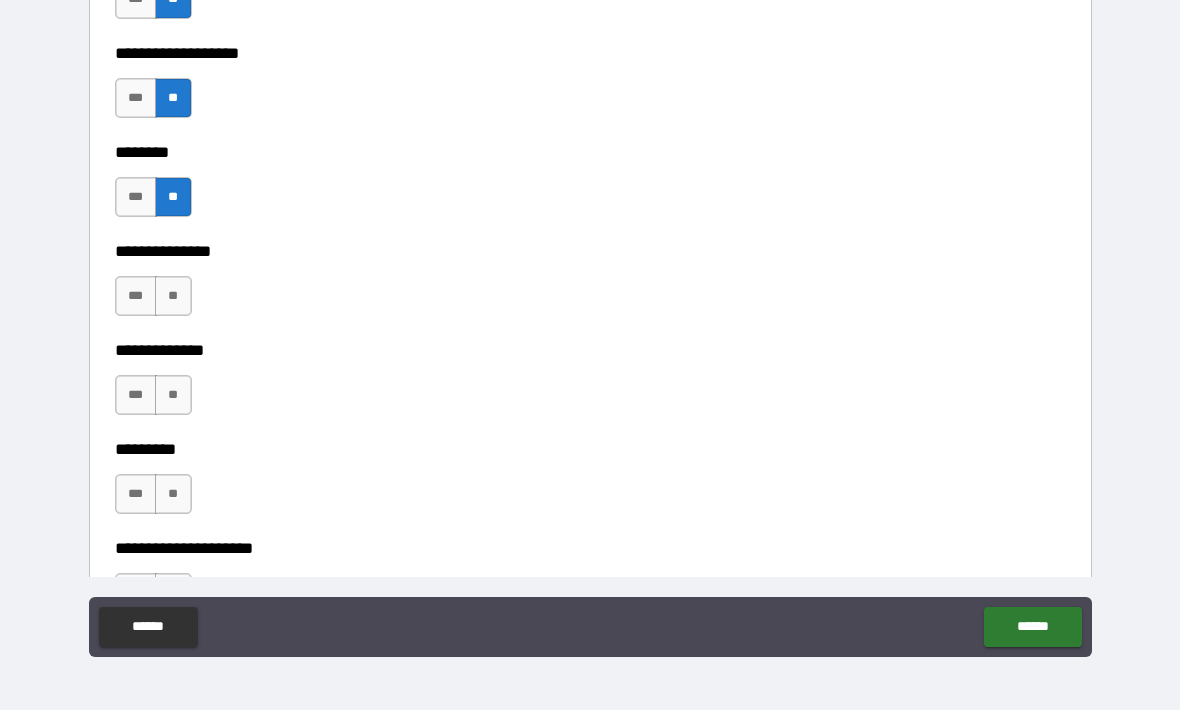 scroll, scrollTop: 4474, scrollLeft: 0, axis: vertical 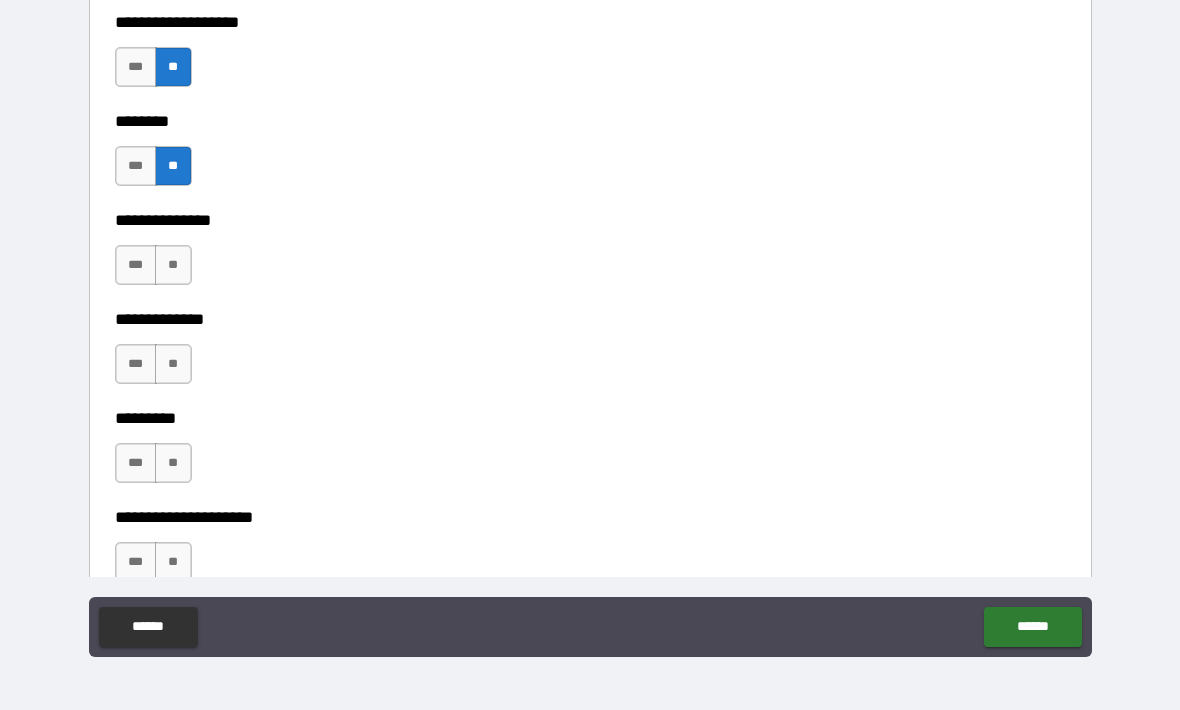 click on "**" at bounding box center [173, 265] 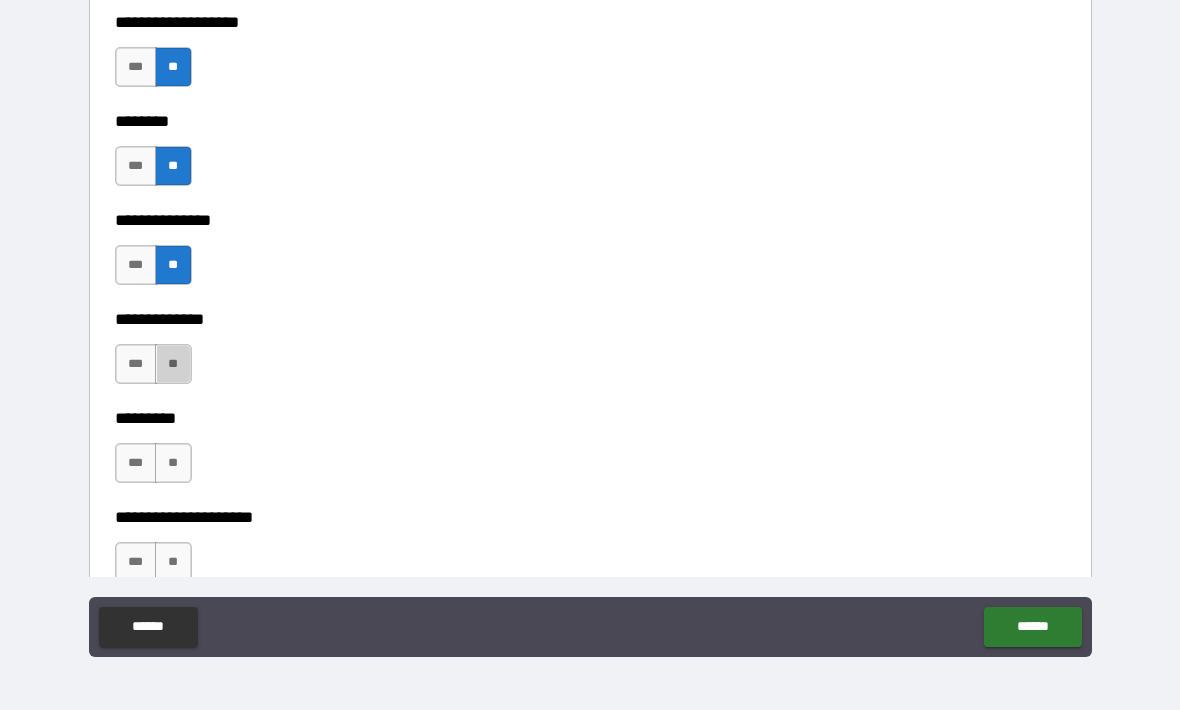 click on "**" at bounding box center (173, 364) 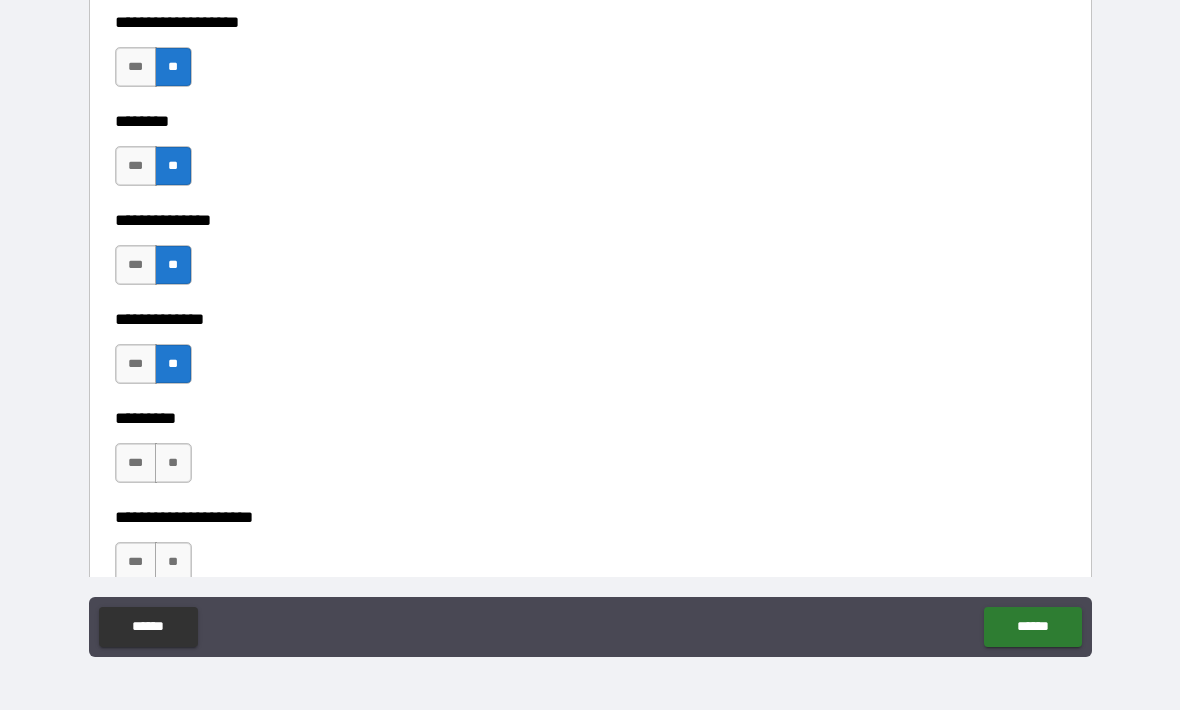 click on "**" at bounding box center [173, 463] 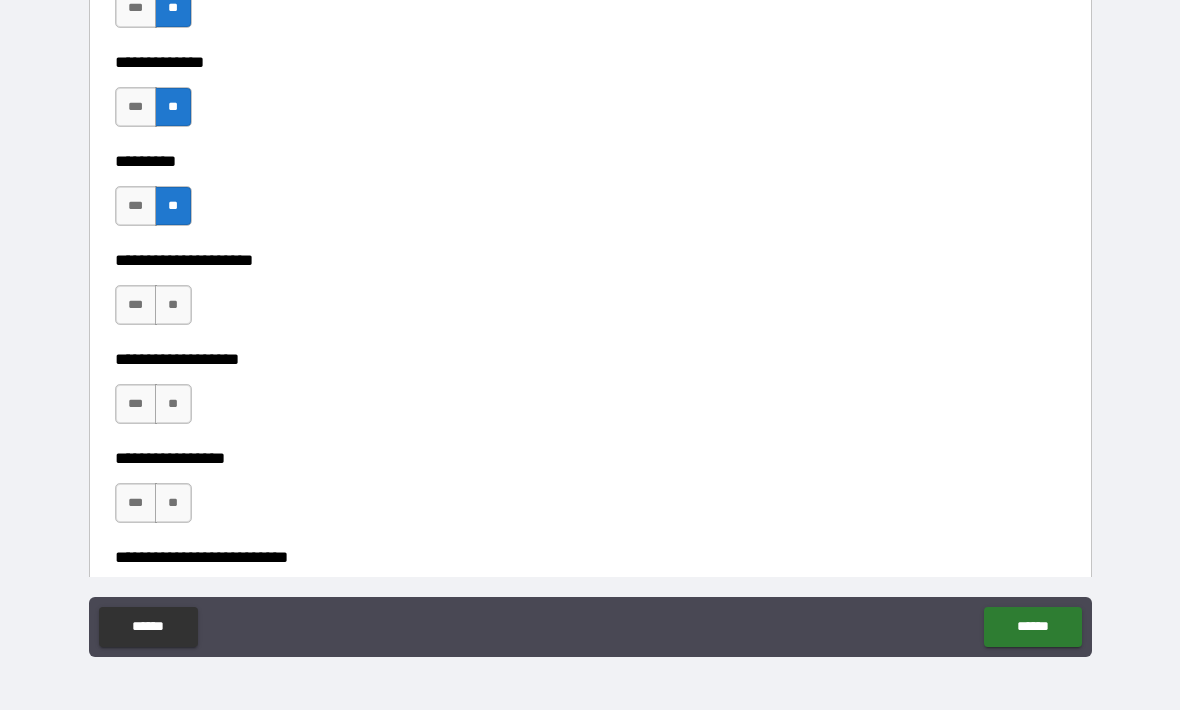 scroll, scrollTop: 4735, scrollLeft: 0, axis: vertical 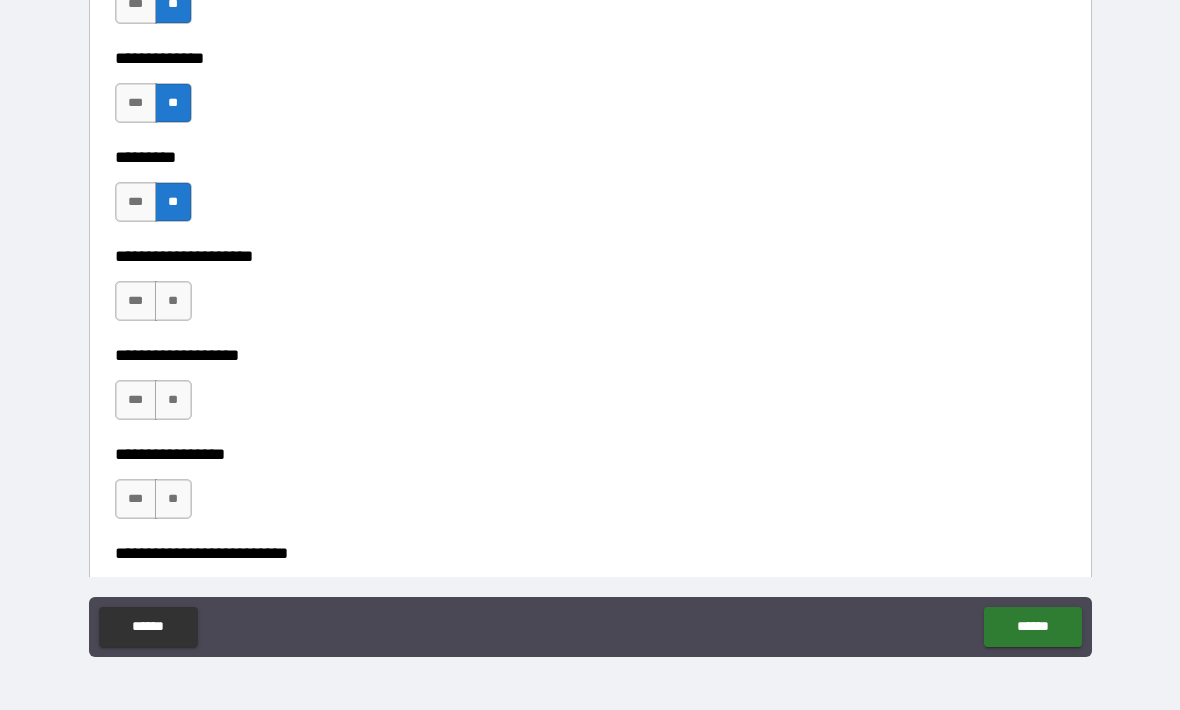 click on "**" at bounding box center (173, 301) 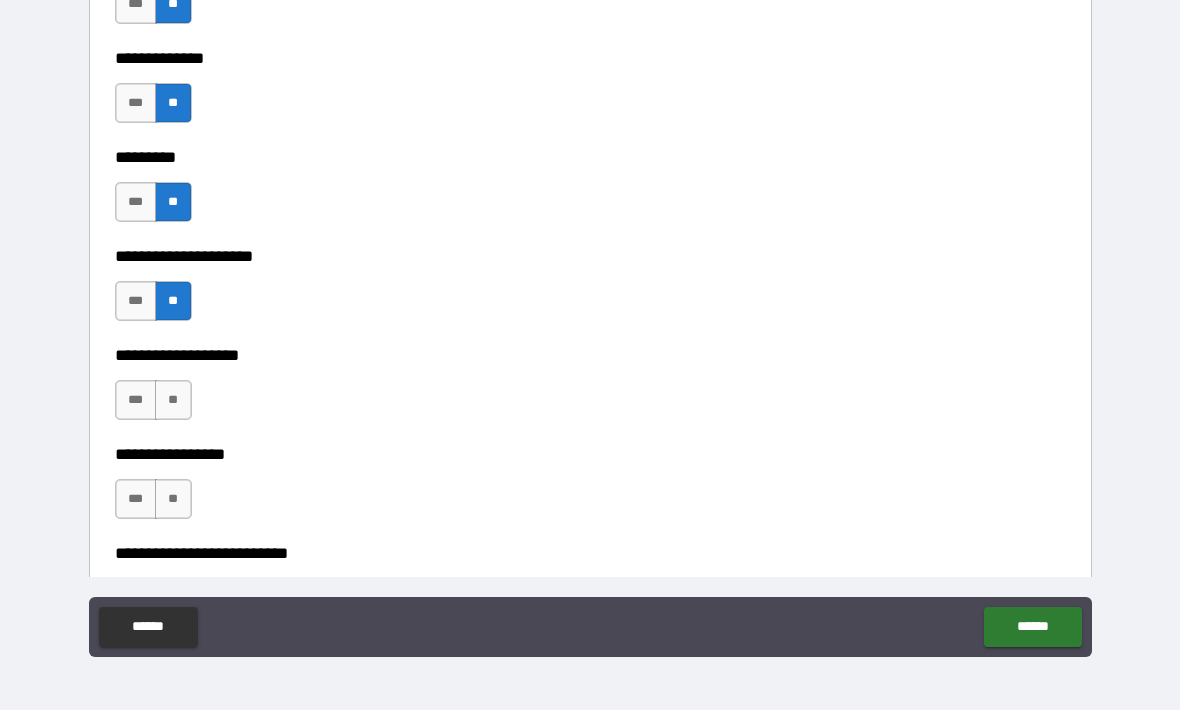 click on "**" at bounding box center (173, 400) 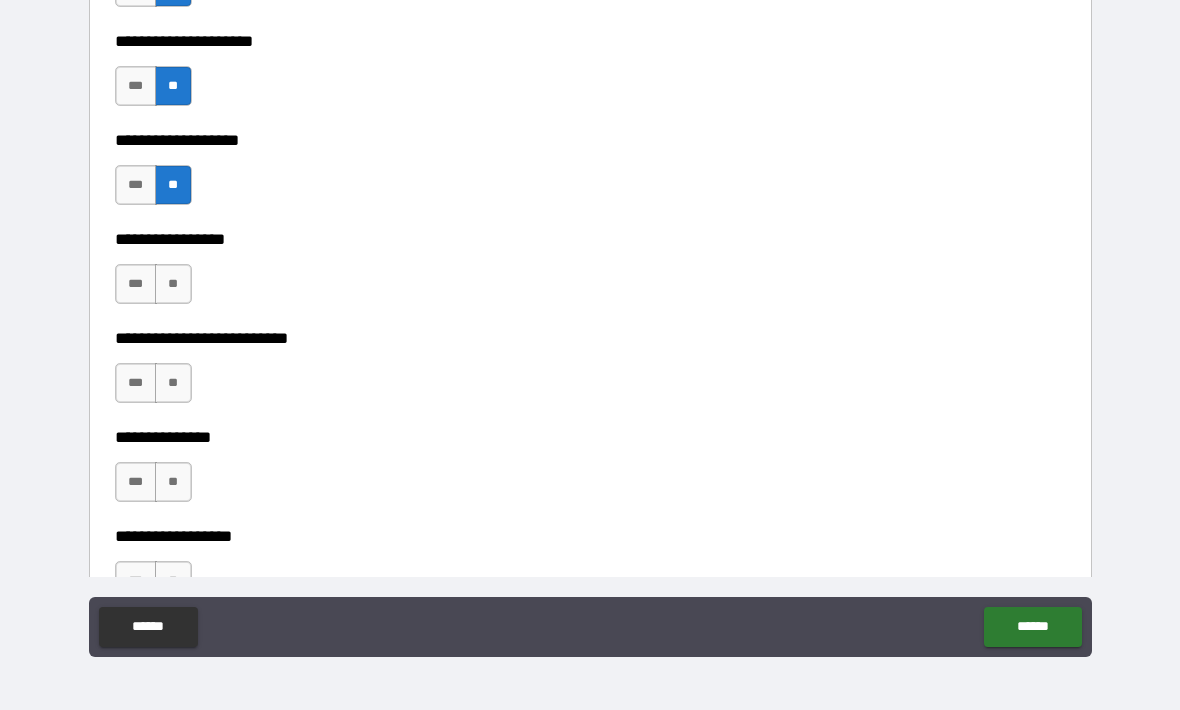 click on "**********" at bounding box center (590, 324) 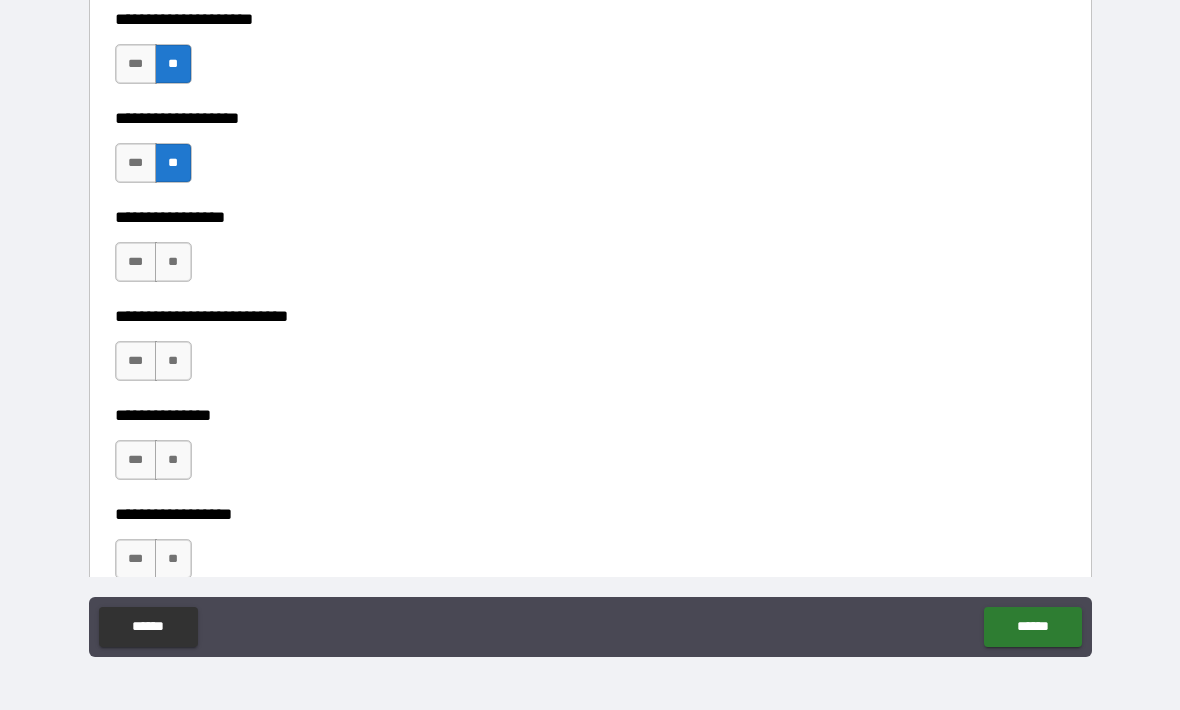 scroll, scrollTop: 4973, scrollLeft: 0, axis: vertical 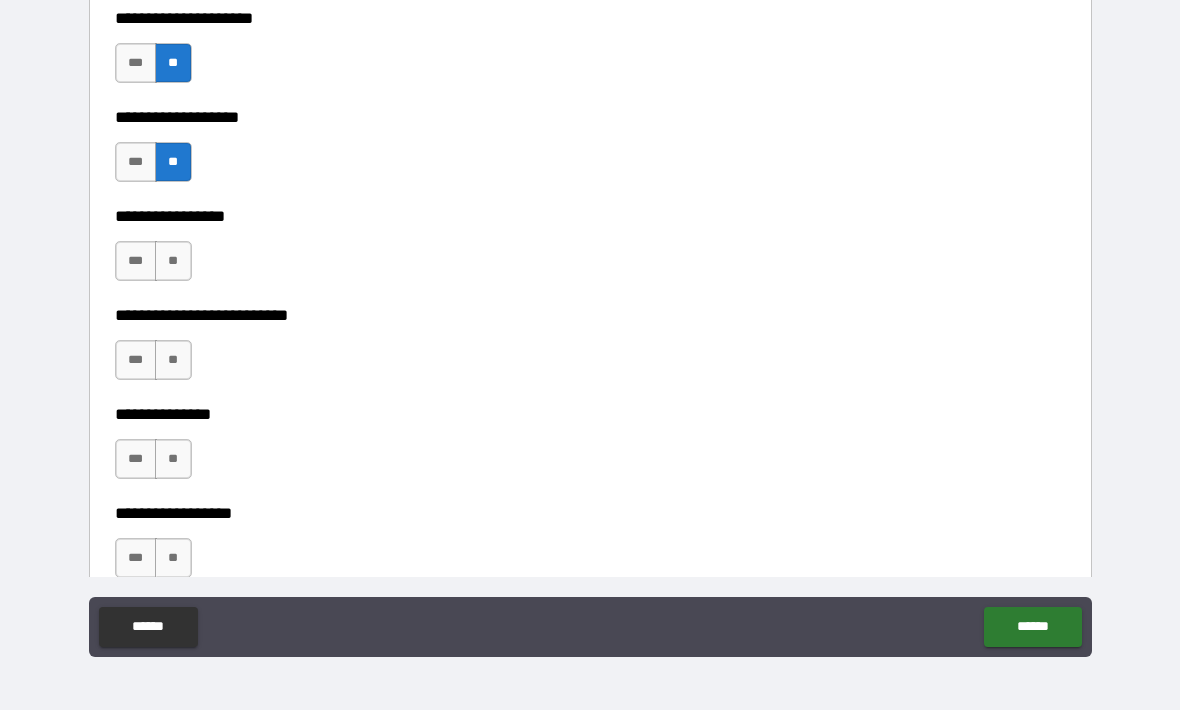 click on "**" at bounding box center (173, 261) 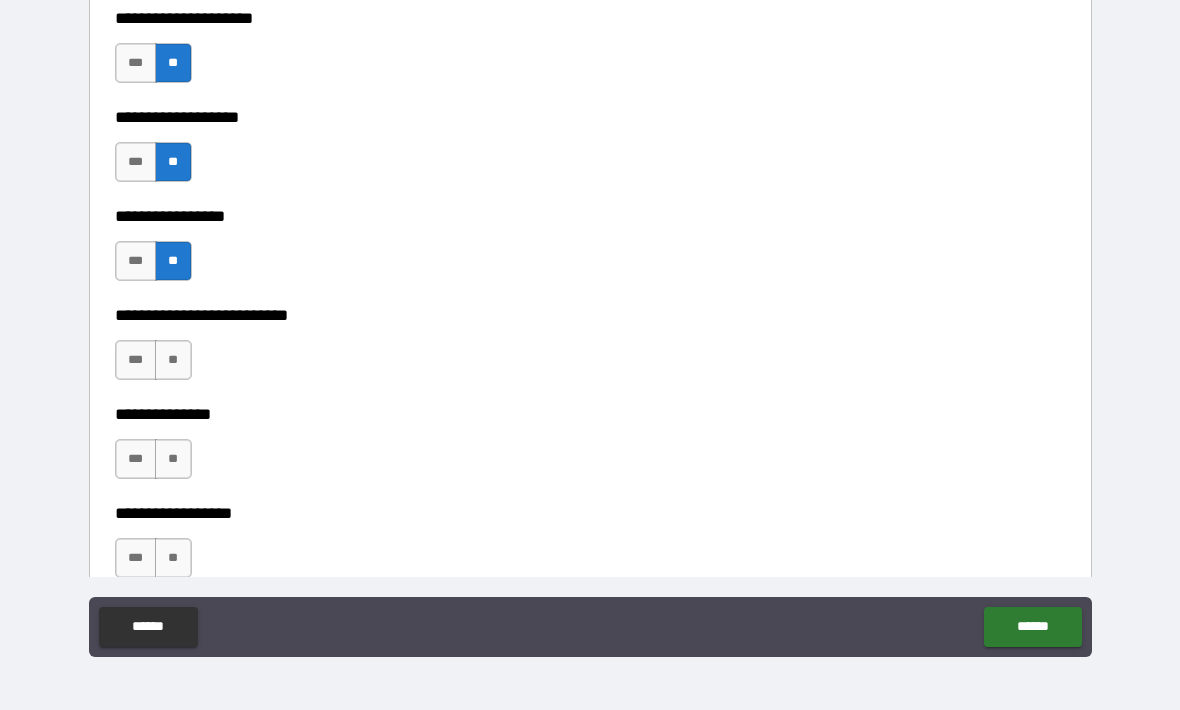 click on "***" at bounding box center (136, 360) 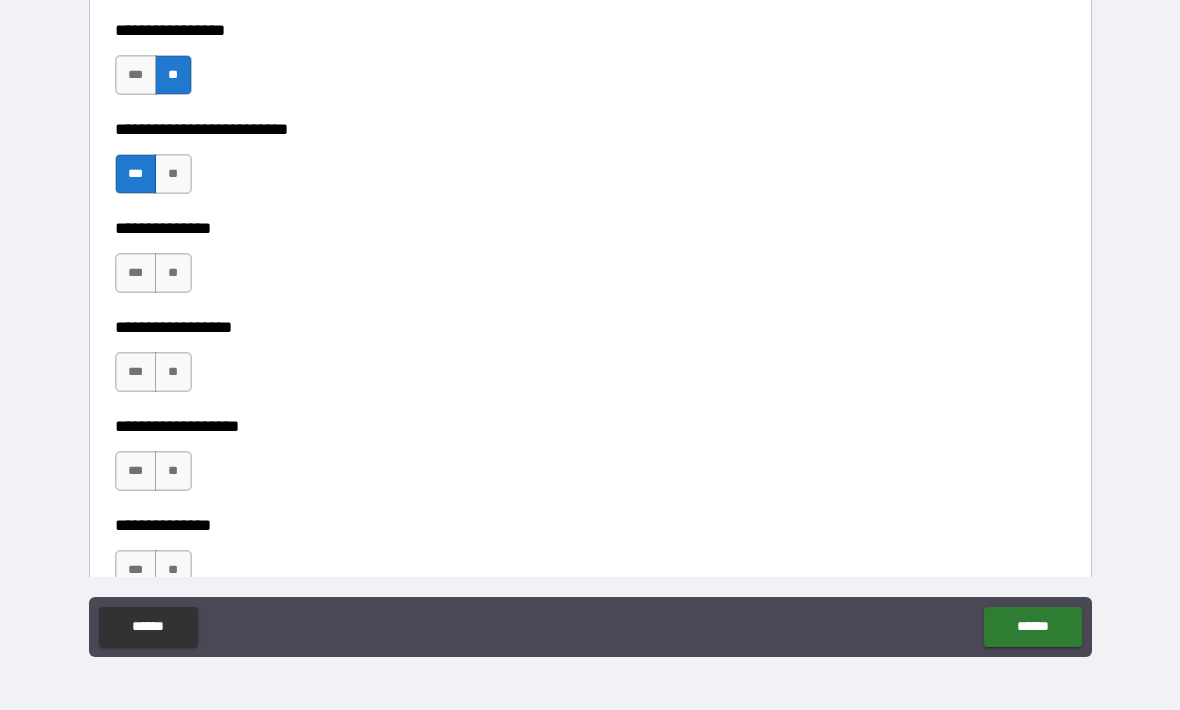 click on "**********" at bounding box center (590, 324) 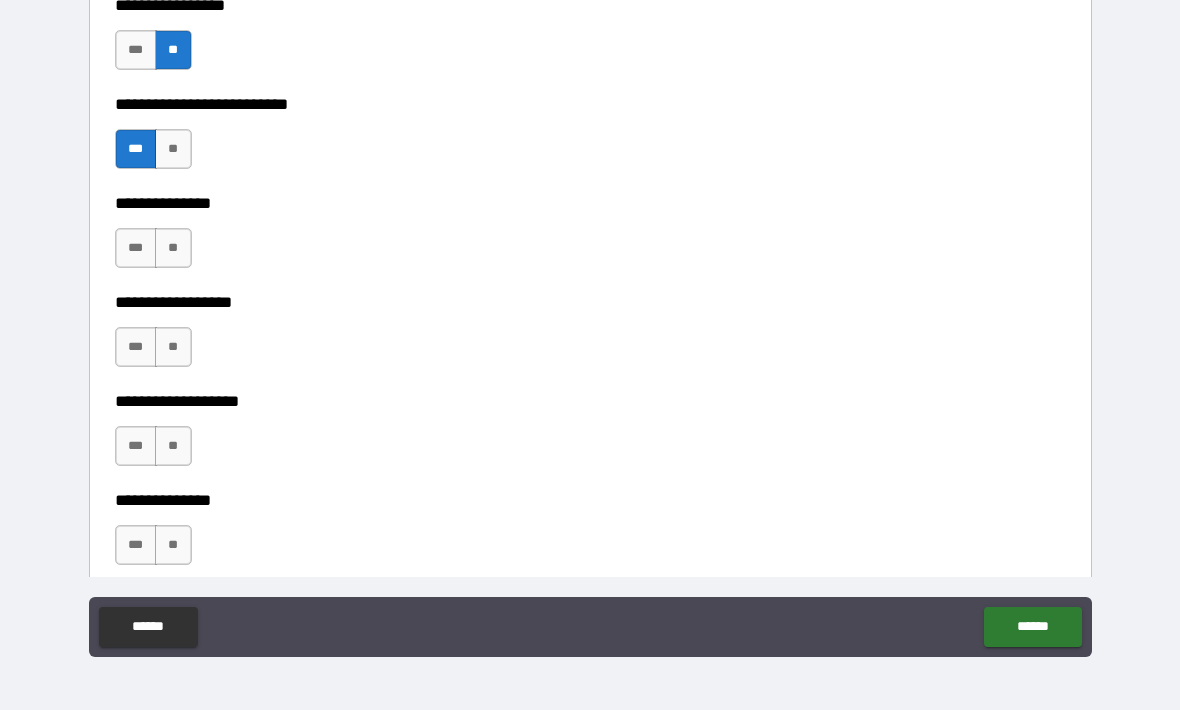 scroll, scrollTop: 5185, scrollLeft: 0, axis: vertical 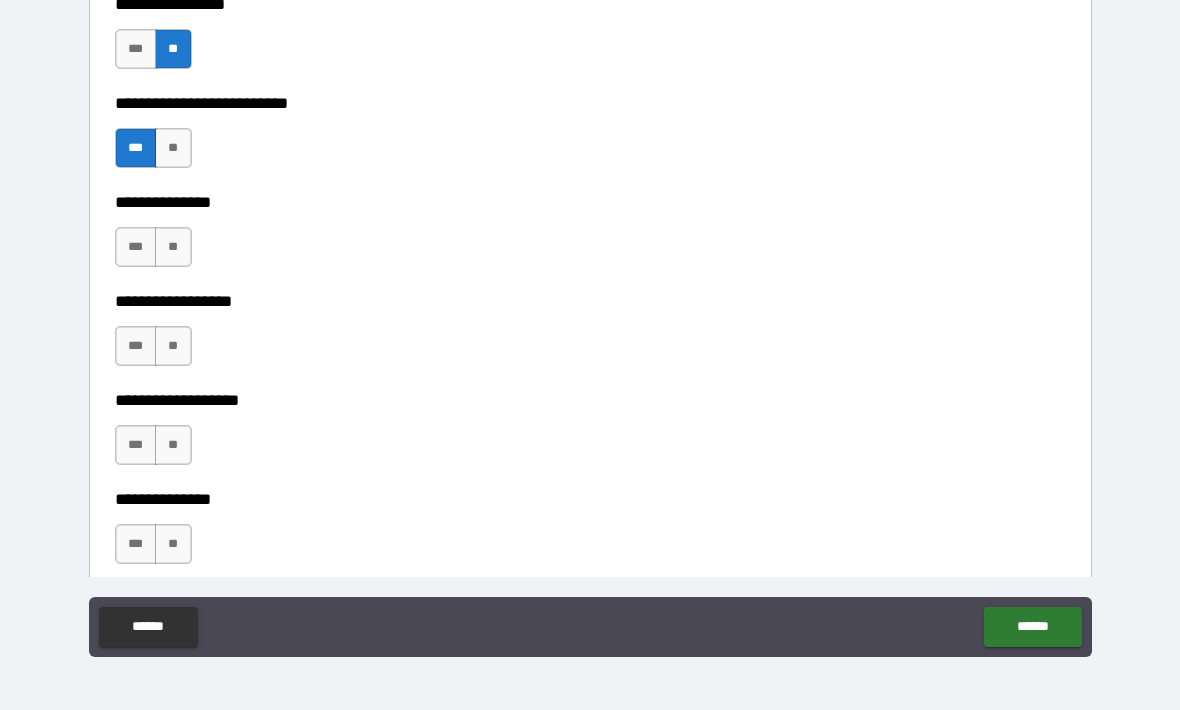 click on "**" at bounding box center (173, 247) 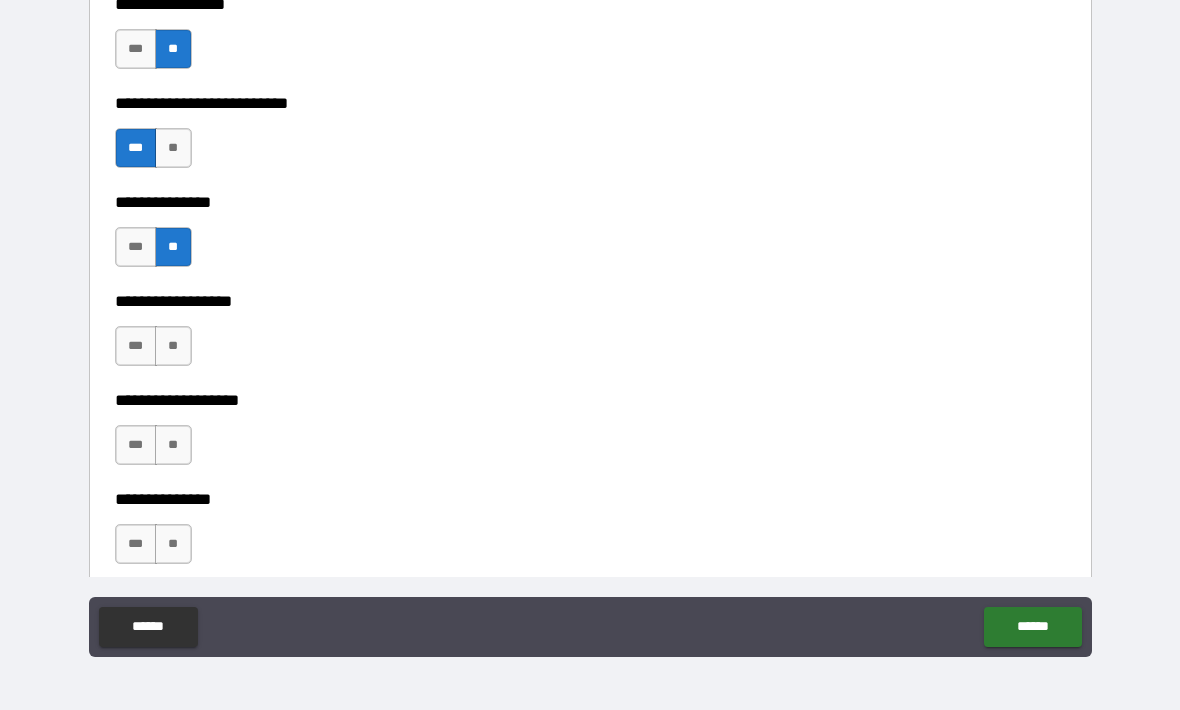 click on "**" at bounding box center [173, 346] 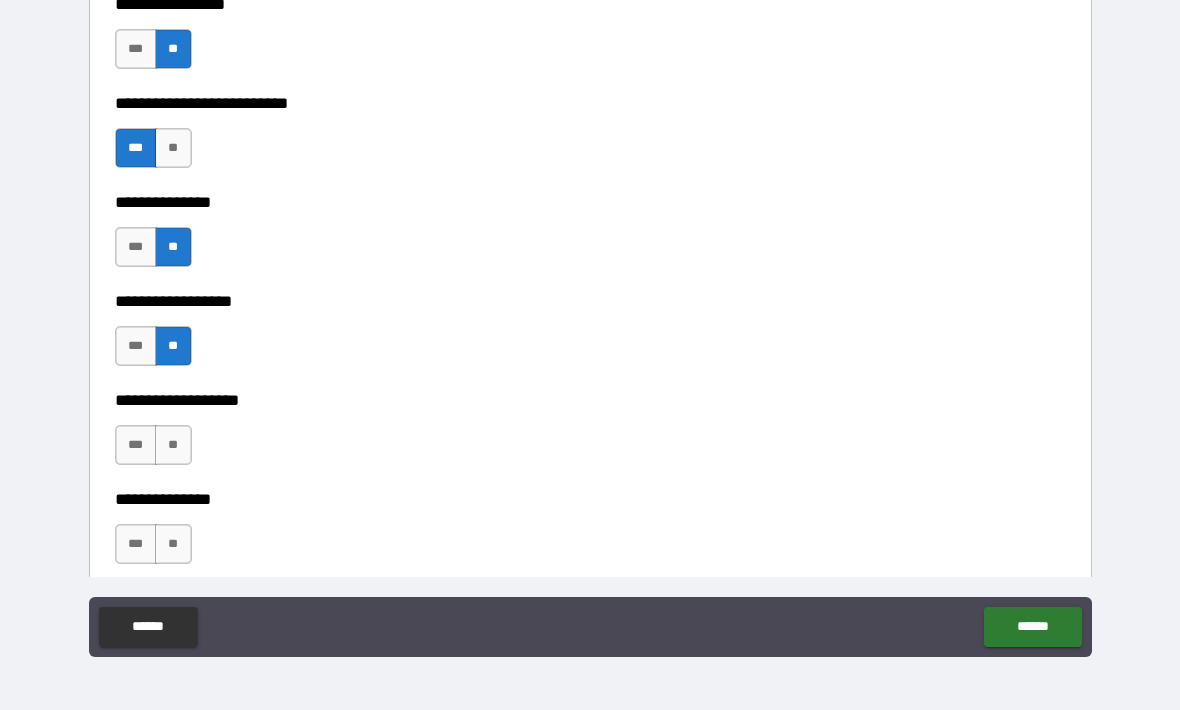 click on "***" at bounding box center (136, 445) 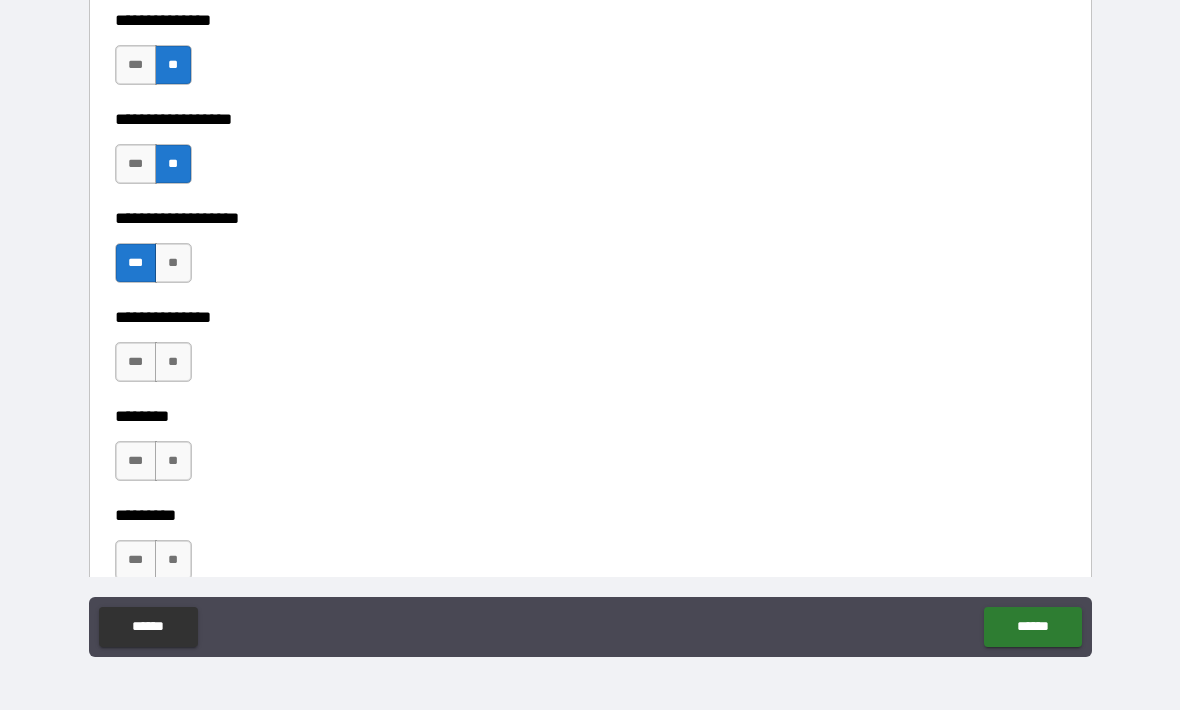 scroll, scrollTop: 5404, scrollLeft: 0, axis: vertical 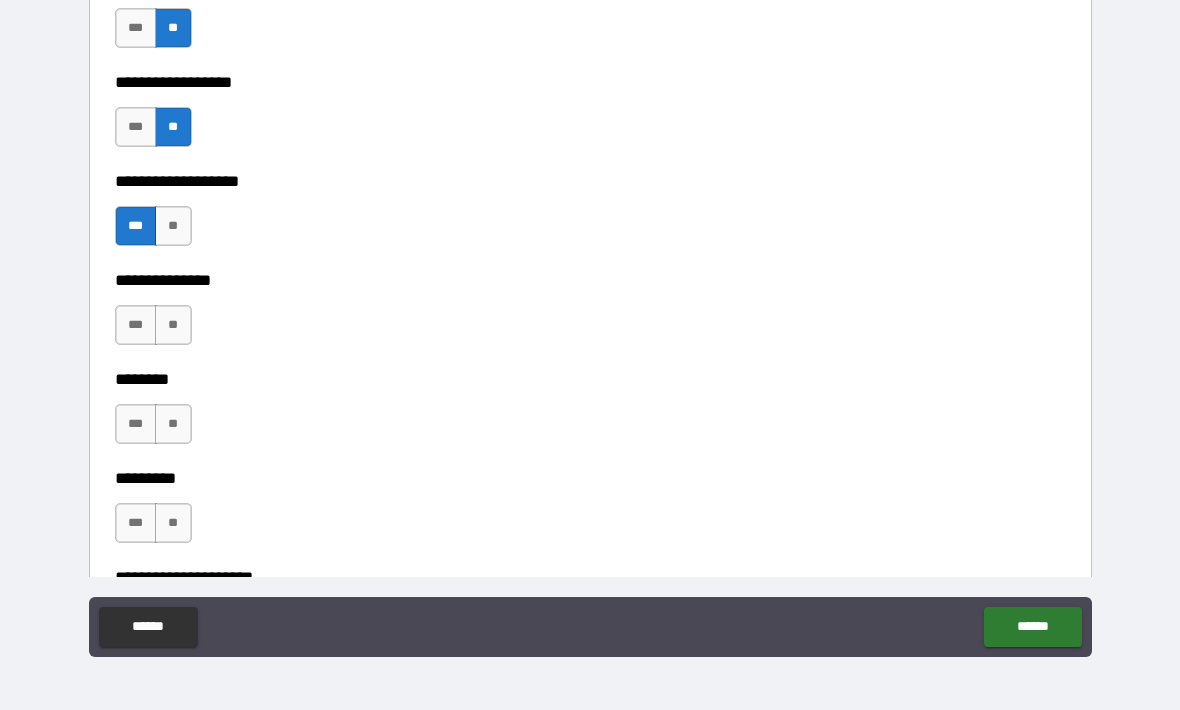 click on "**" at bounding box center [173, 325] 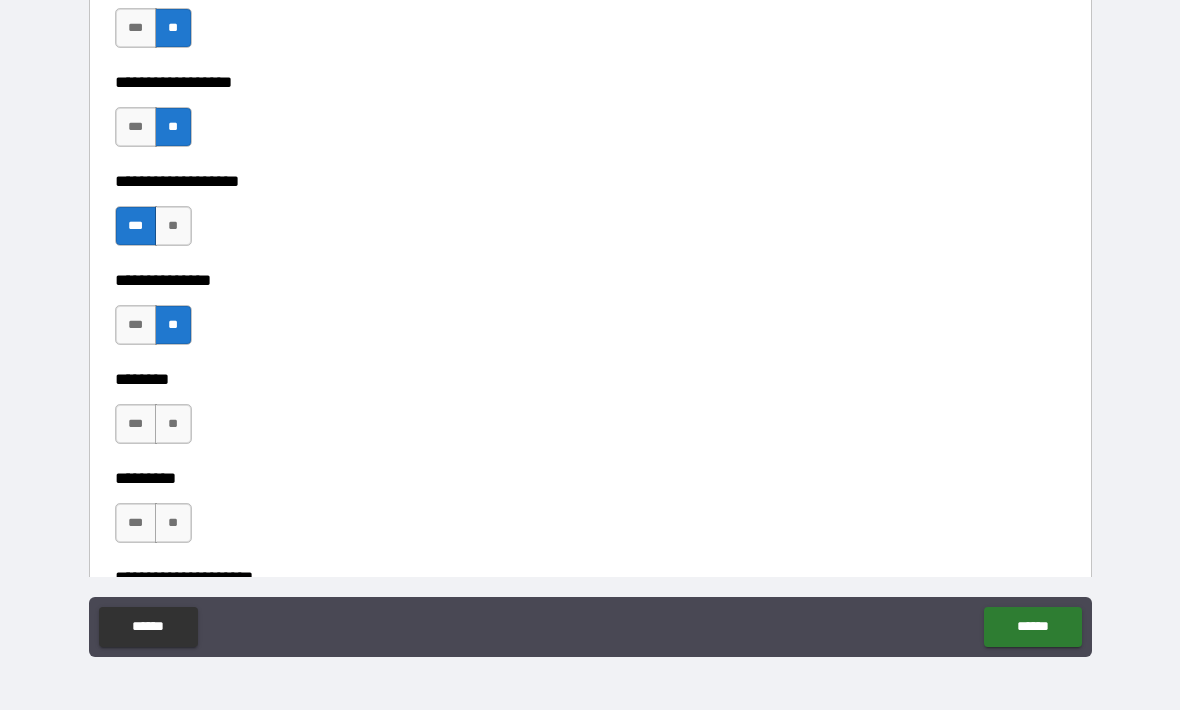 click on "**" at bounding box center [173, 424] 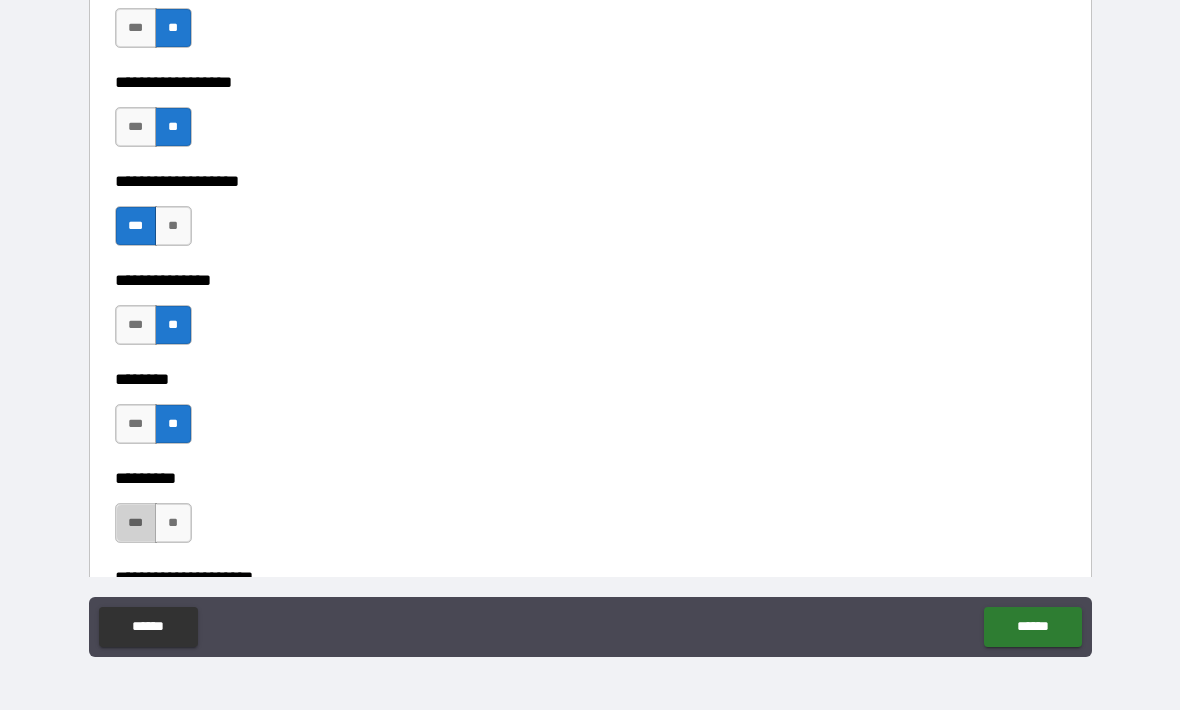 click on "***" at bounding box center [136, 523] 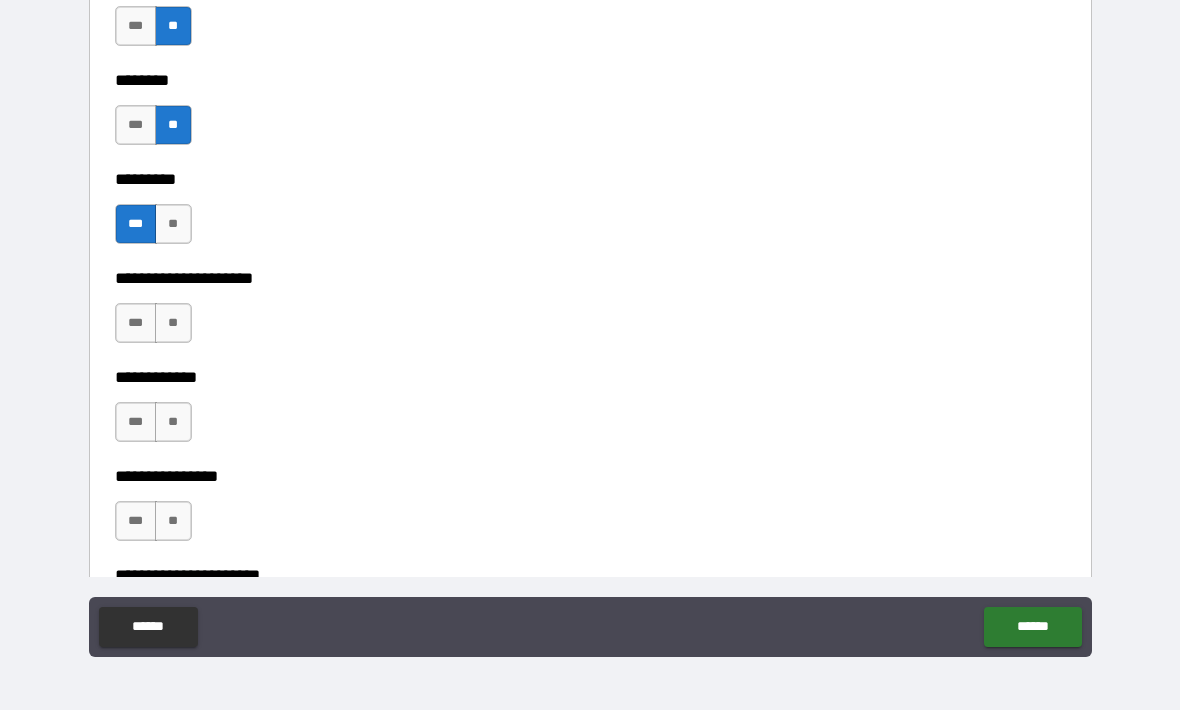 scroll, scrollTop: 5704, scrollLeft: 0, axis: vertical 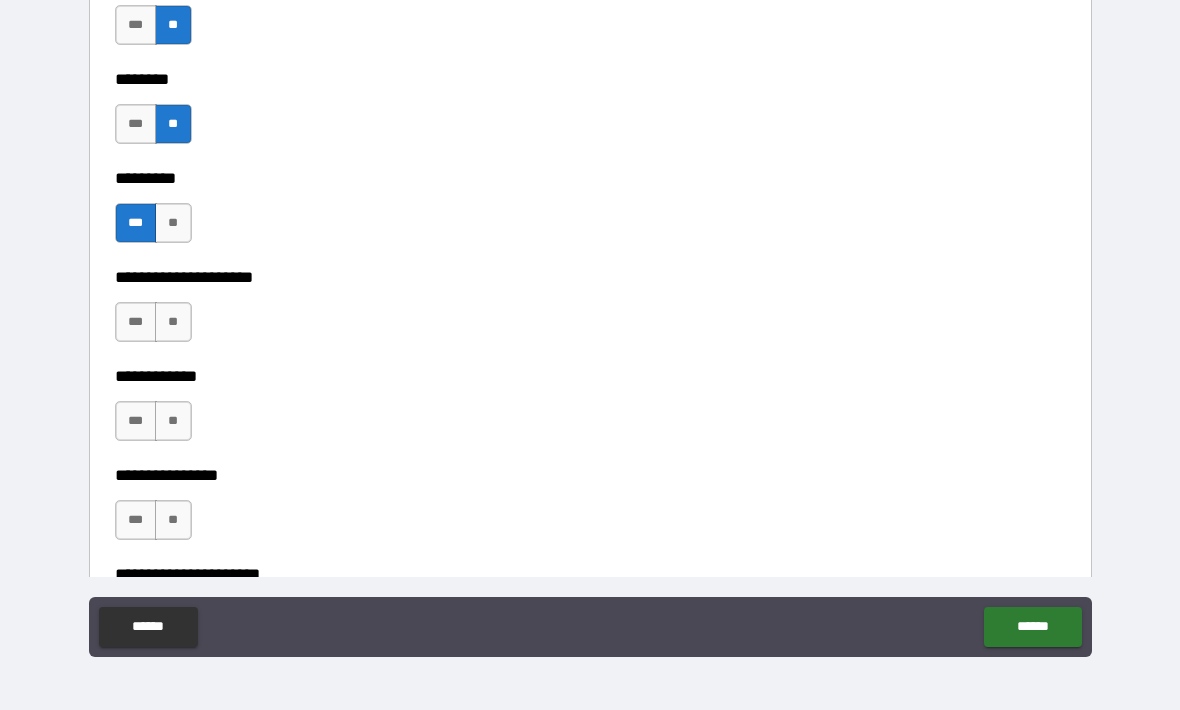 click on "**" at bounding box center (173, 322) 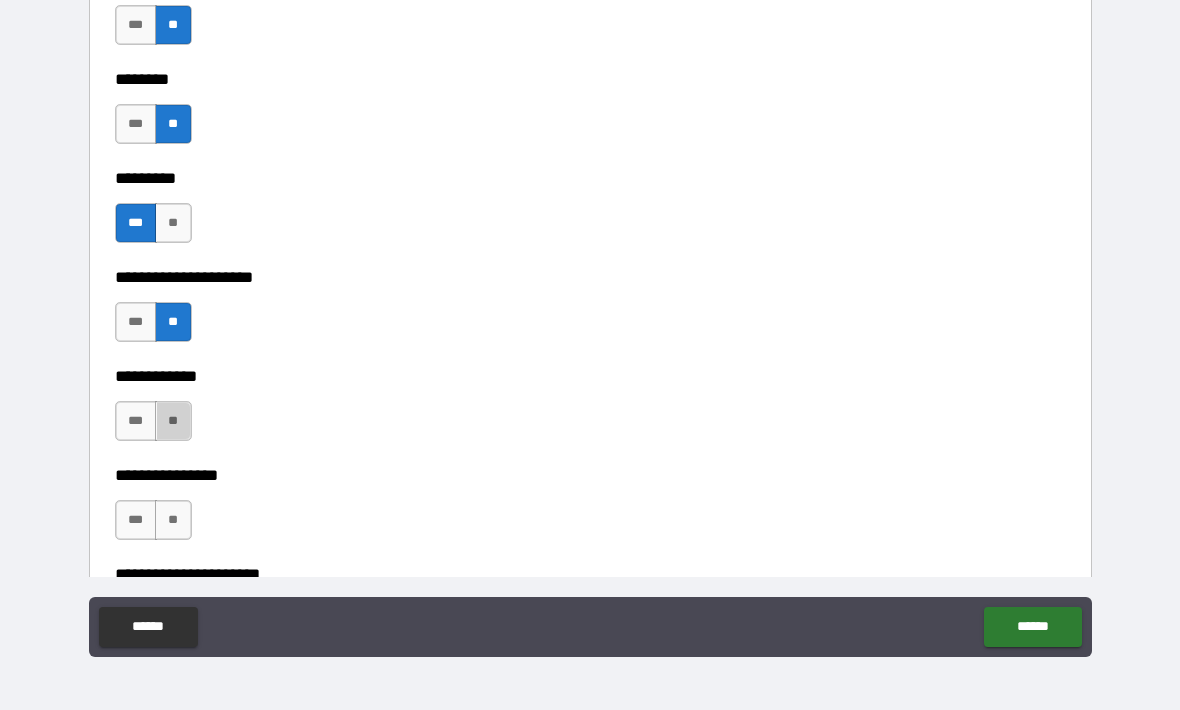 click on "**" at bounding box center [173, 421] 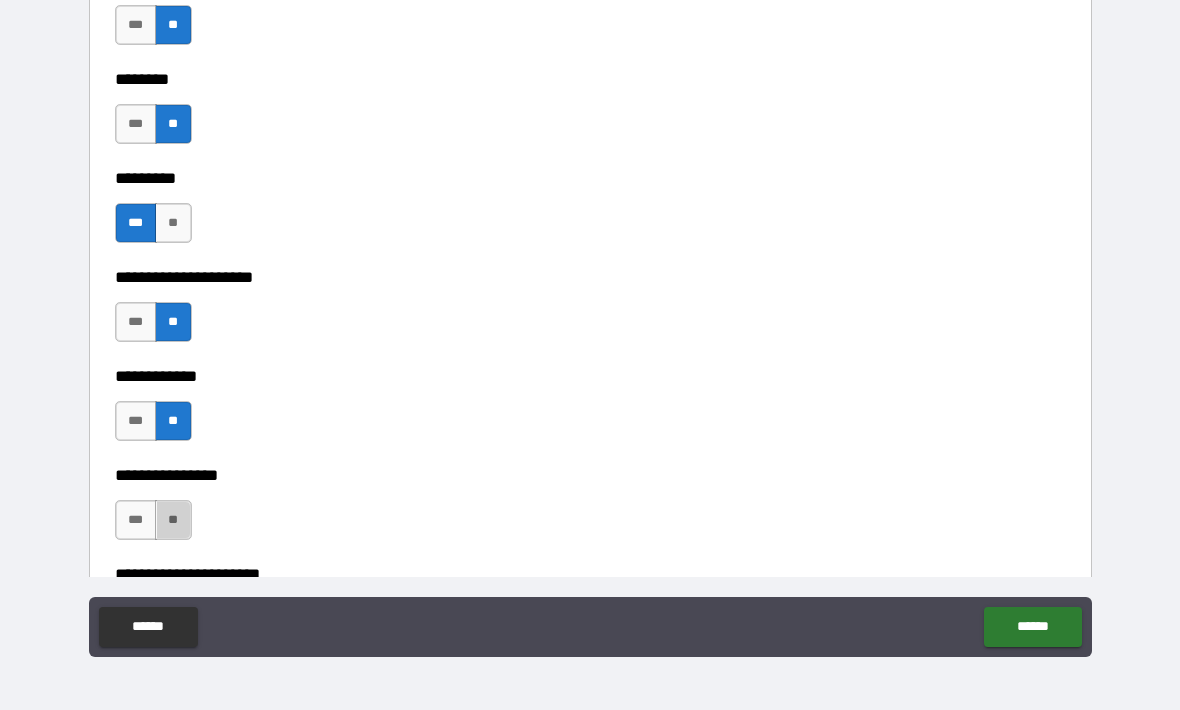 click on "**" at bounding box center [173, 520] 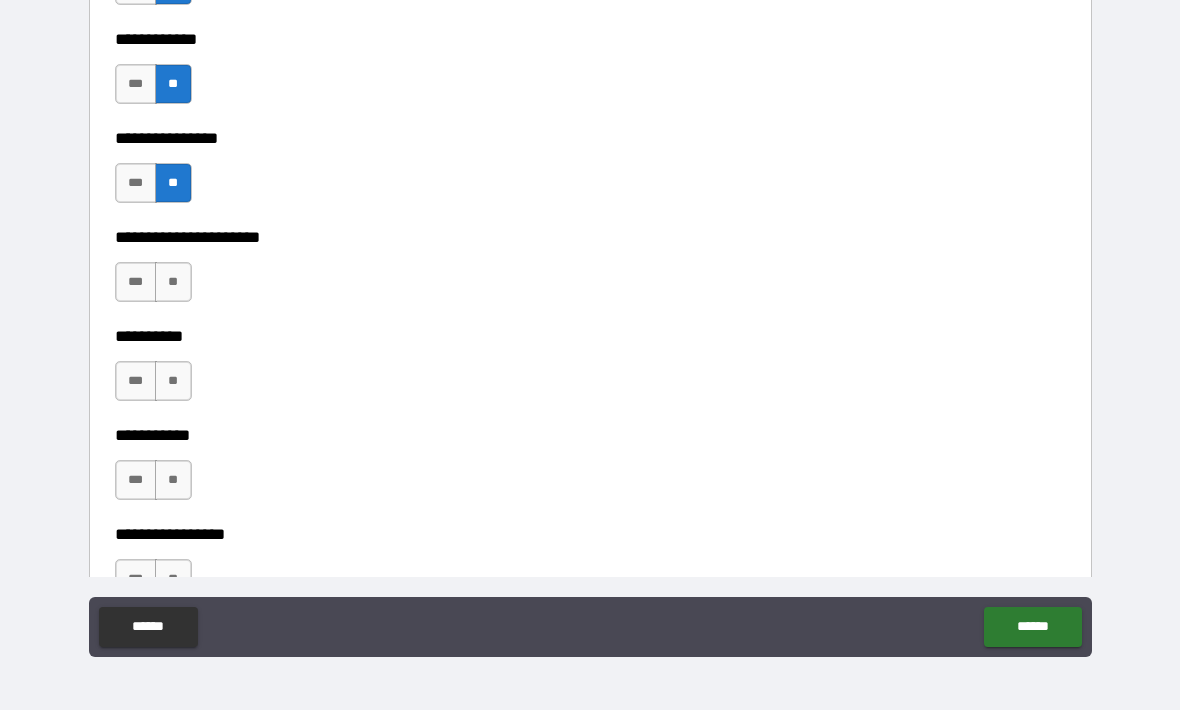 scroll, scrollTop: 6047, scrollLeft: 0, axis: vertical 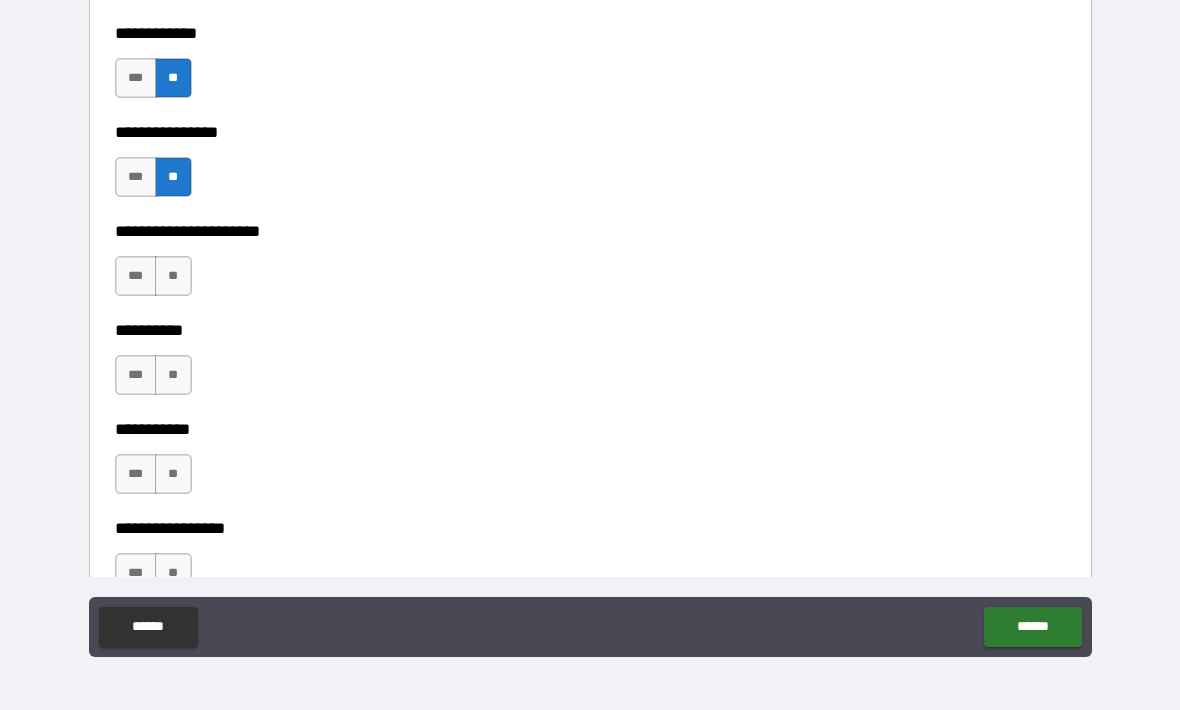 click on "**" at bounding box center [173, 276] 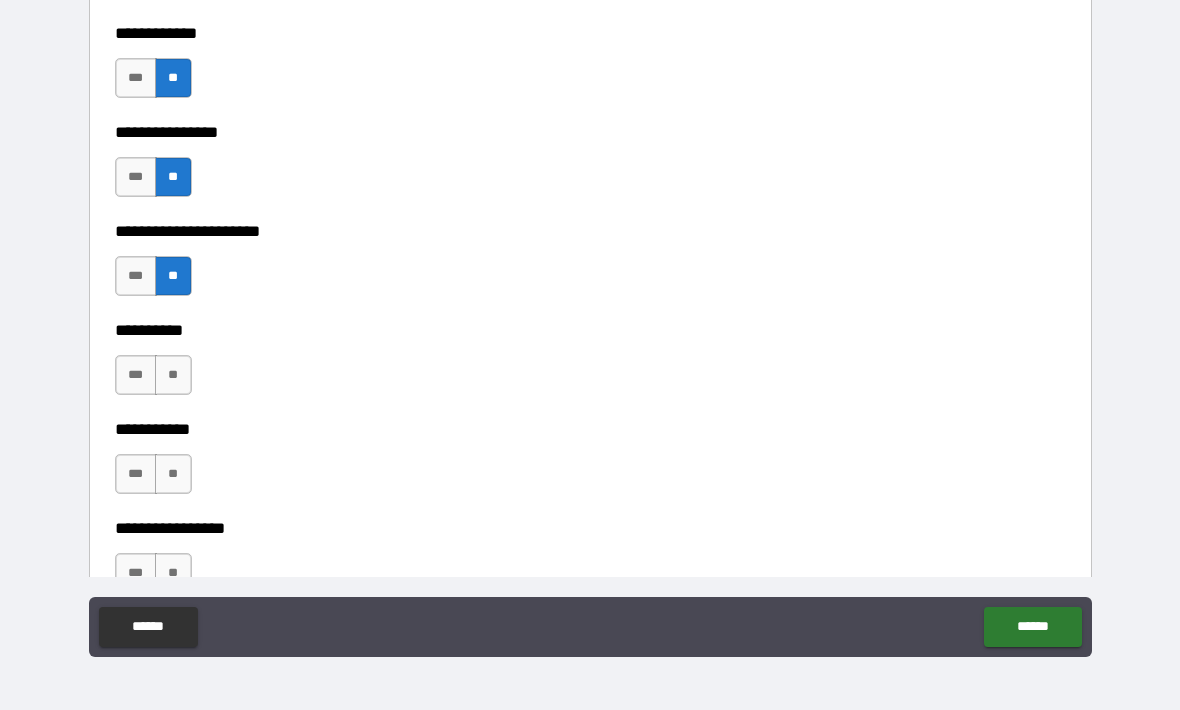 click on "**" at bounding box center (173, 375) 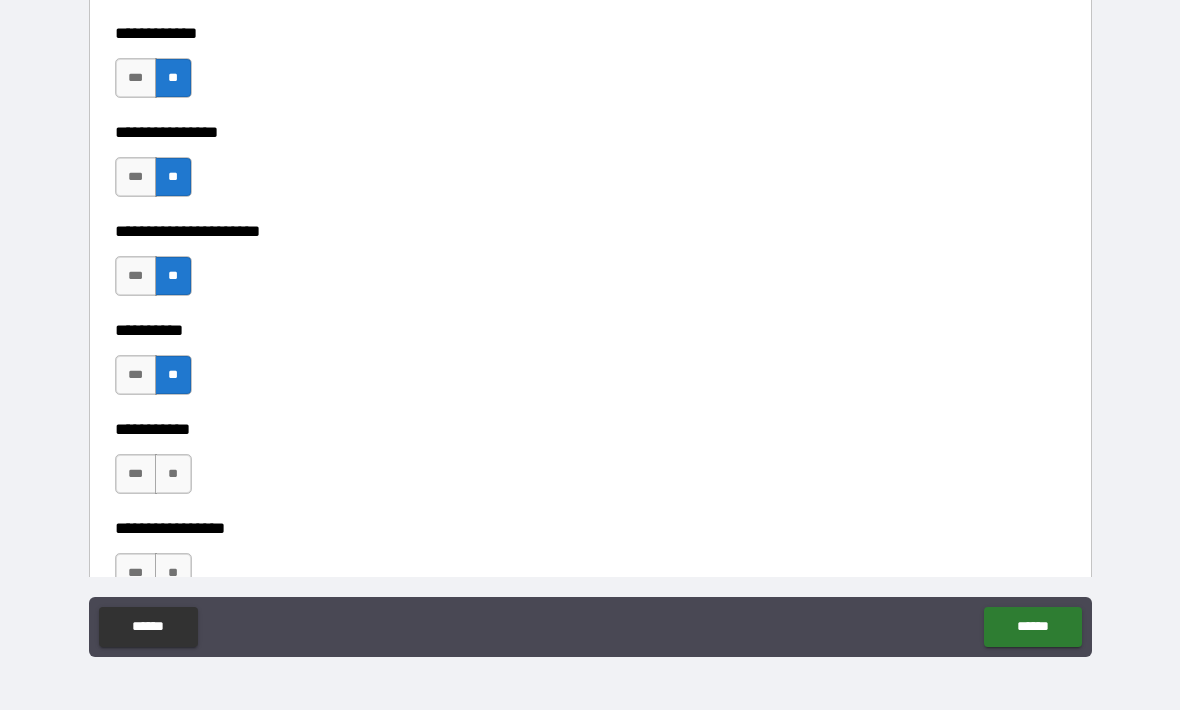 click on "**" at bounding box center [173, 474] 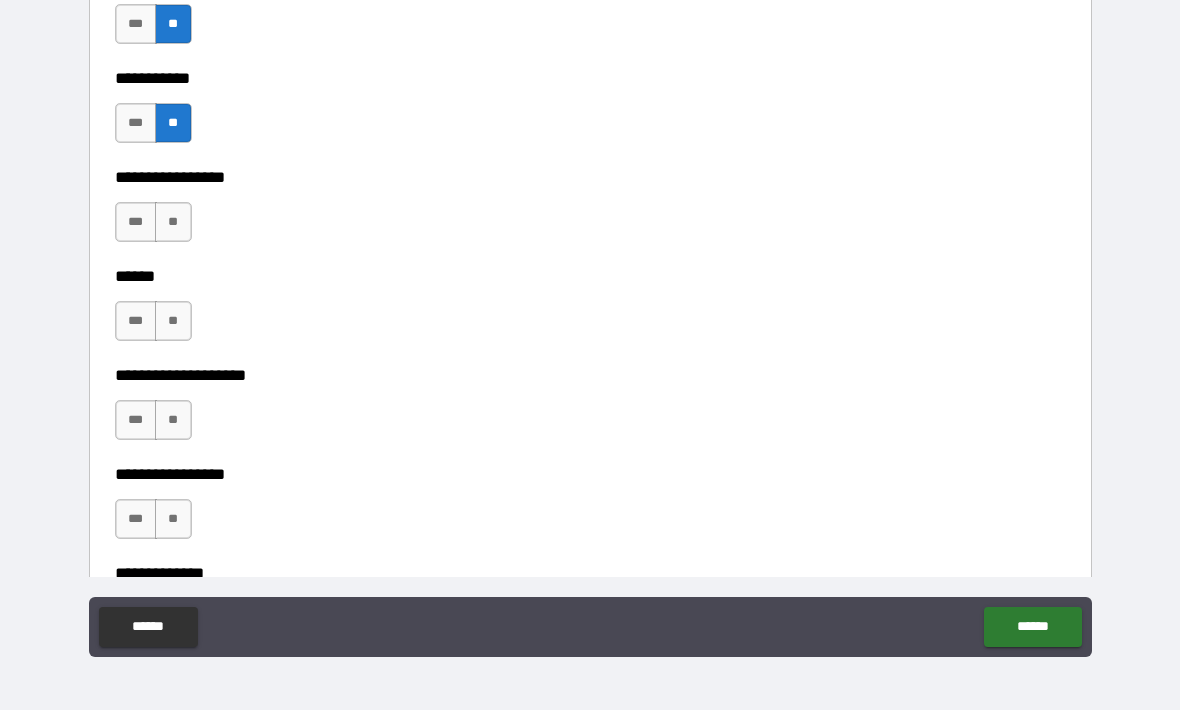 scroll, scrollTop: 6394, scrollLeft: 0, axis: vertical 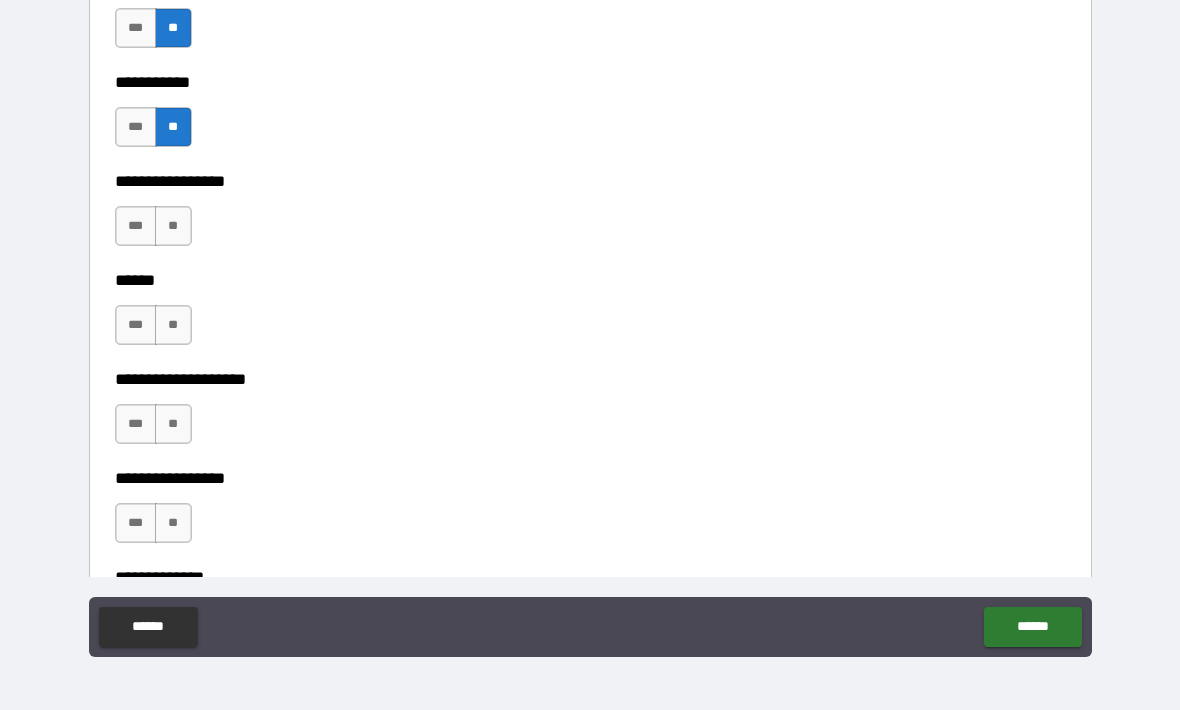 click on "**" at bounding box center (173, 226) 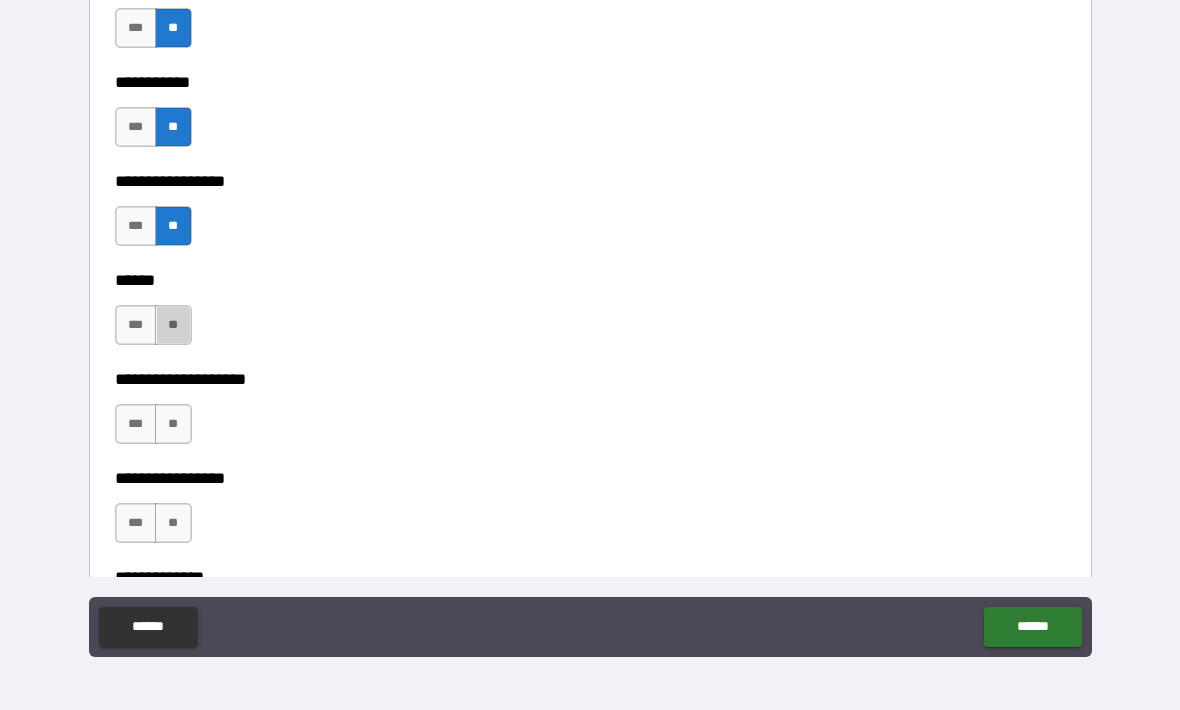click on "**" at bounding box center (173, 325) 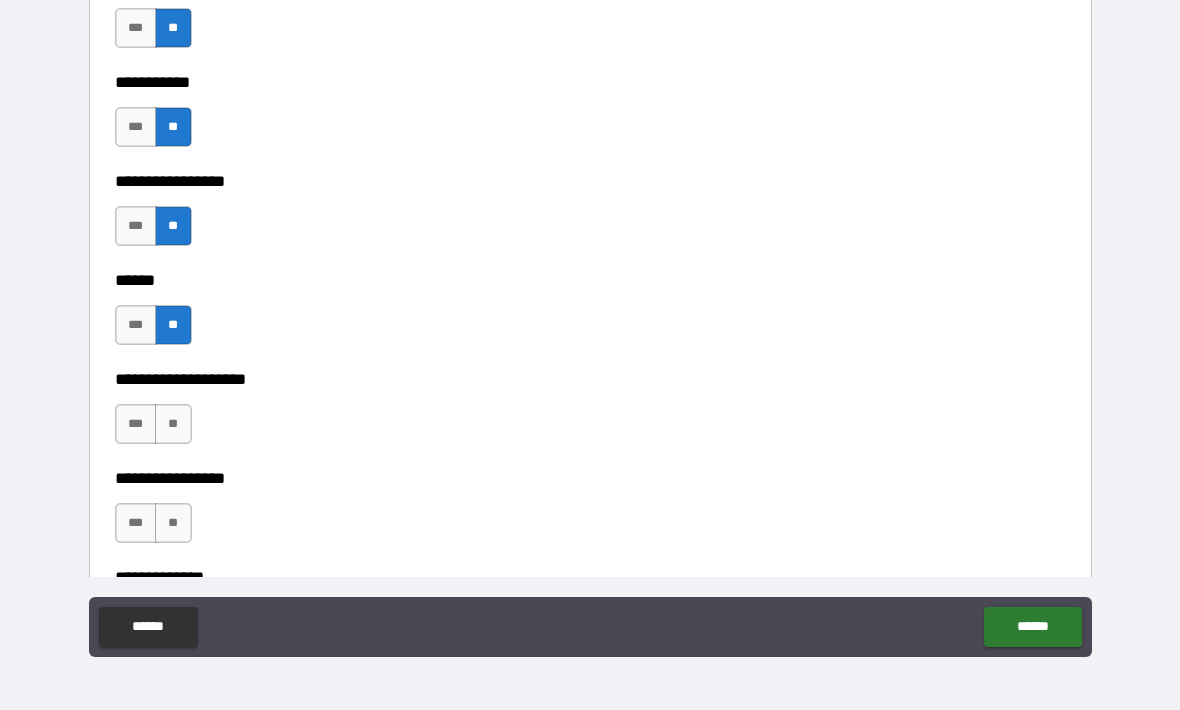 click on "***" at bounding box center [136, 424] 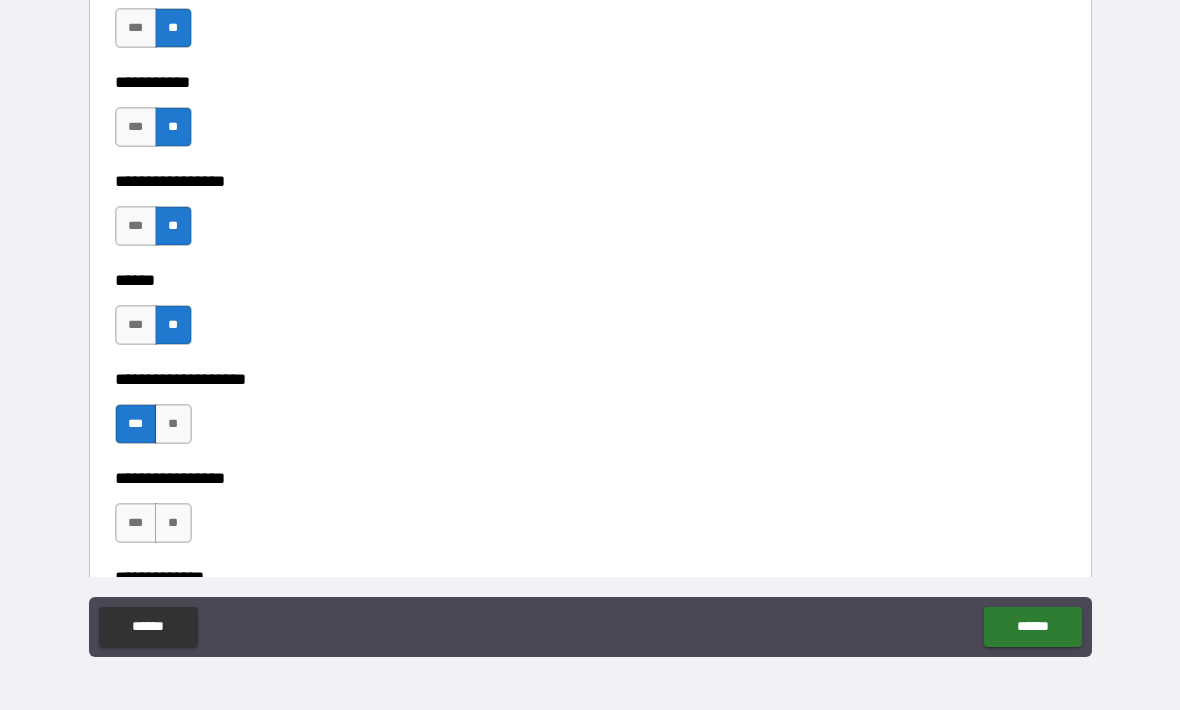 click on "***" at bounding box center [136, 523] 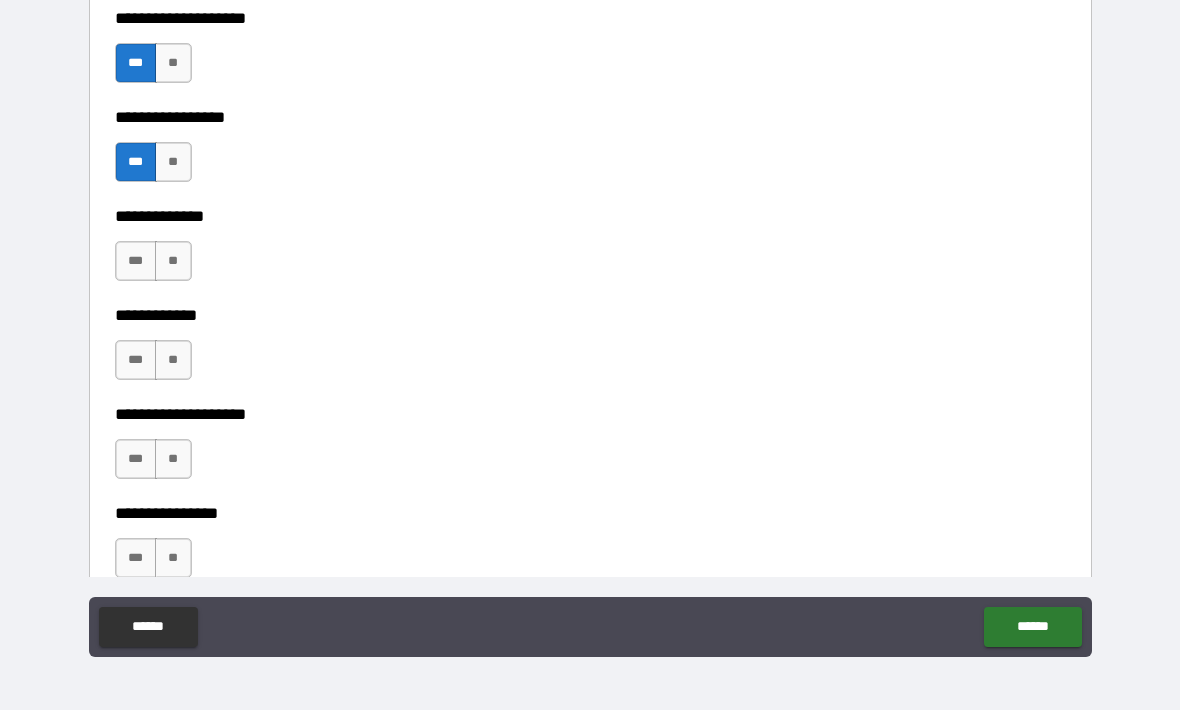 scroll, scrollTop: 6756, scrollLeft: 0, axis: vertical 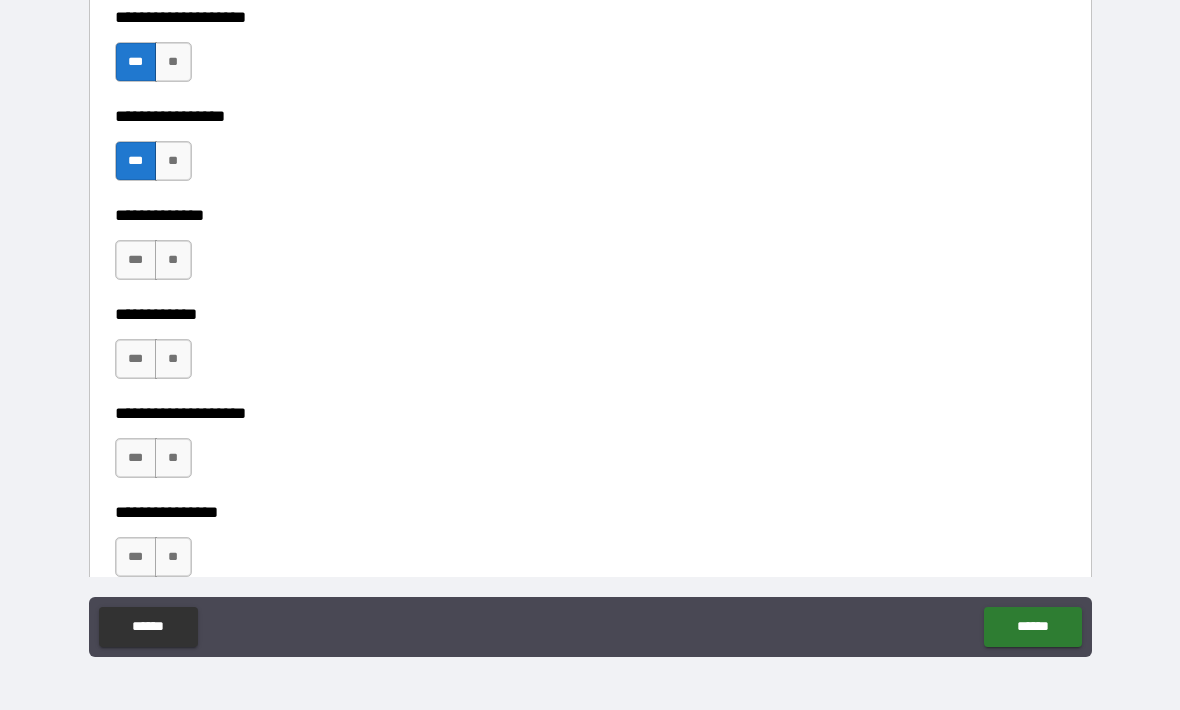 click on "***" at bounding box center [136, 260] 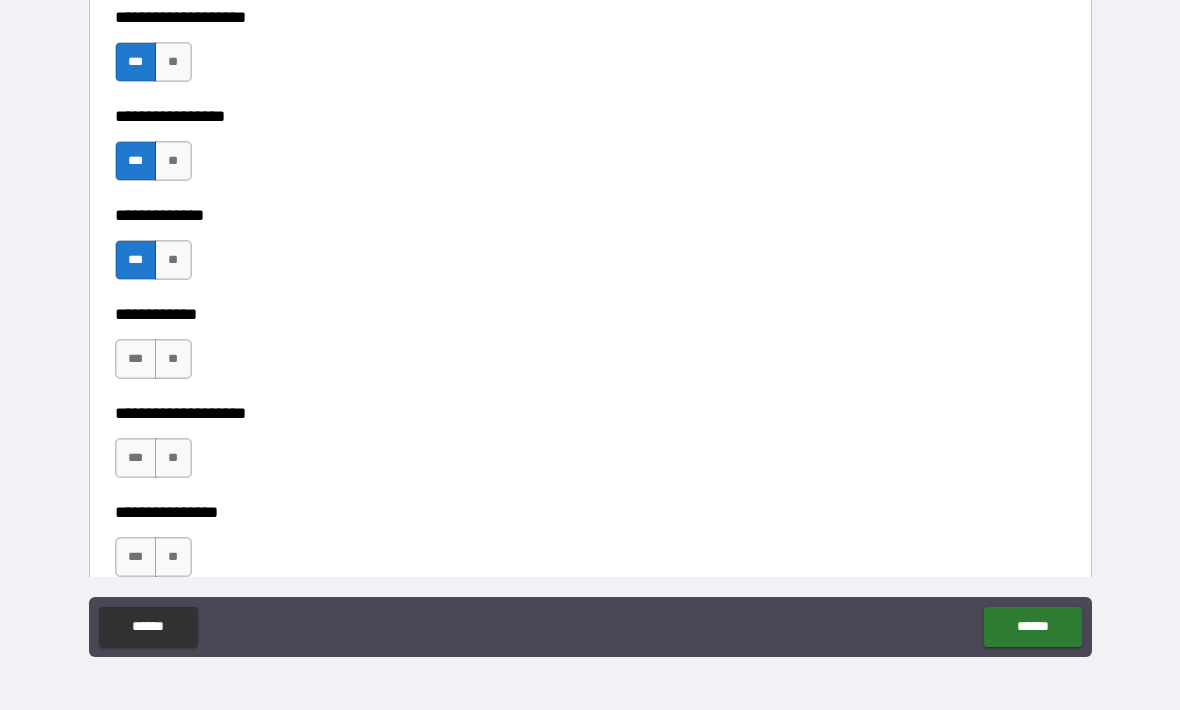 click on "**" at bounding box center [173, 359] 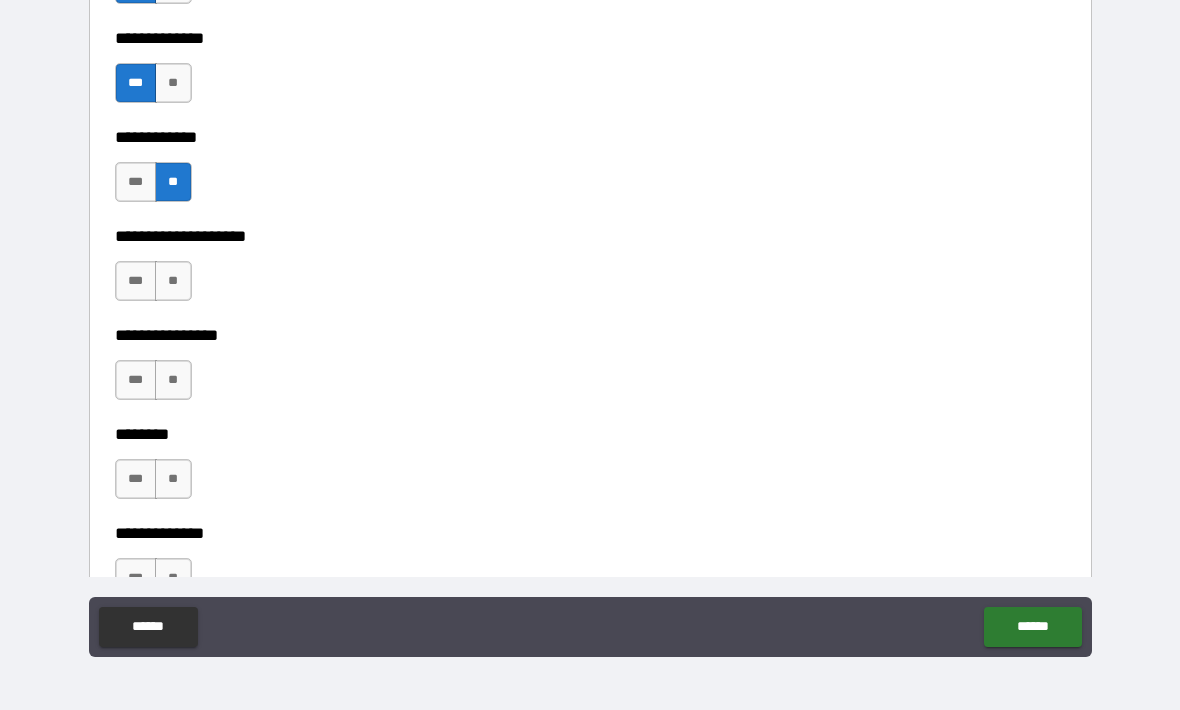 scroll, scrollTop: 6965, scrollLeft: 0, axis: vertical 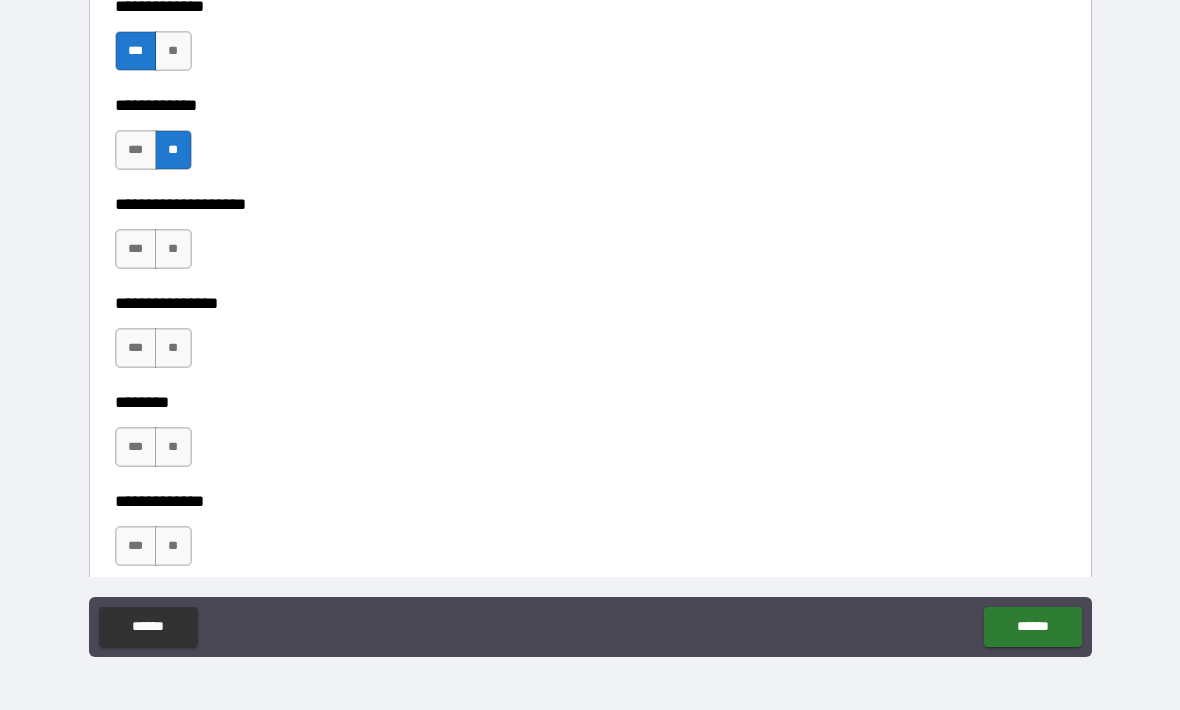 click on "**" at bounding box center [173, 249] 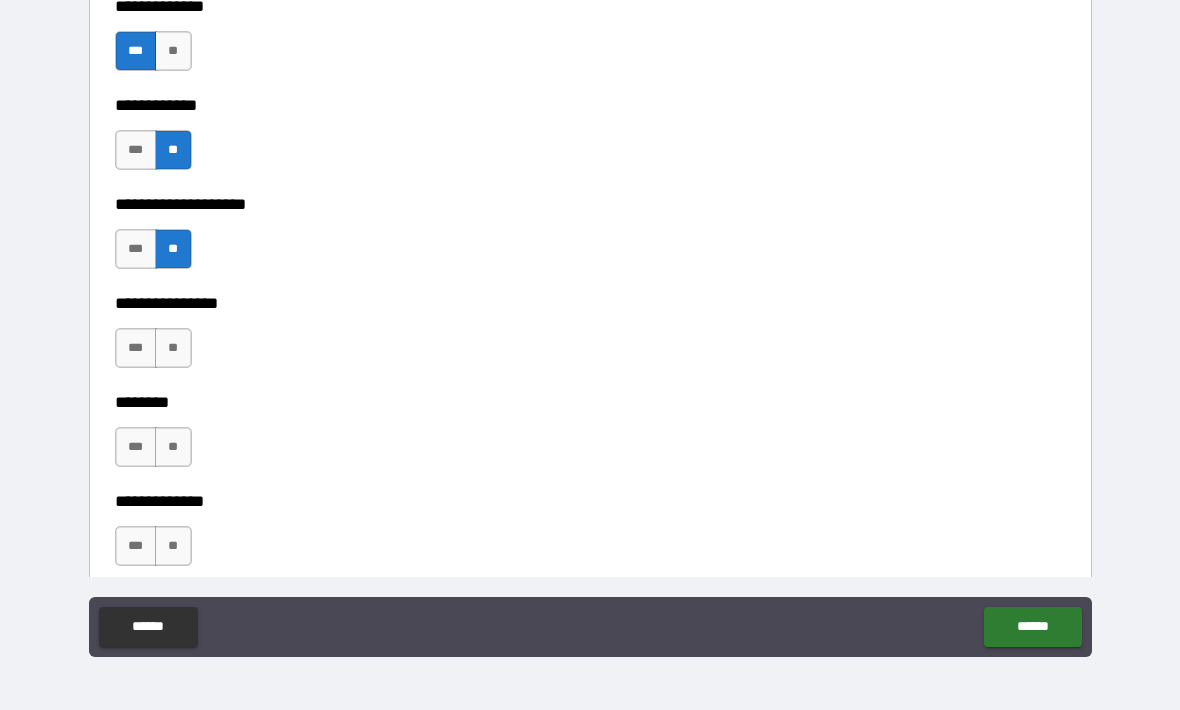 click on "**" at bounding box center (173, 348) 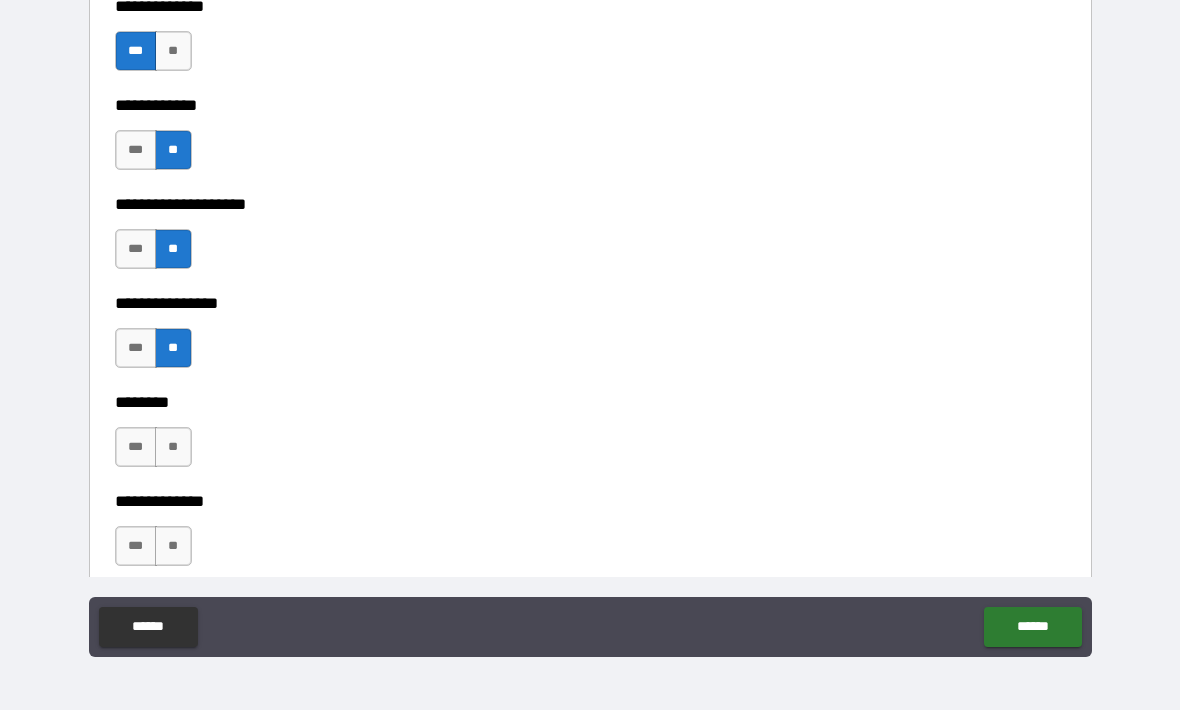 click on "**" at bounding box center (173, 447) 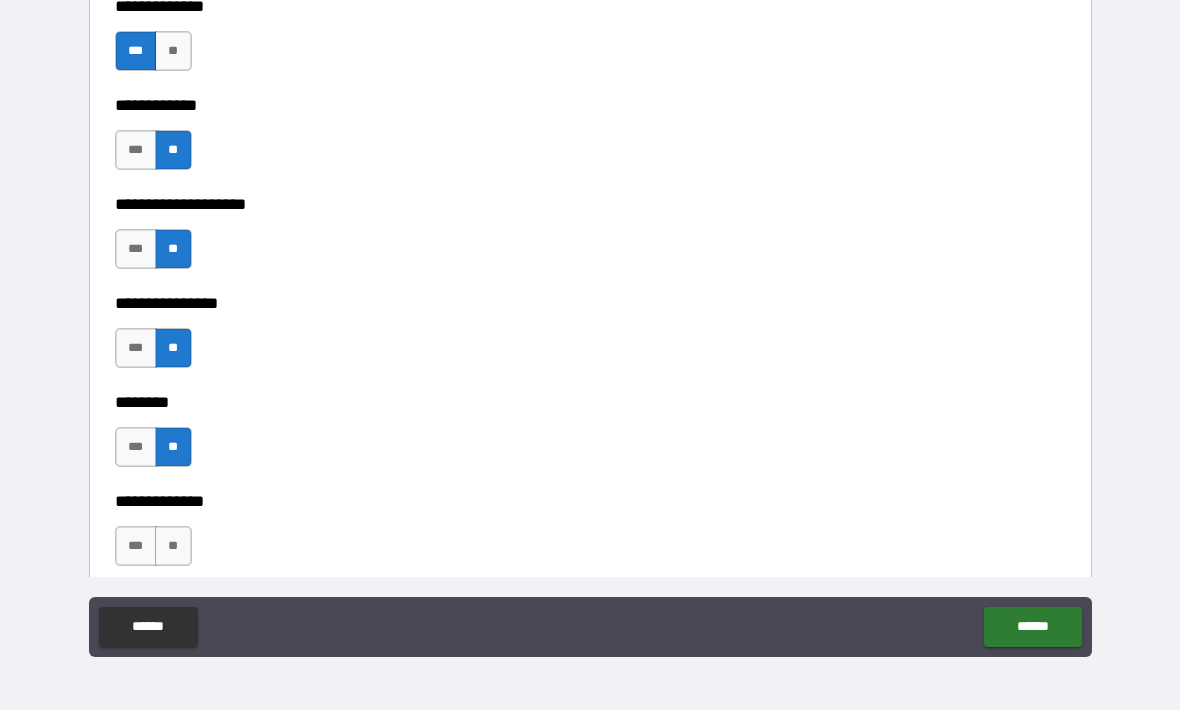 click on "**" at bounding box center (173, 546) 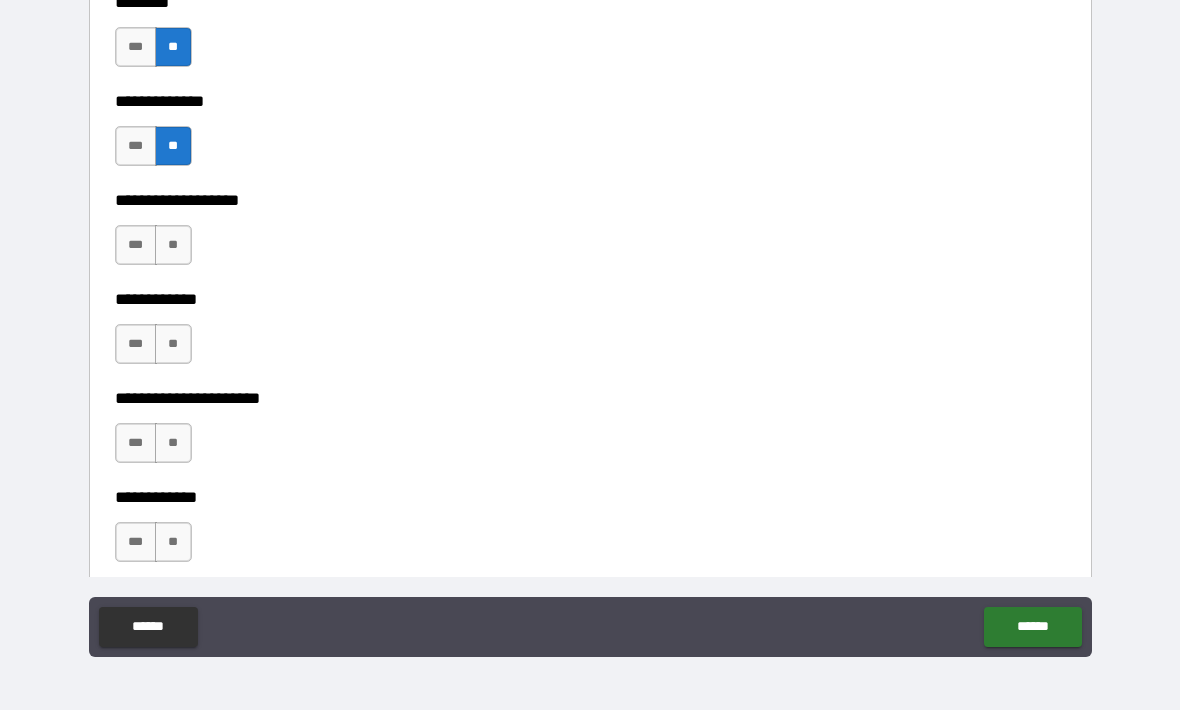 scroll, scrollTop: 7367, scrollLeft: 0, axis: vertical 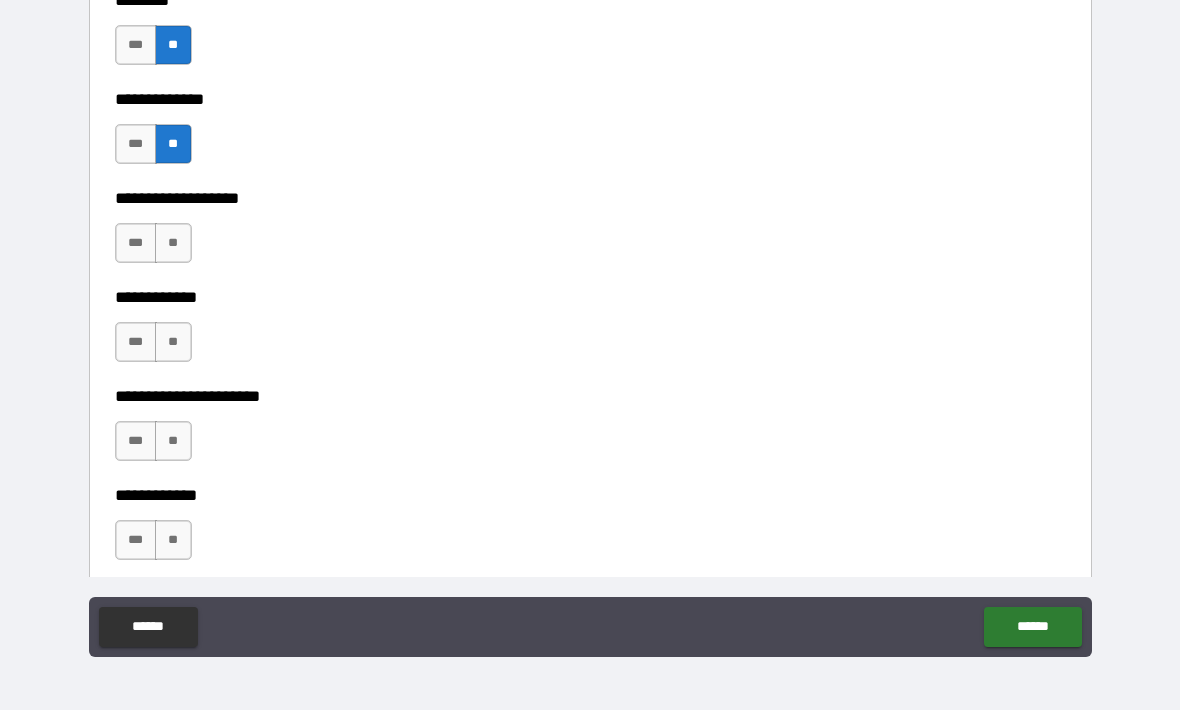 click on "**" at bounding box center [173, 243] 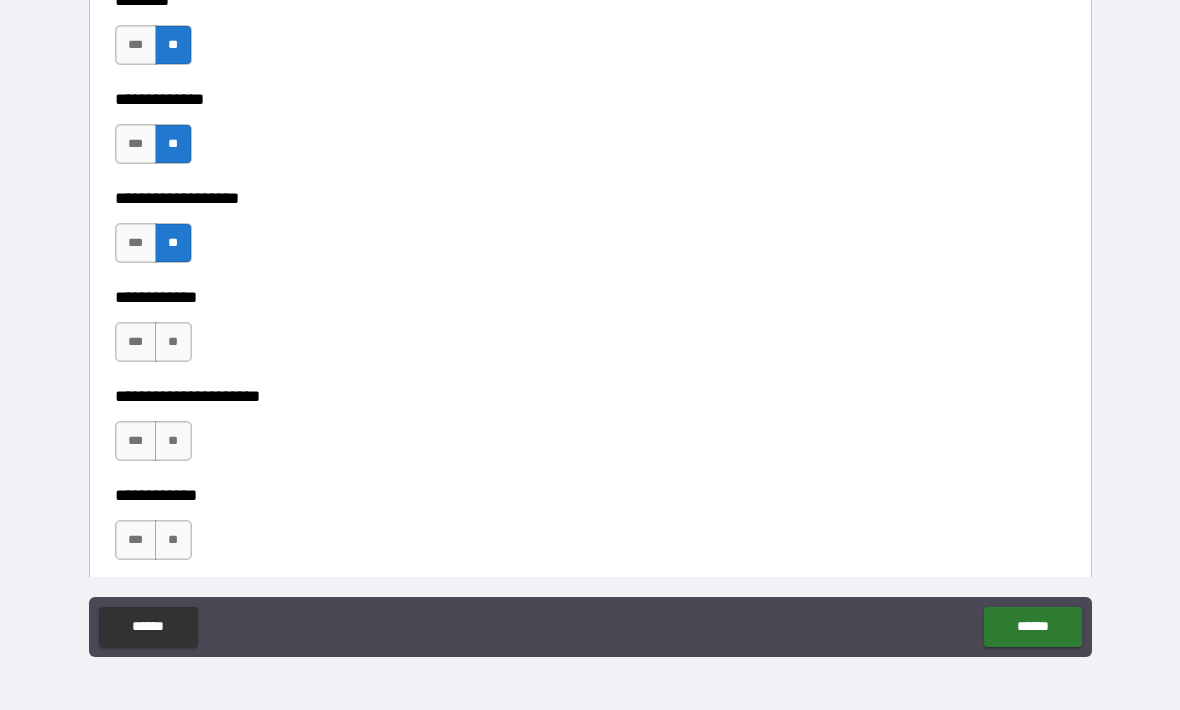 click on "**" at bounding box center [173, 342] 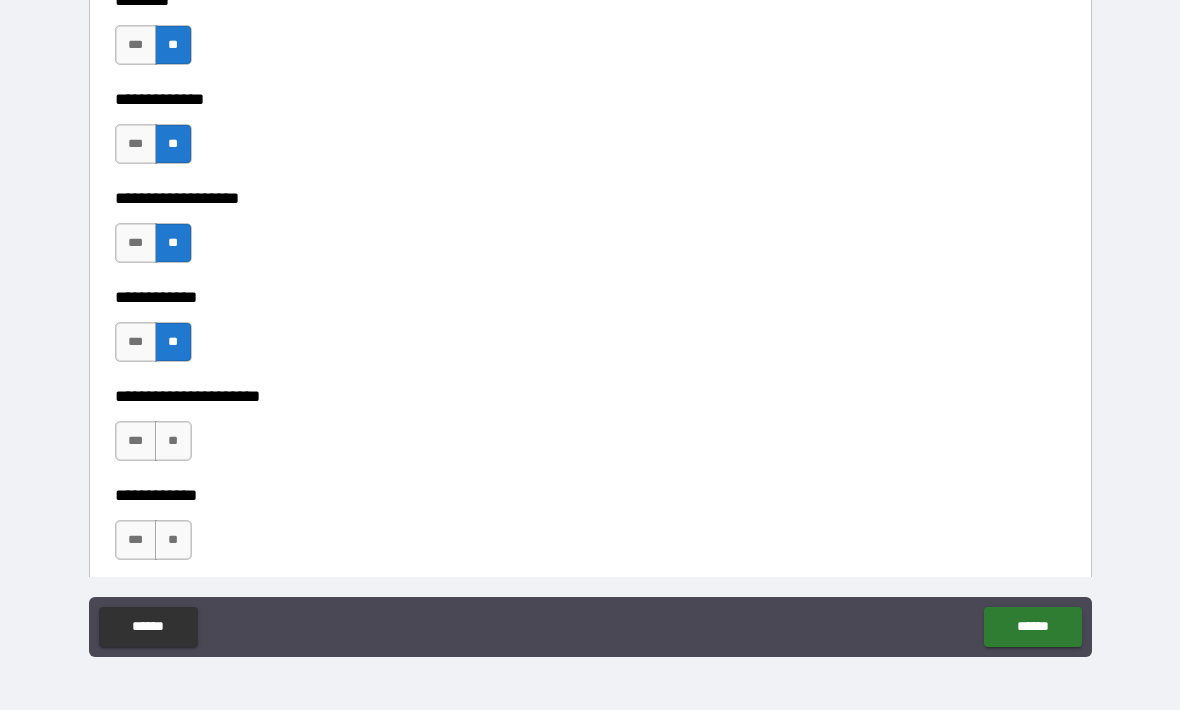click on "**" at bounding box center [173, 441] 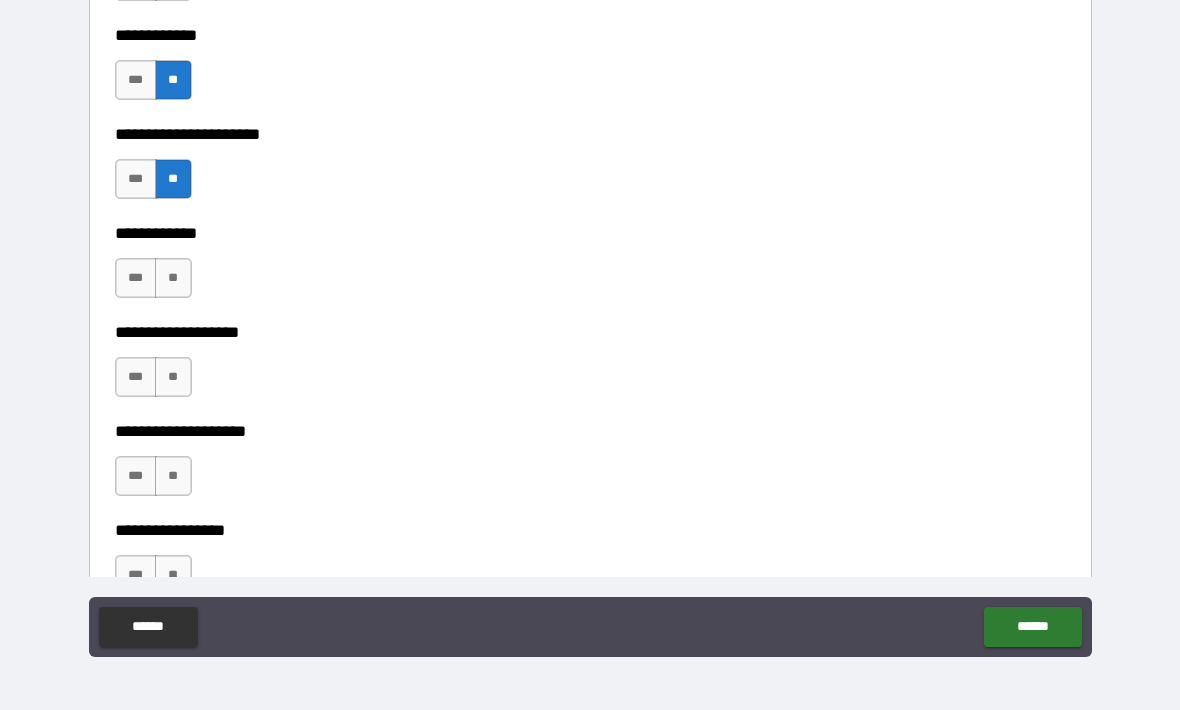 scroll, scrollTop: 7629, scrollLeft: 0, axis: vertical 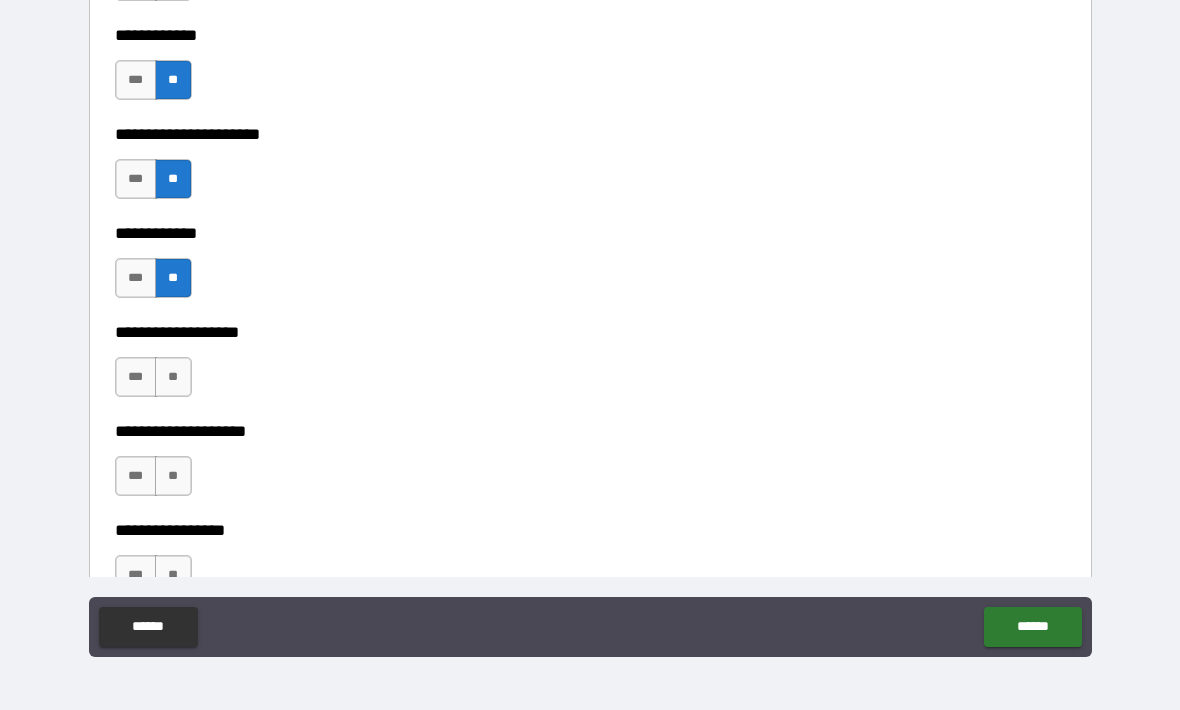 click on "**" at bounding box center [173, 377] 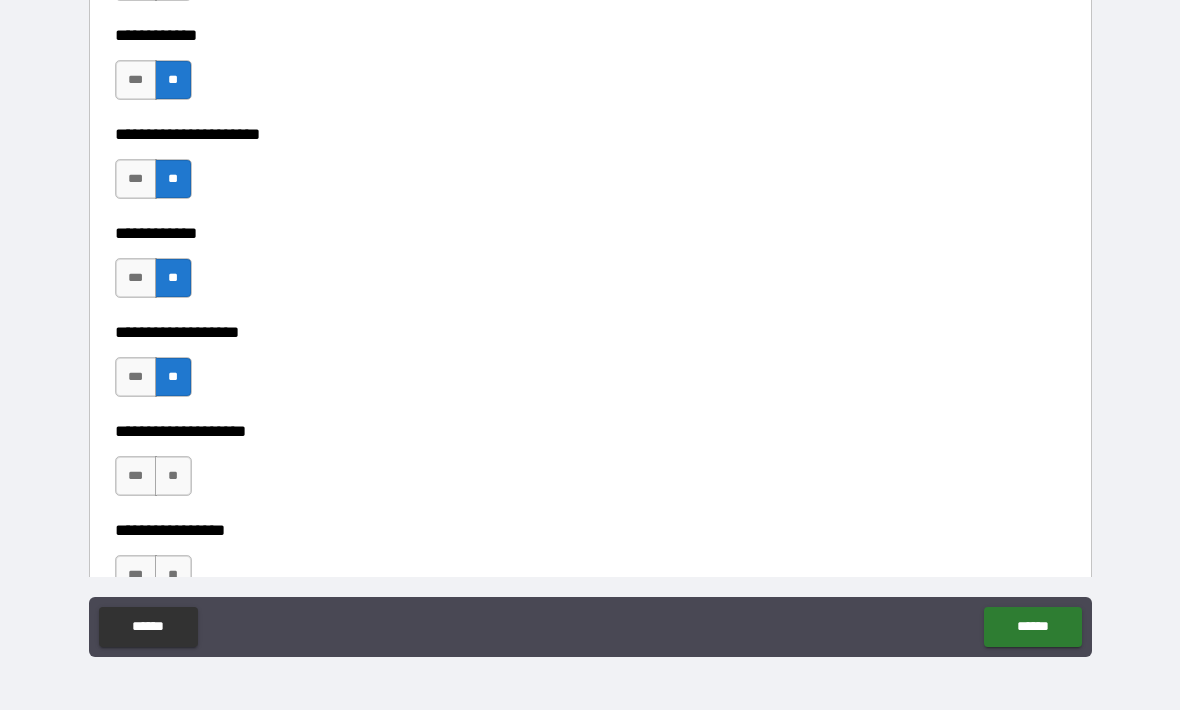 click on "**" at bounding box center (173, 476) 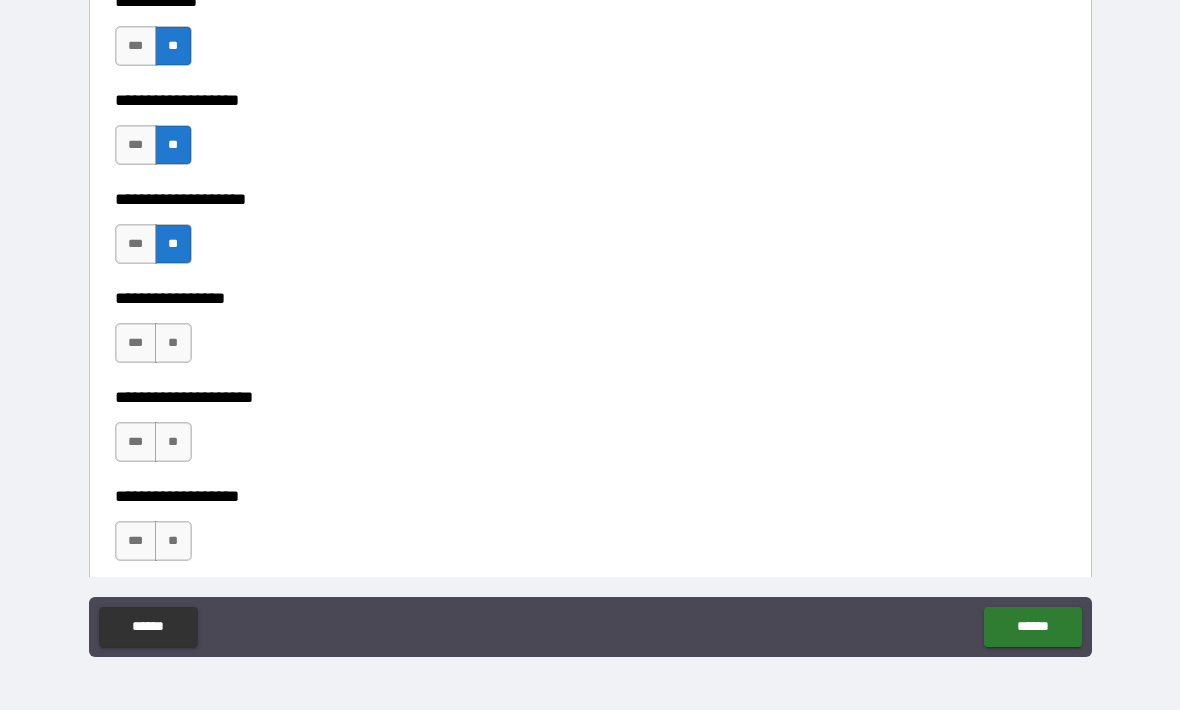 scroll, scrollTop: 7930, scrollLeft: 0, axis: vertical 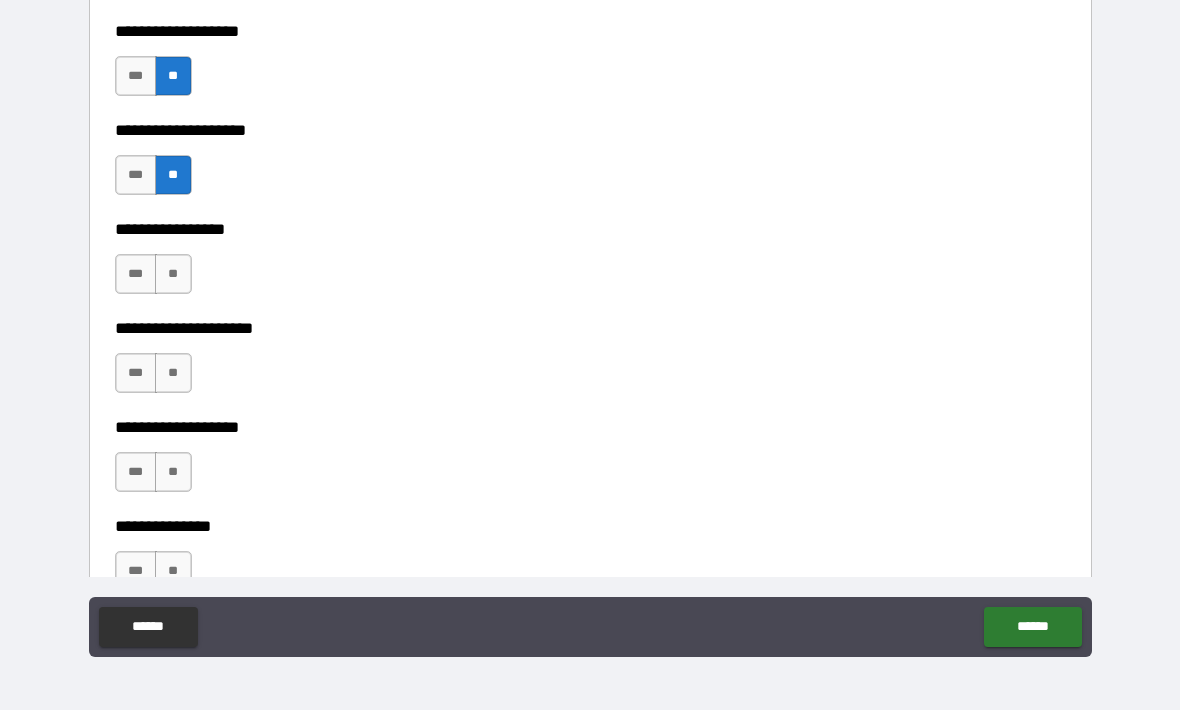 click on "**" at bounding box center (173, 274) 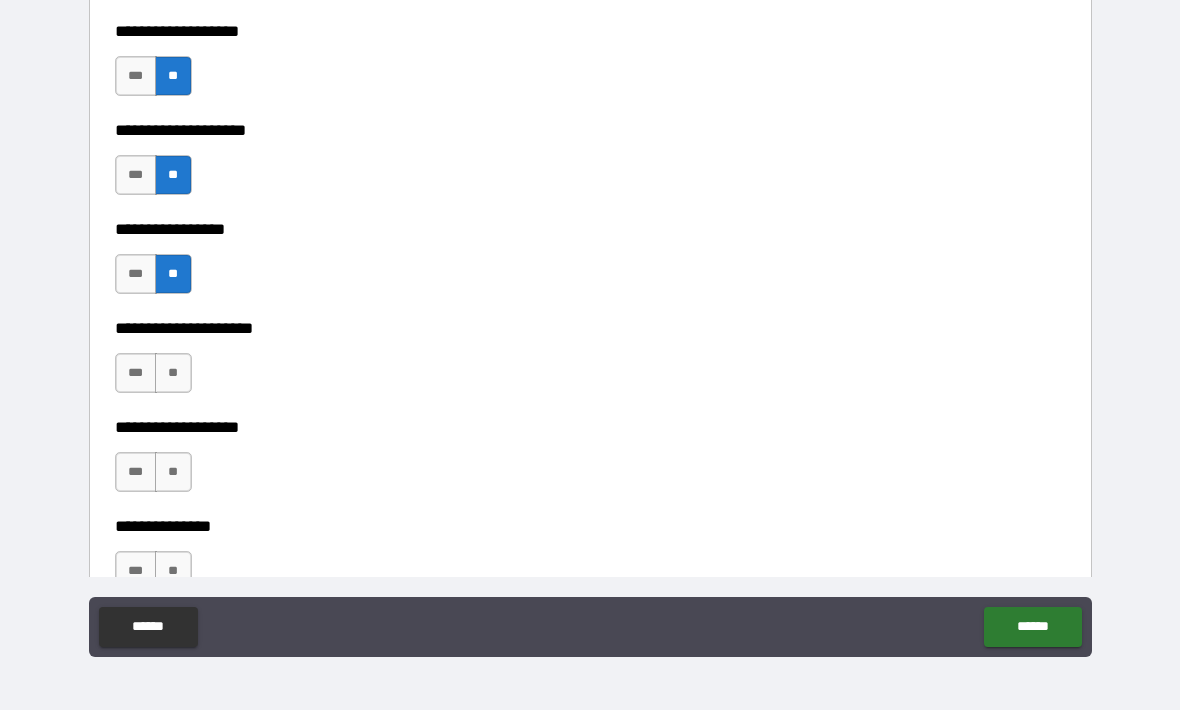 click on "**" at bounding box center [173, 373] 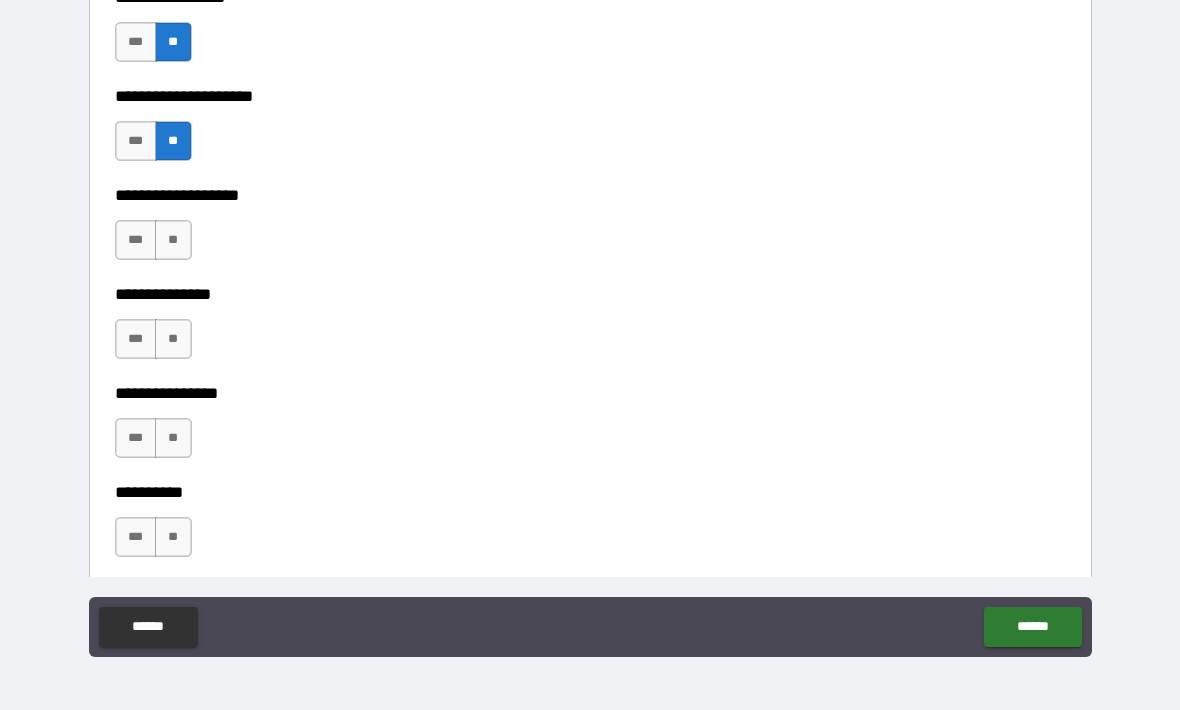 scroll, scrollTop: 8164, scrollLeft: 0, axis: vertical 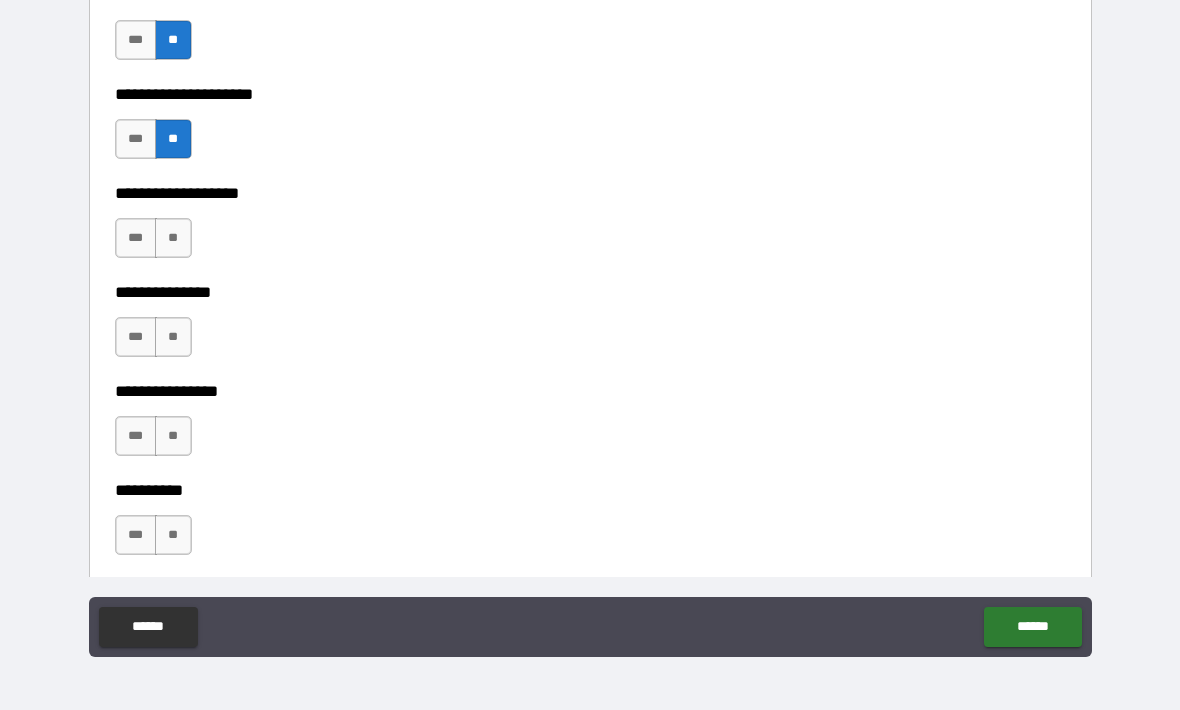 click on "**" at bounding box center (173, 238) 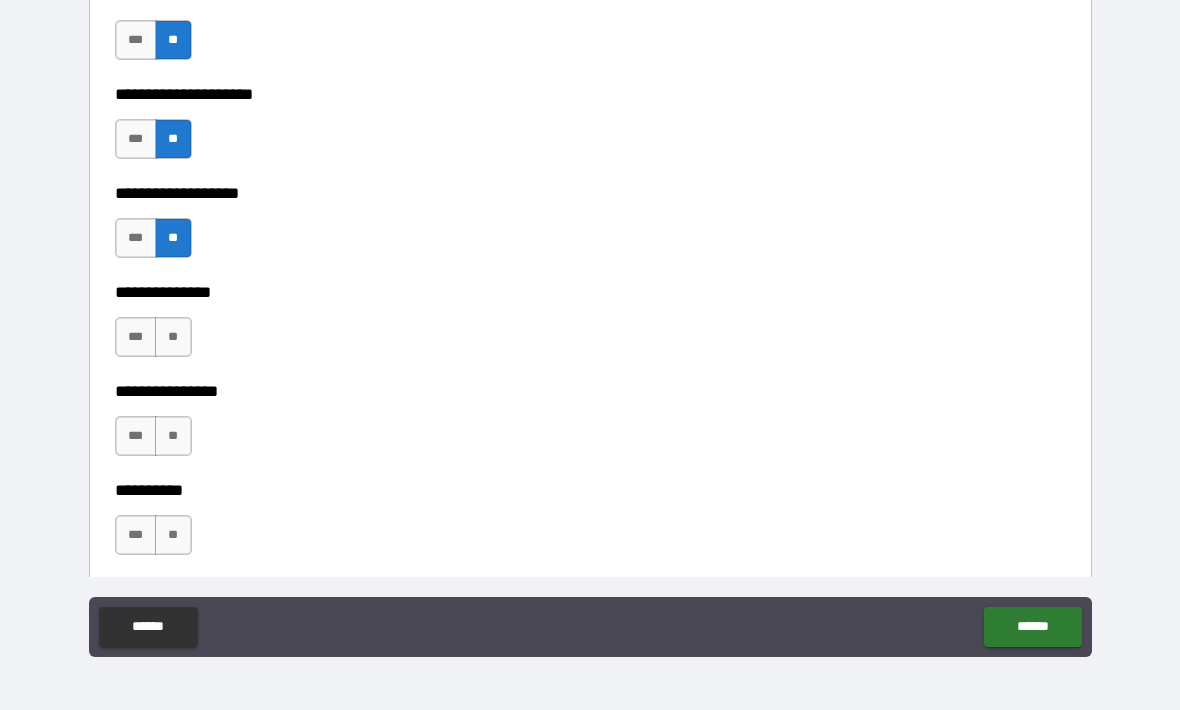 click on "**" at bounding box center (173, 337) 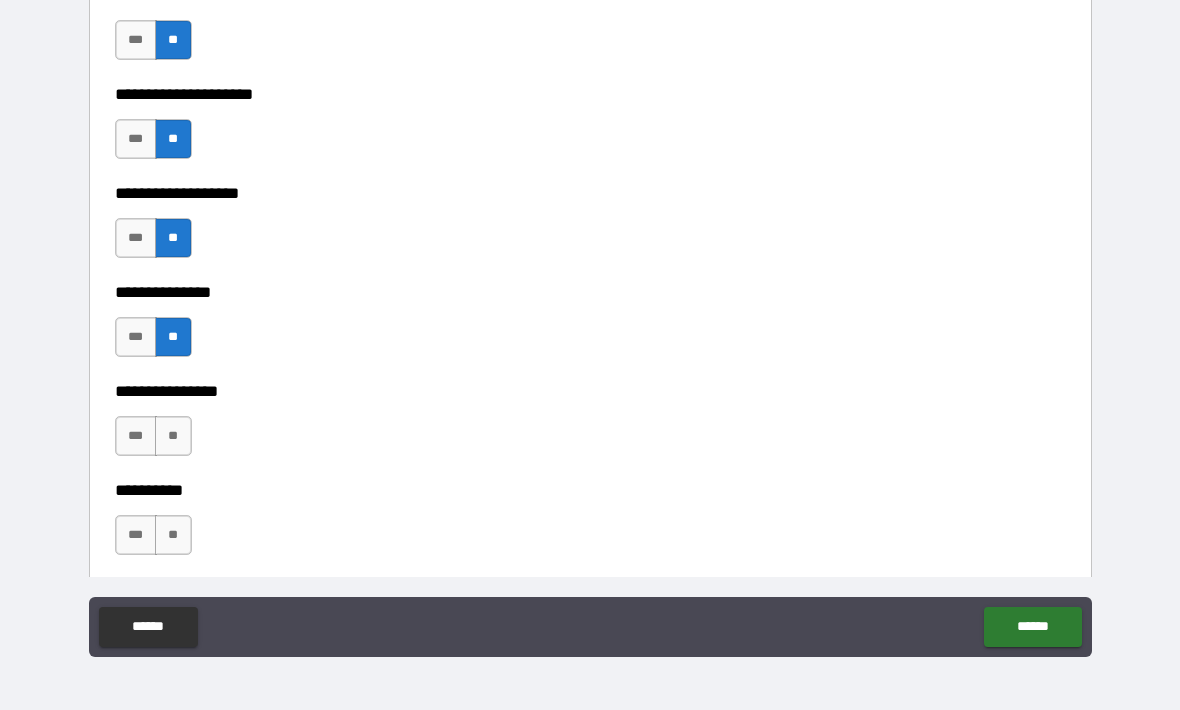 click on "**" at bounding box center [173, 436] 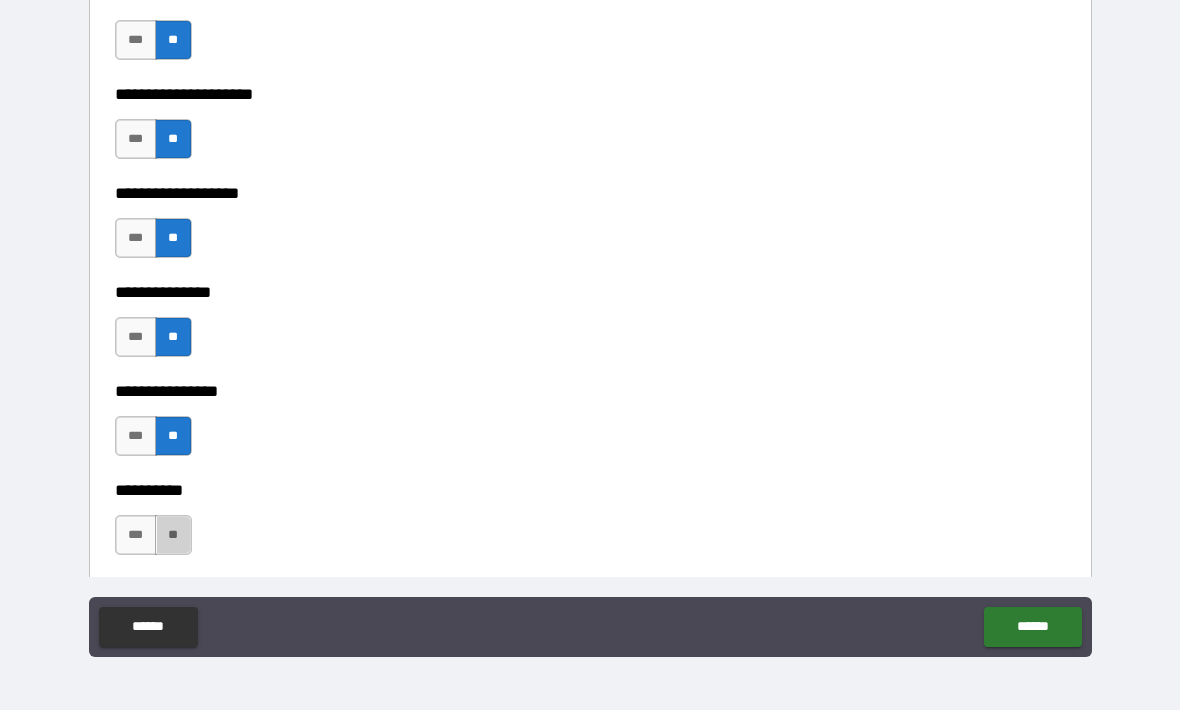 click on "**" at bounding box center [173, 535] 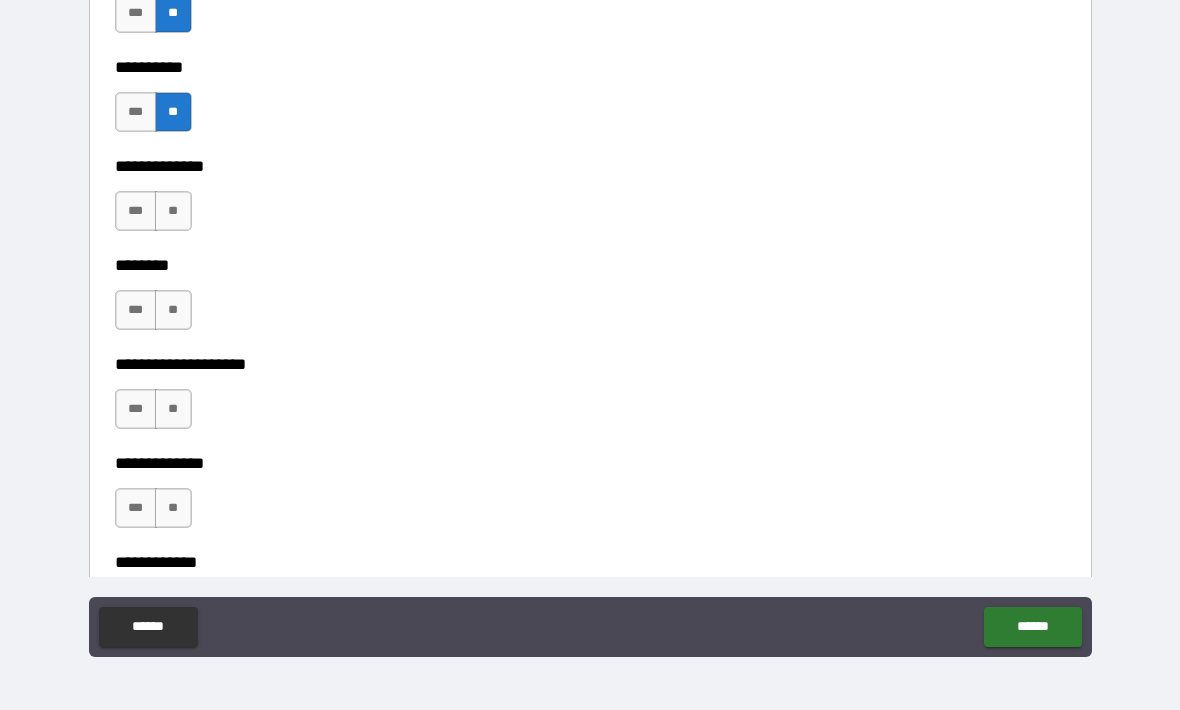 scroll, scrollTop: 8596, scrollLeft: 0, axis: vertical 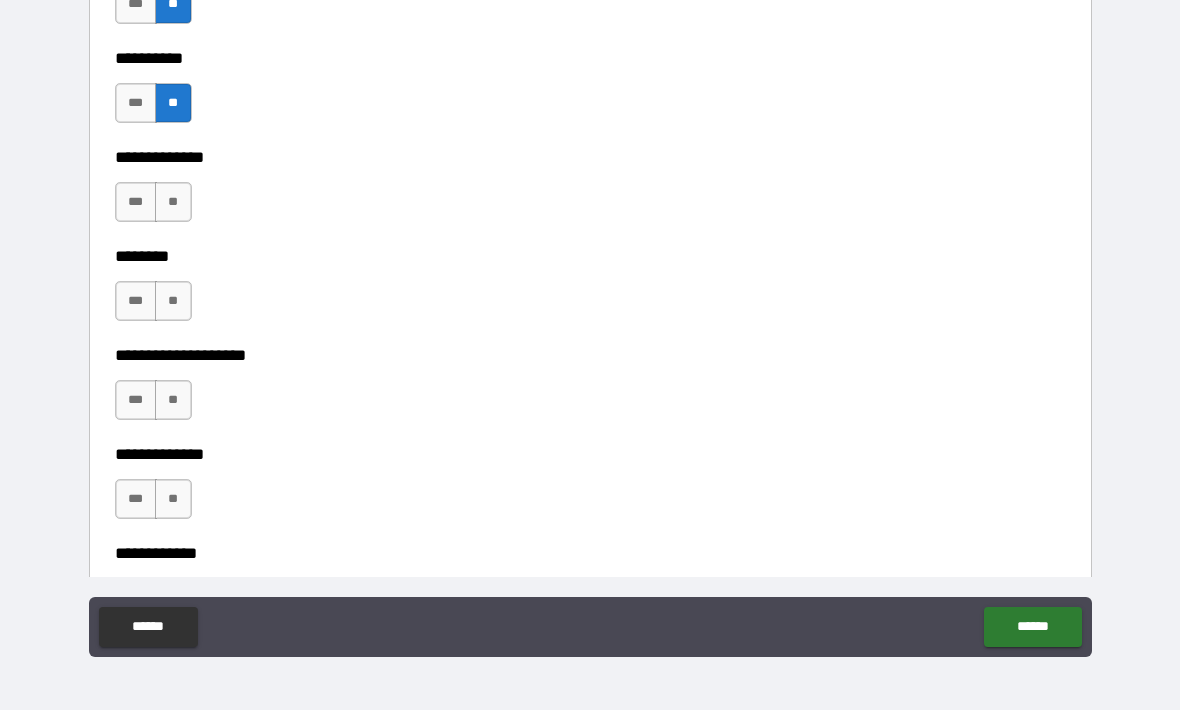 click on "**" at bounding box center [173, 202] 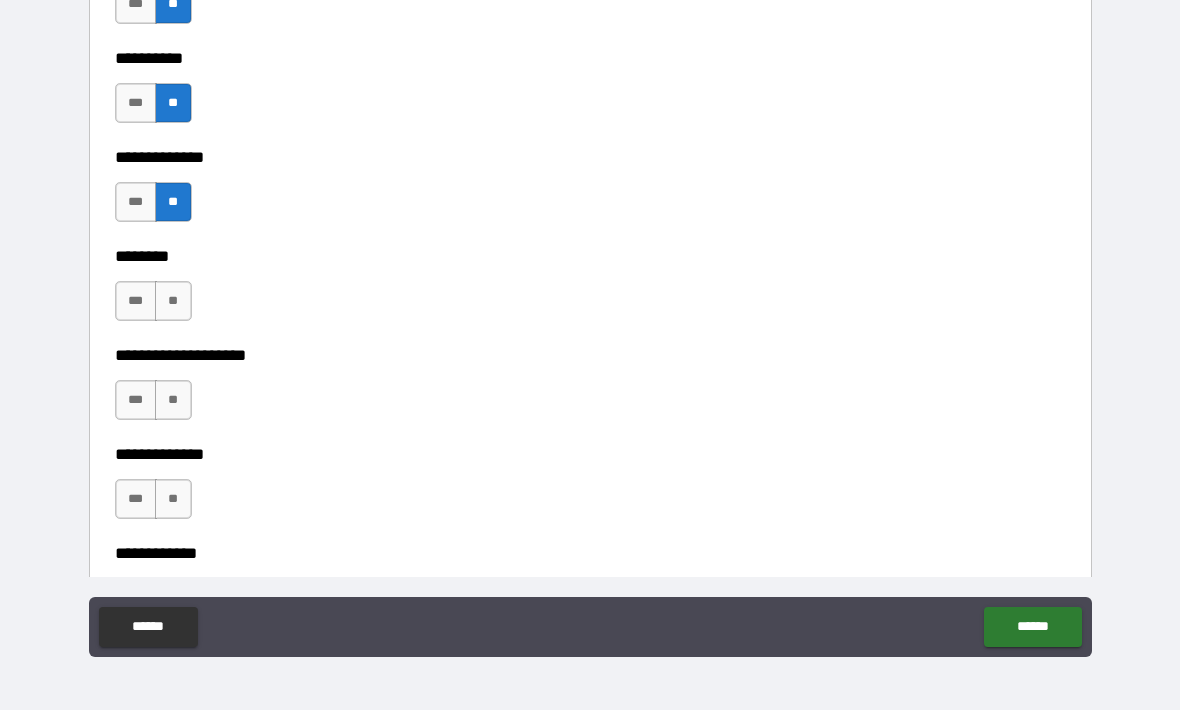 click on "**" at bounding box center [173, 301] 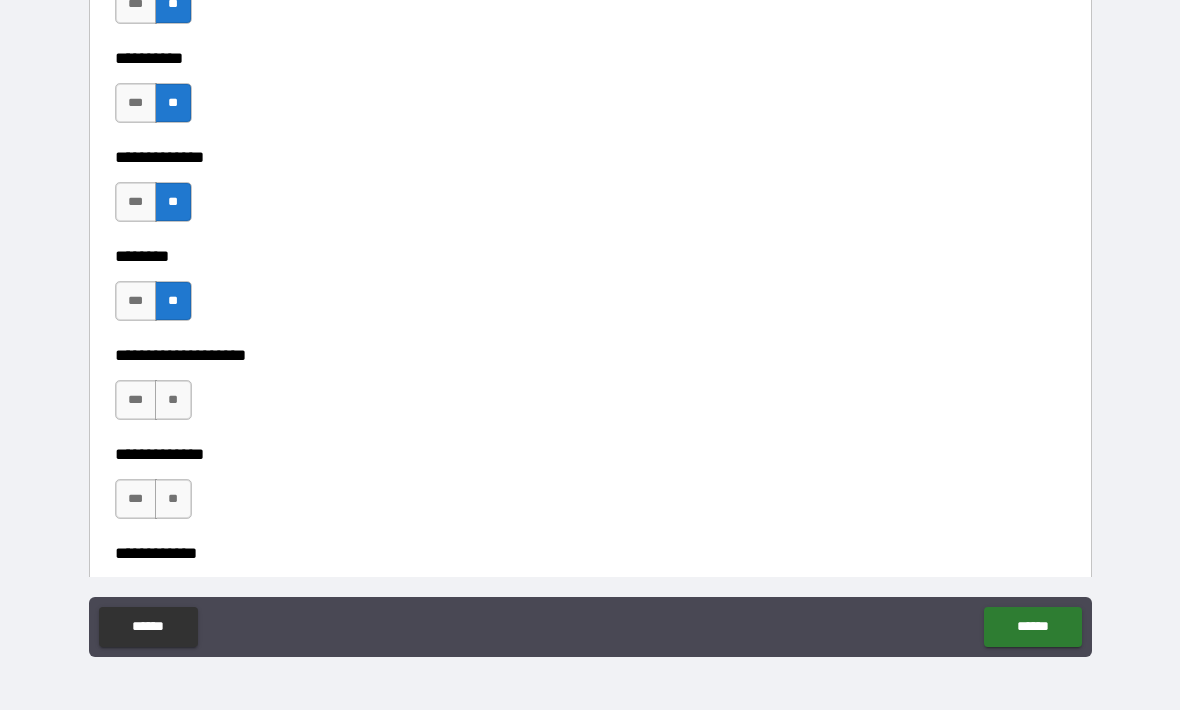 click on "**" at bounding box center [173, 400] 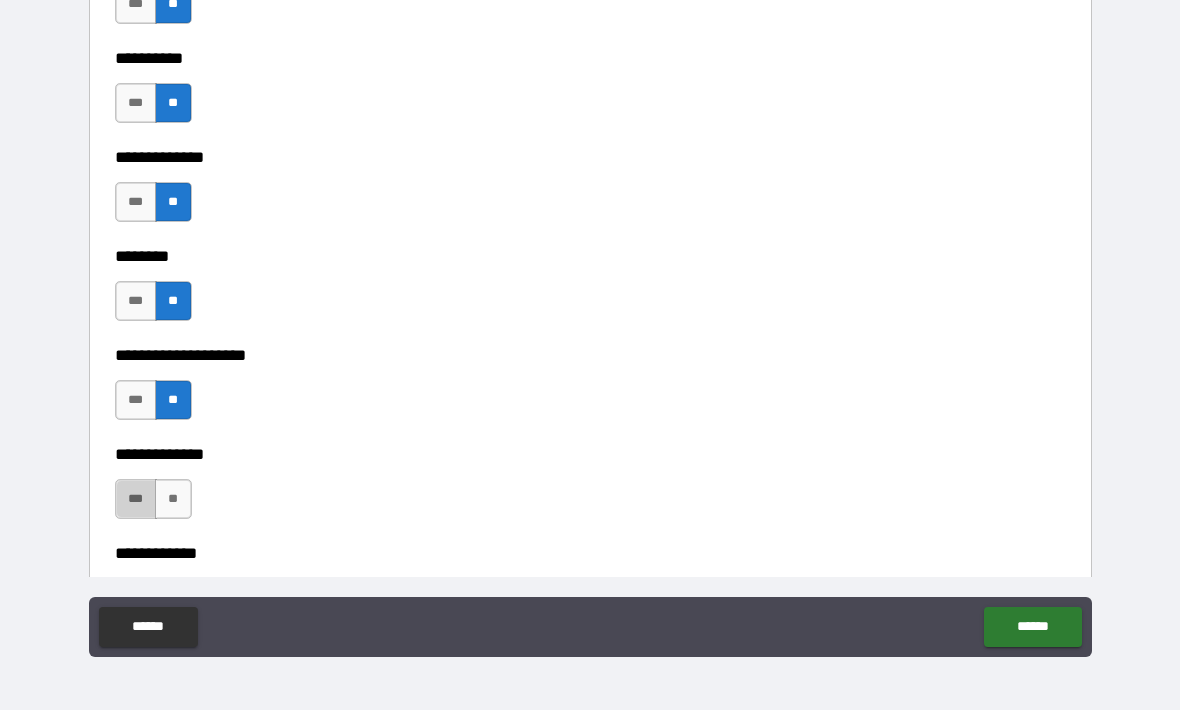 click on "***" at bounding box center [136, 499] 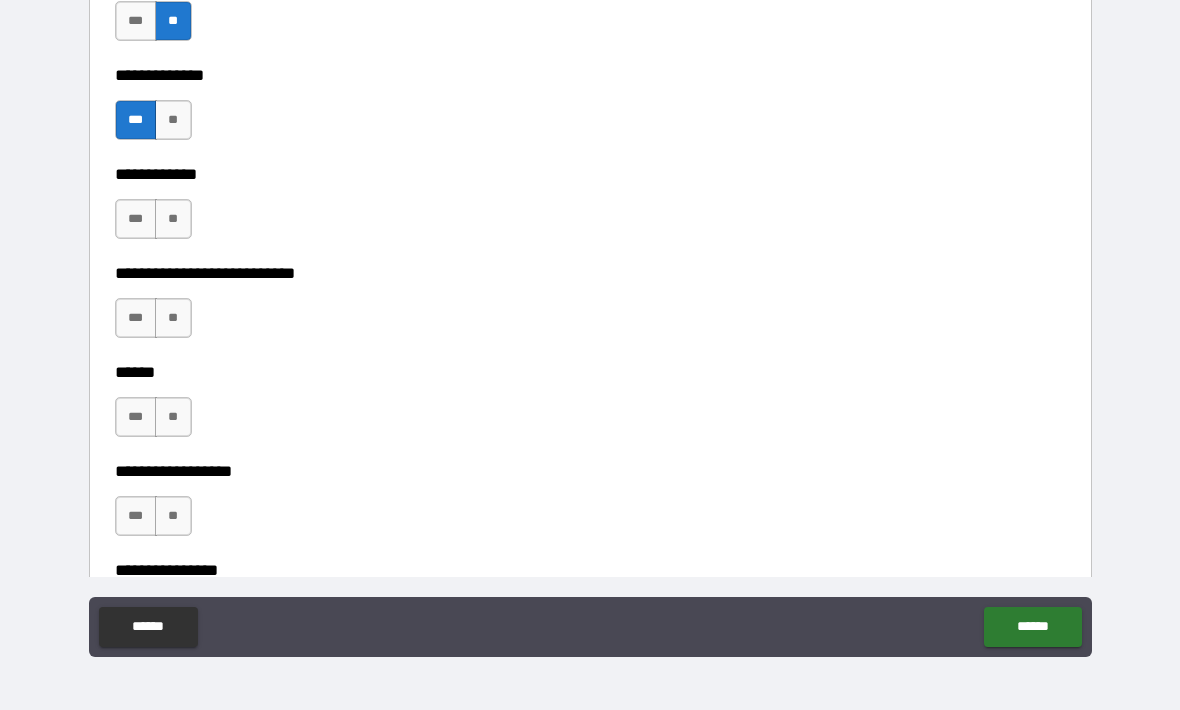 scroll, scrollTop: 8976, scrollLeft: 0, axis: vertical 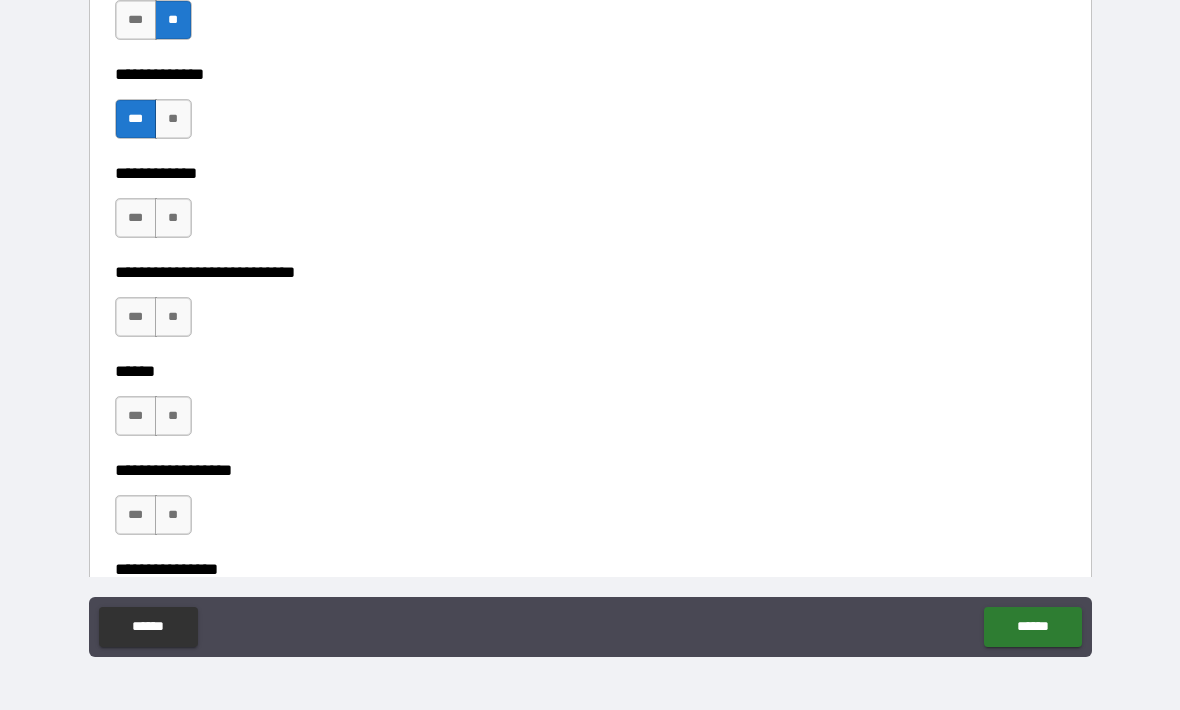 click on "**" at bounding box center [173, 218] 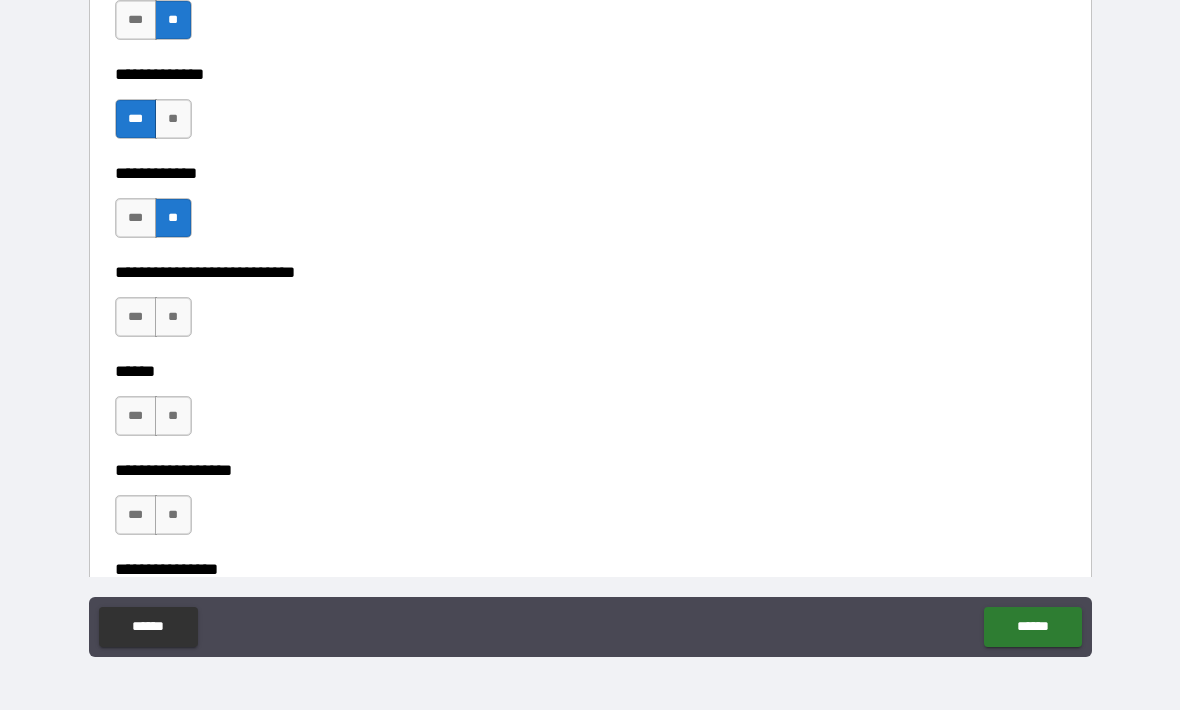 click on "**" at bounding box center (173, 317) 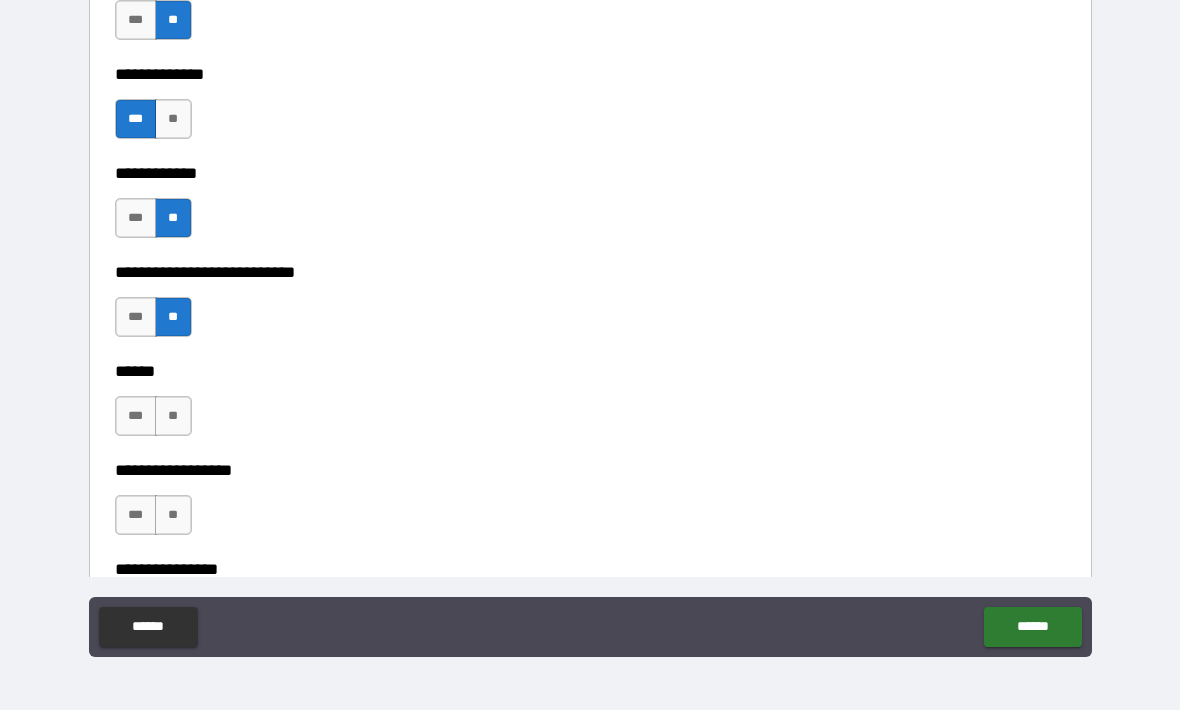 click on "**" at bounding box center [173, 416] 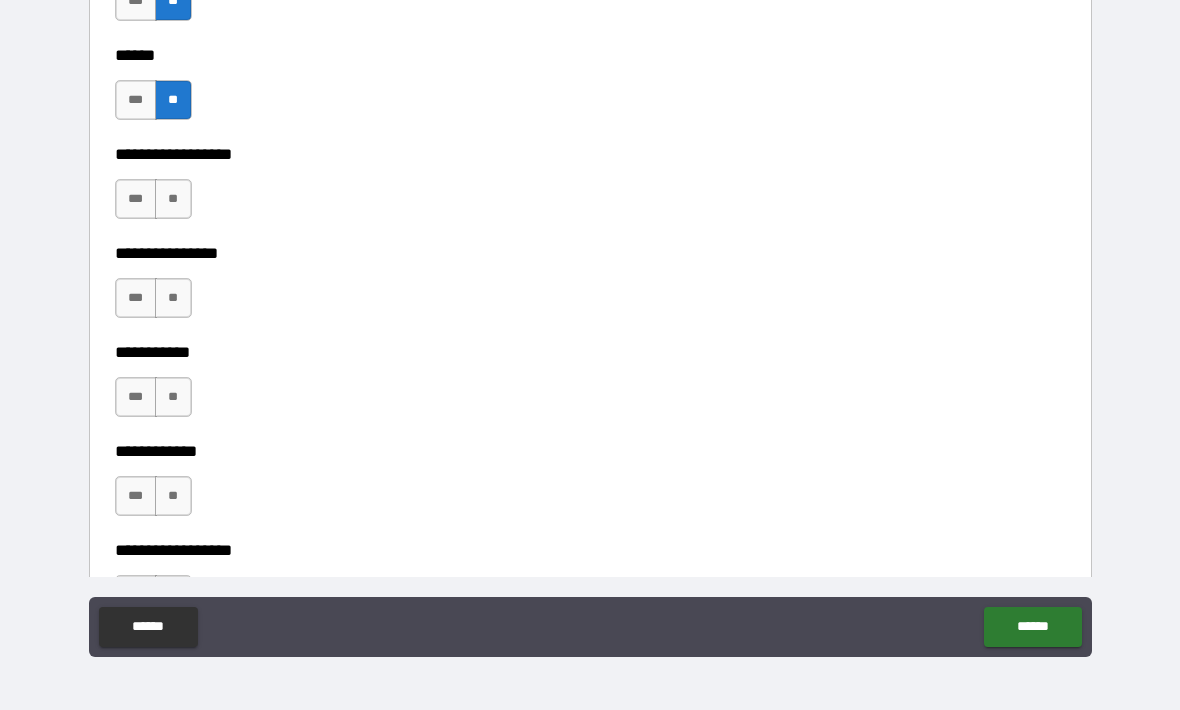 scroll, scrollTop: 9293, scrollLeft: 0, axis: vertical 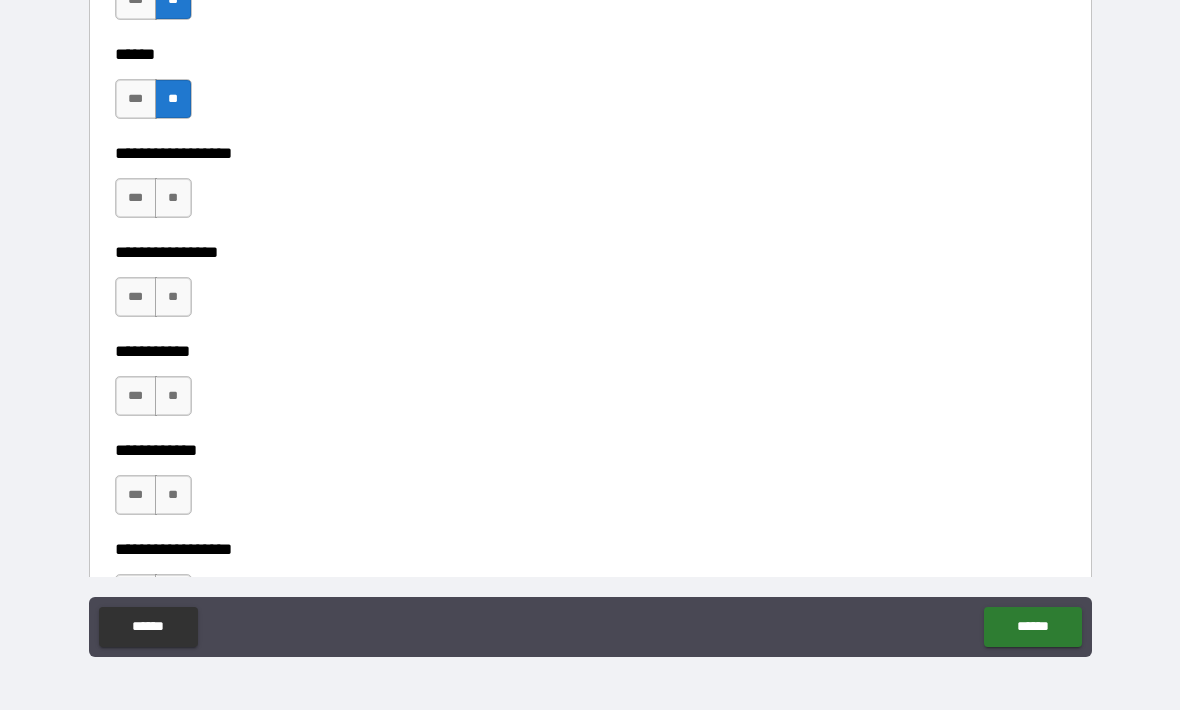click on "**" at bounding box center (173, 198) 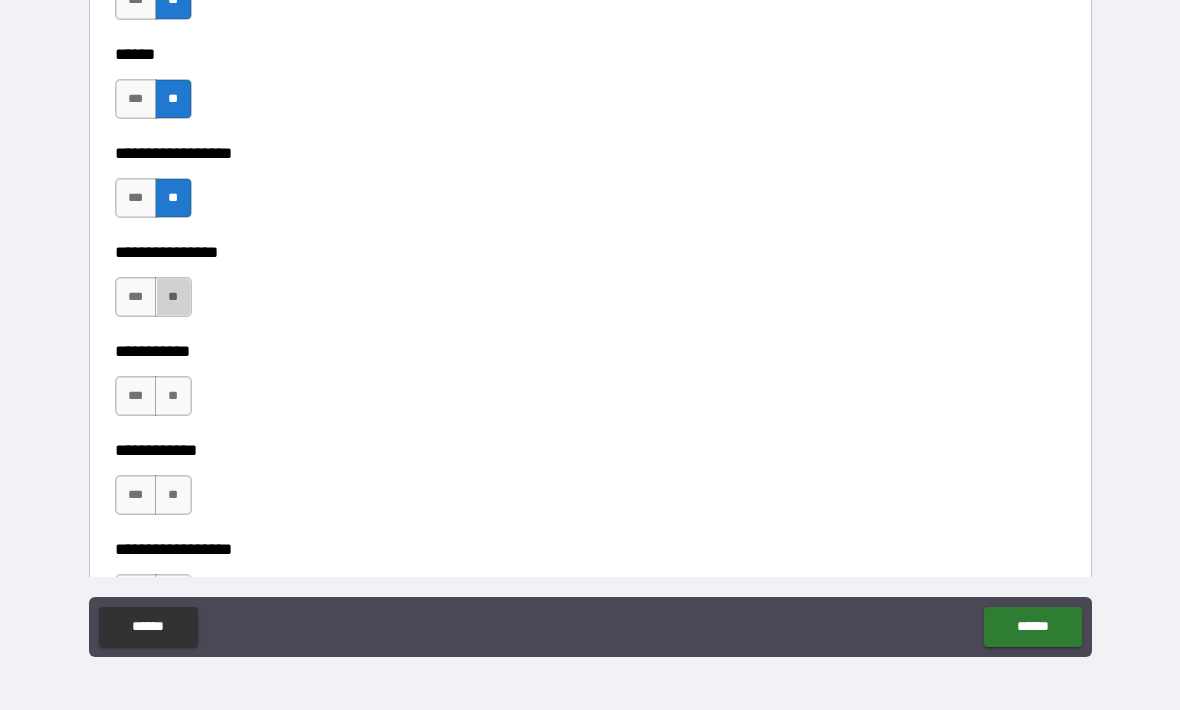 click on "**" at bounding box center [173, 297] 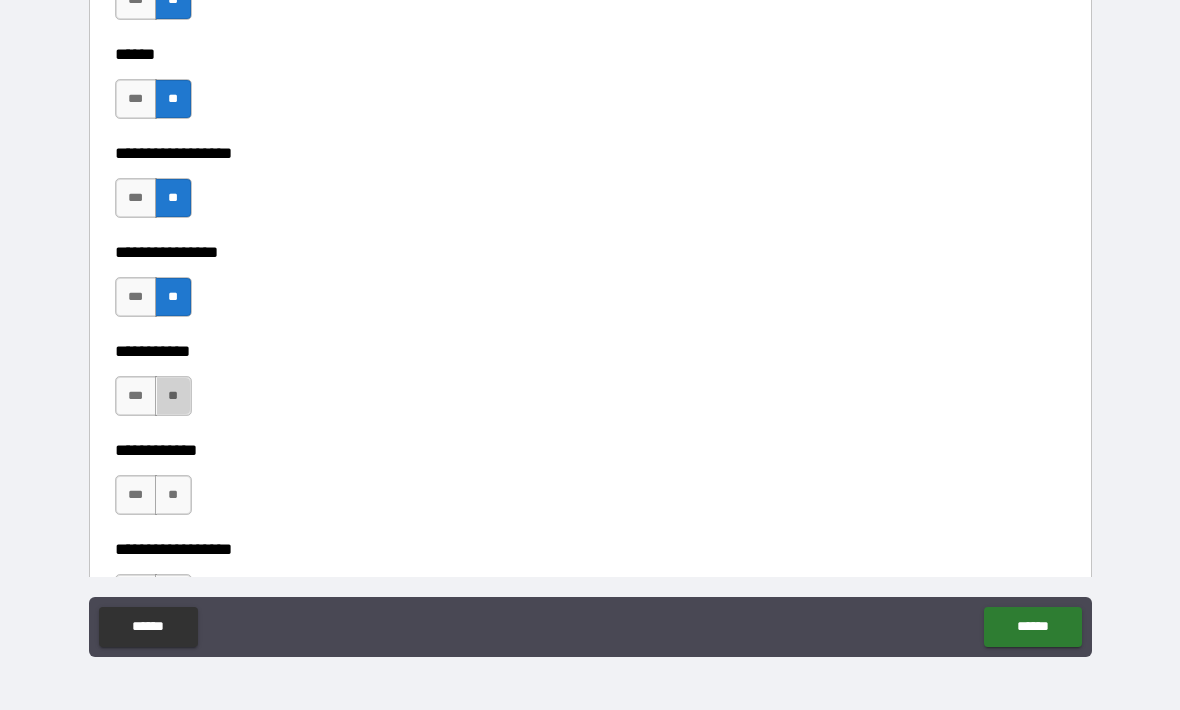 click on "**" at bounding box center [173, 396] 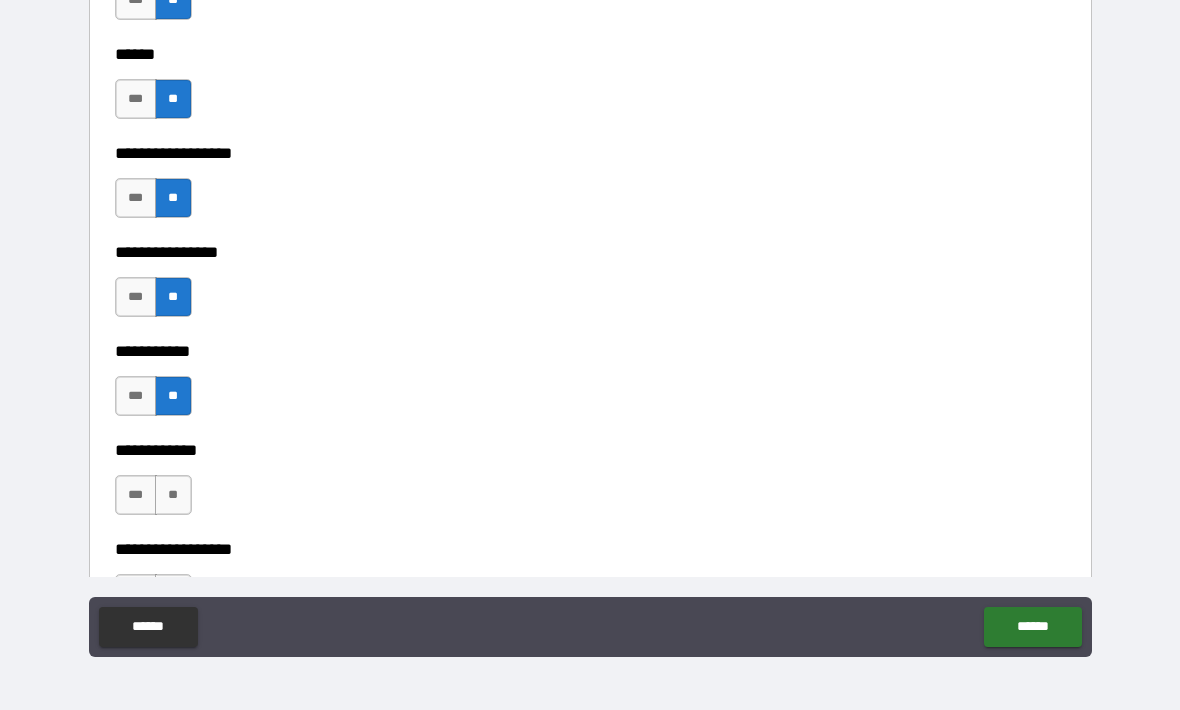 click on "**" at bounding box center (173, 495) 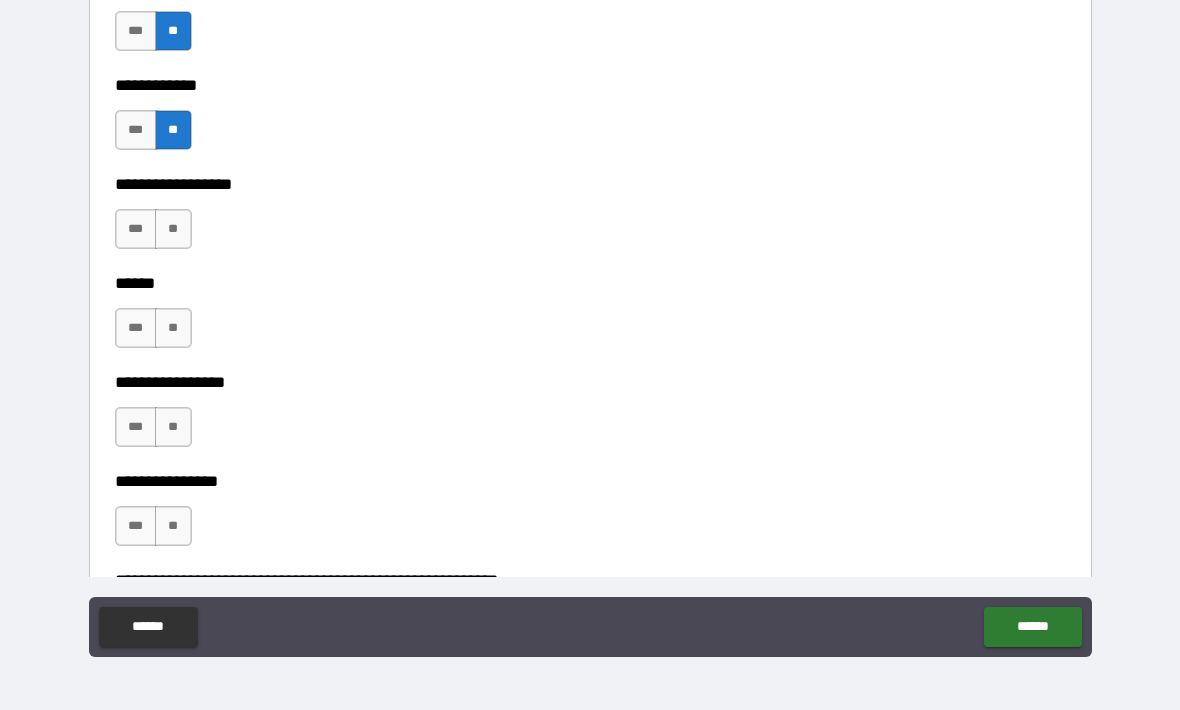 scroll, scrollTop: 9660, scrollLeft: 0, axis: vertical 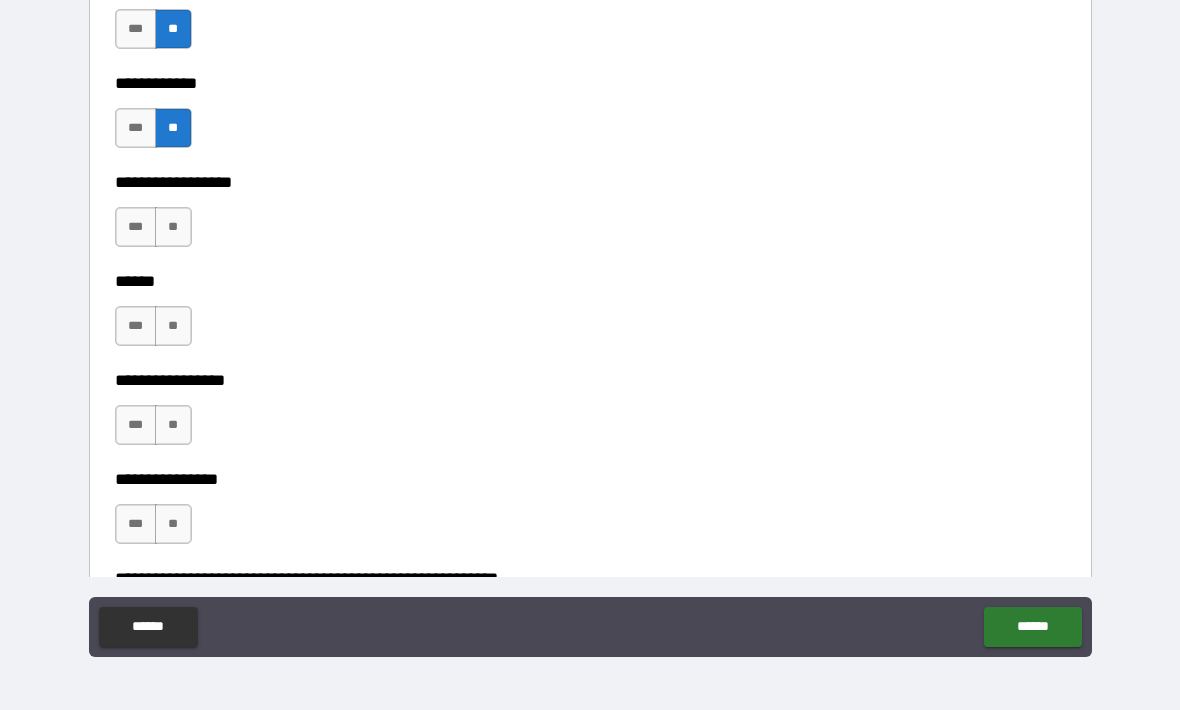 click on "**" at bounding box center (173, 227) 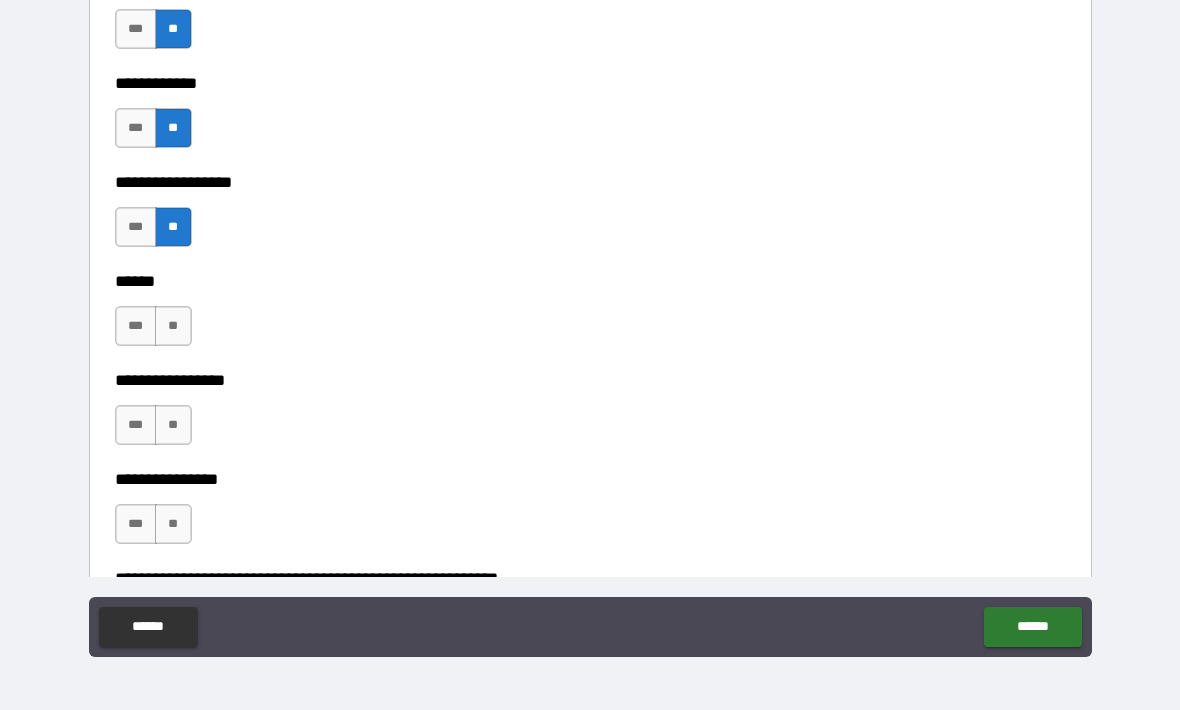click on "**" at bounding box center [173, 326] 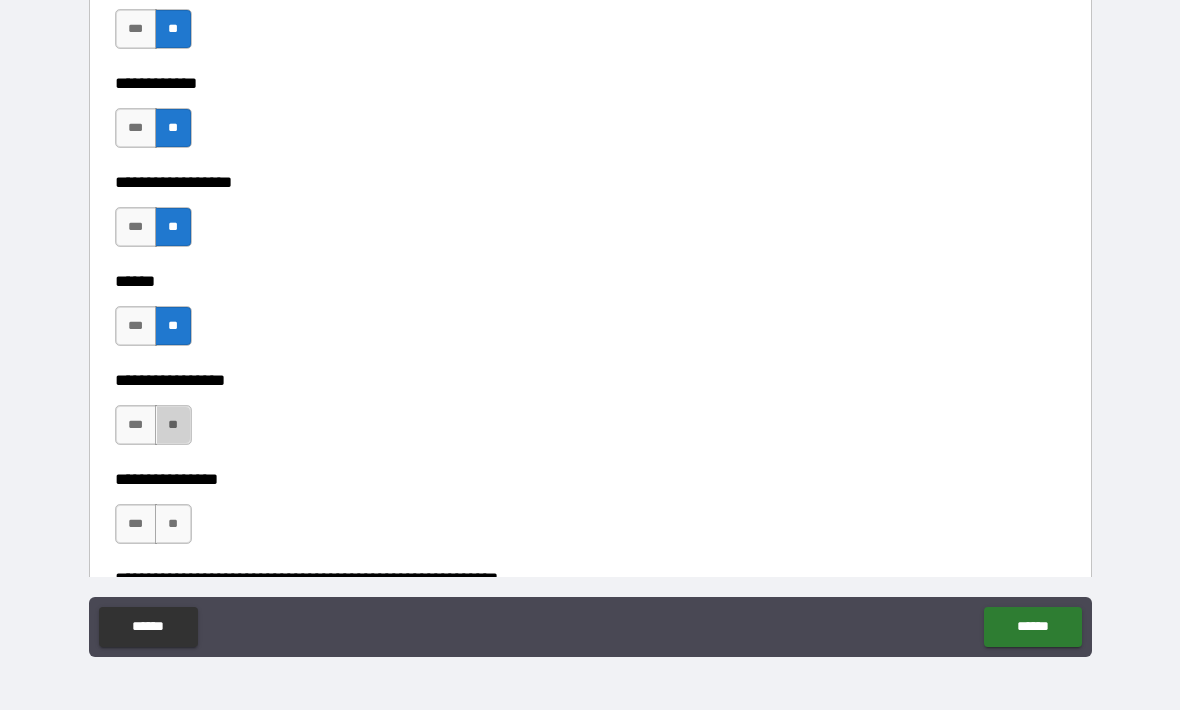 click on "**" at bounding box center [173, 425] 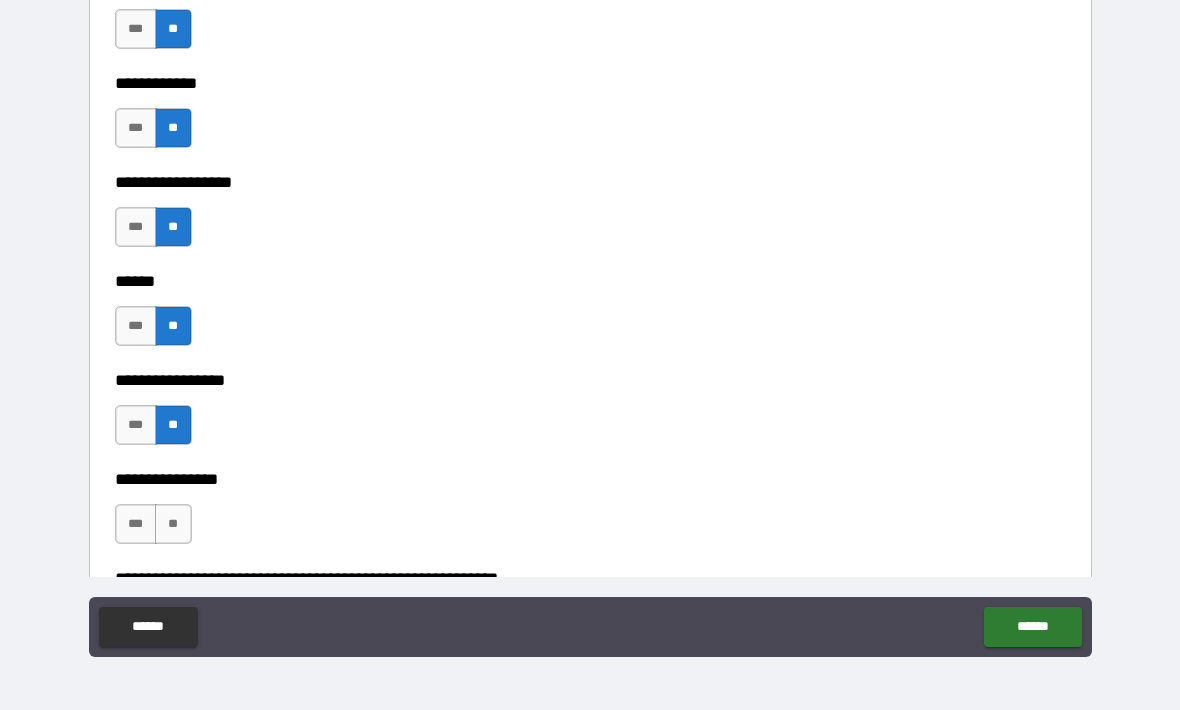 click on "**" at bounding box center [173, 524] 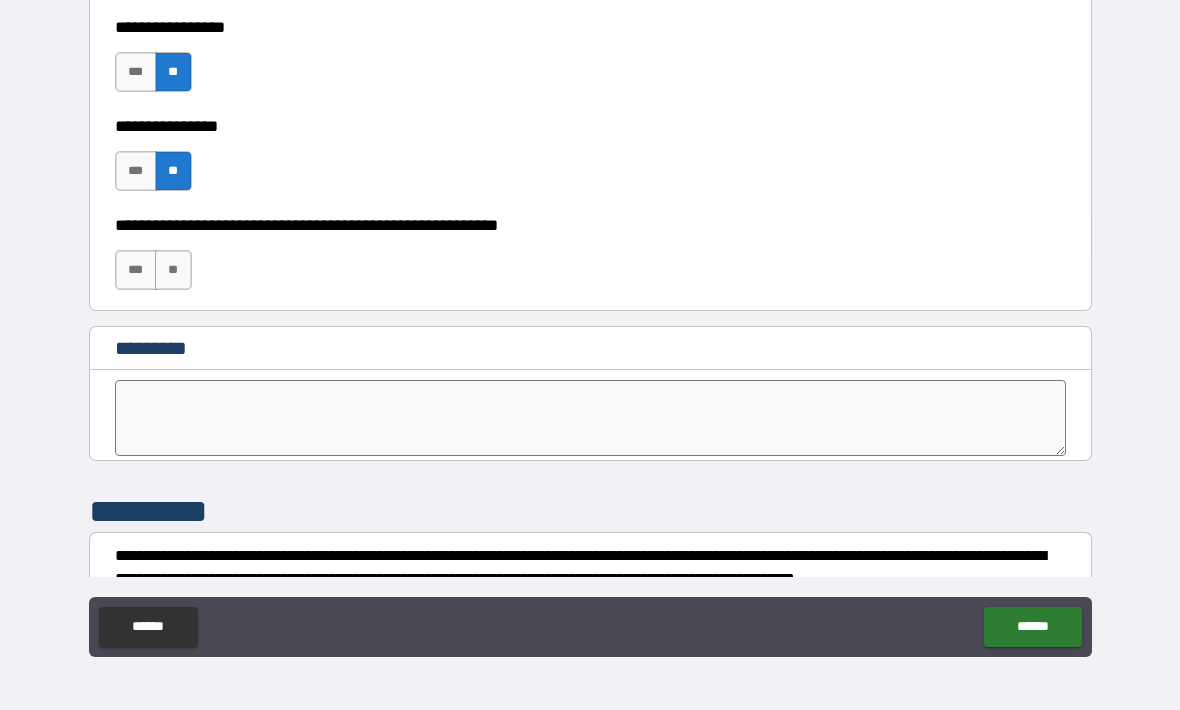 scroll, scrollTop: 10008, scrollLeft: 0, axis: vertical 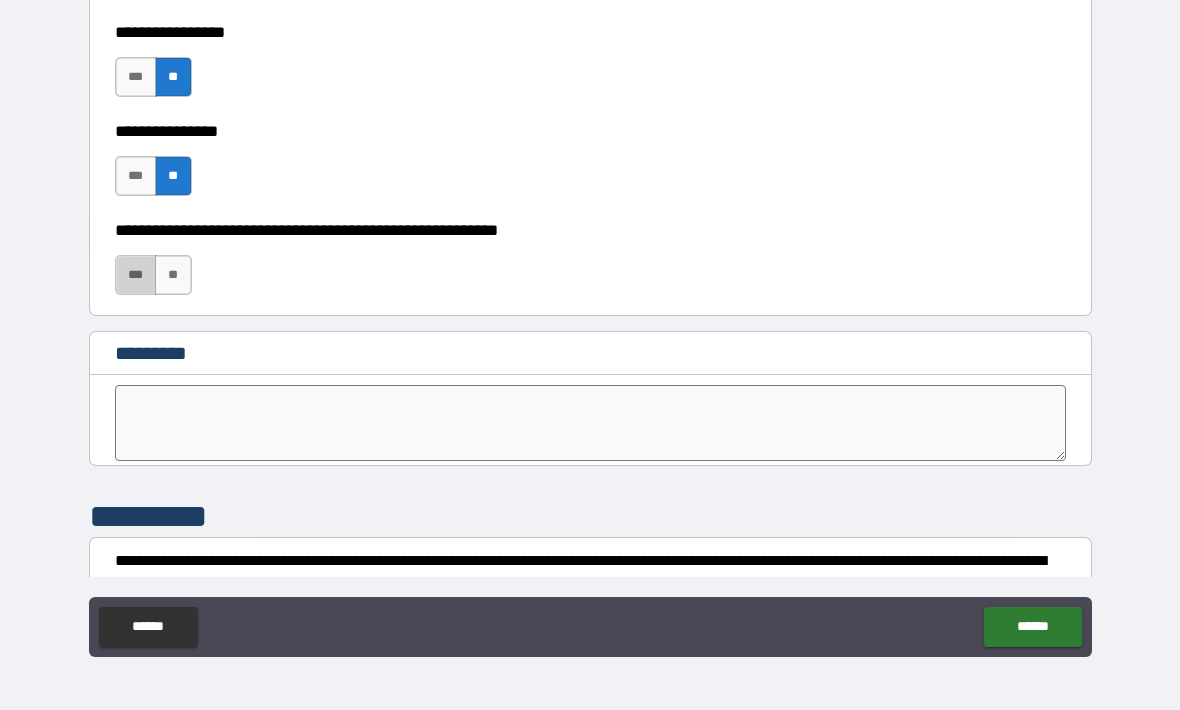 click on "***" at bounding box center (136, 275) 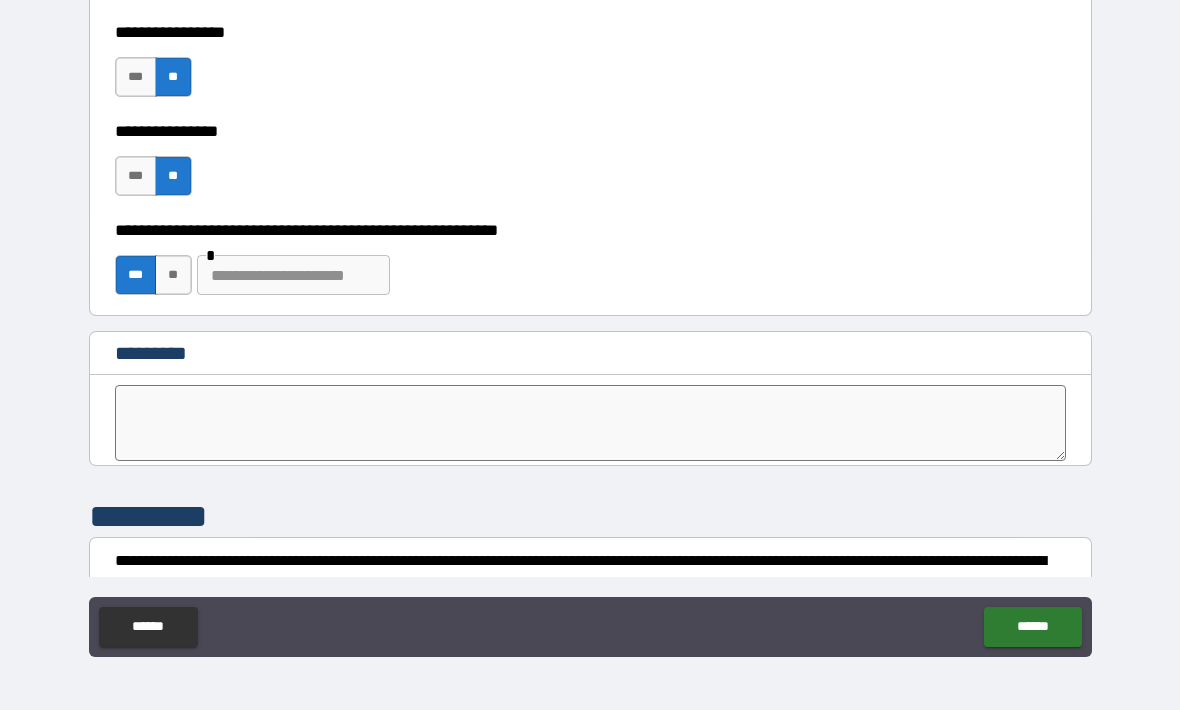 click at bounding box center [293, 275] 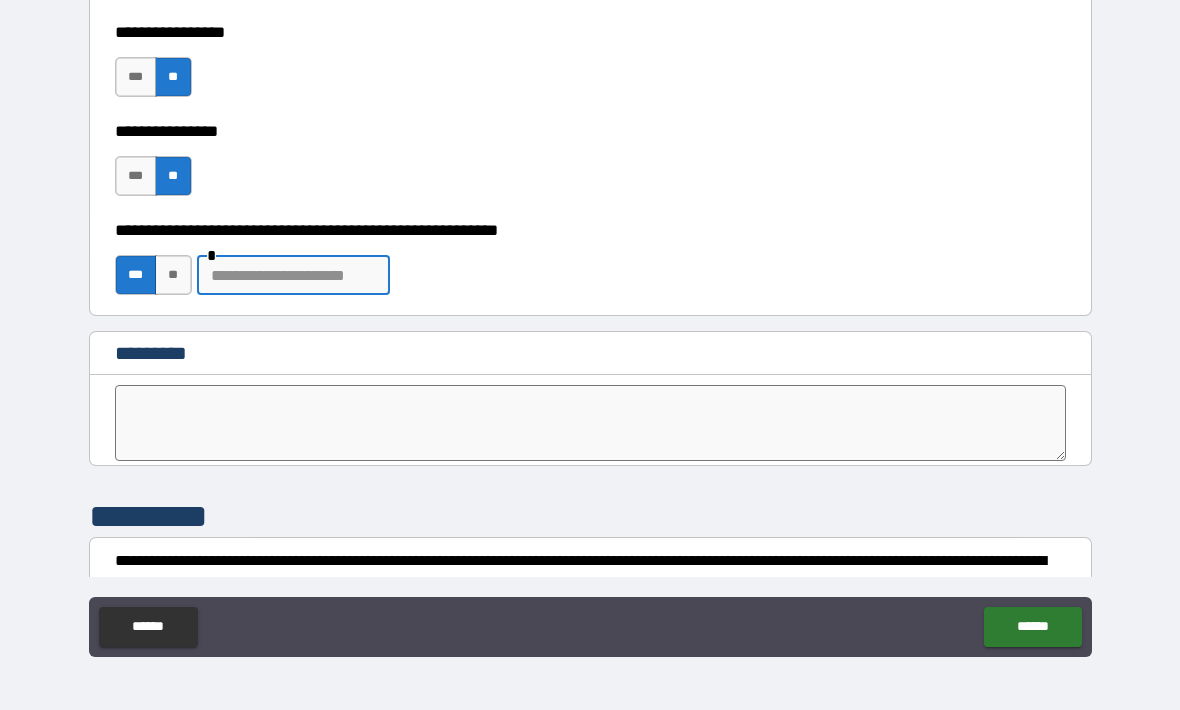scroll, scrollTop: 65, scrollLeft: 0, axis: vertical 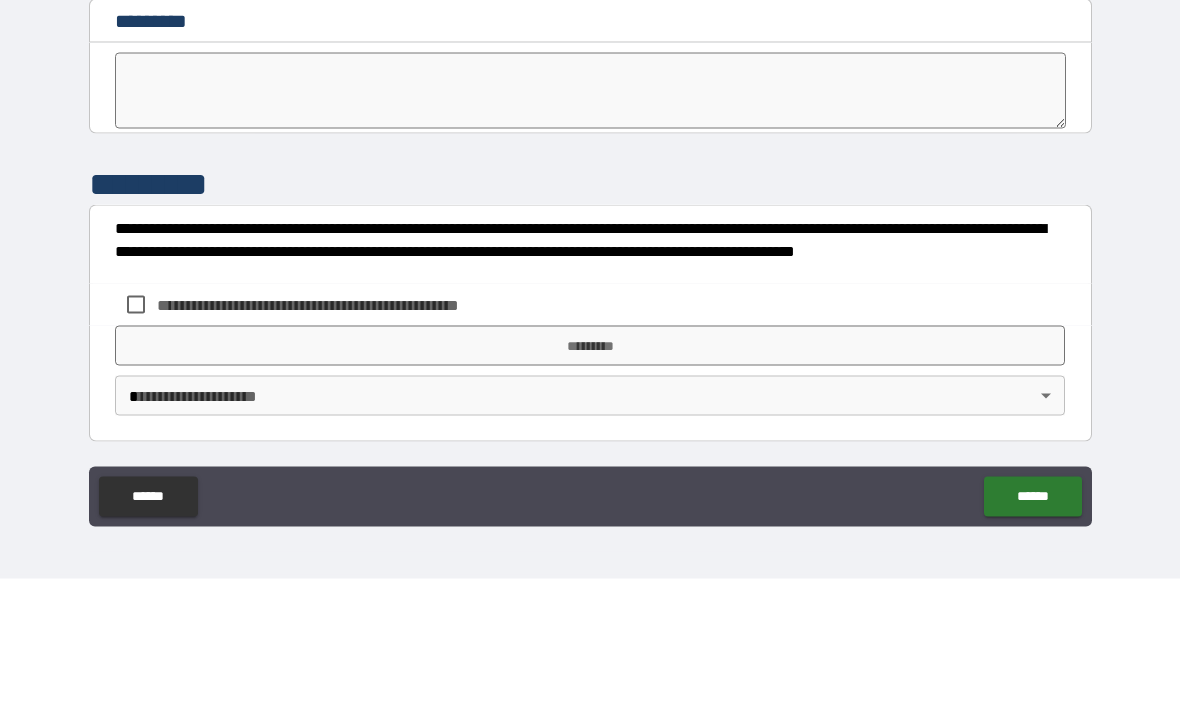 type on "**********" 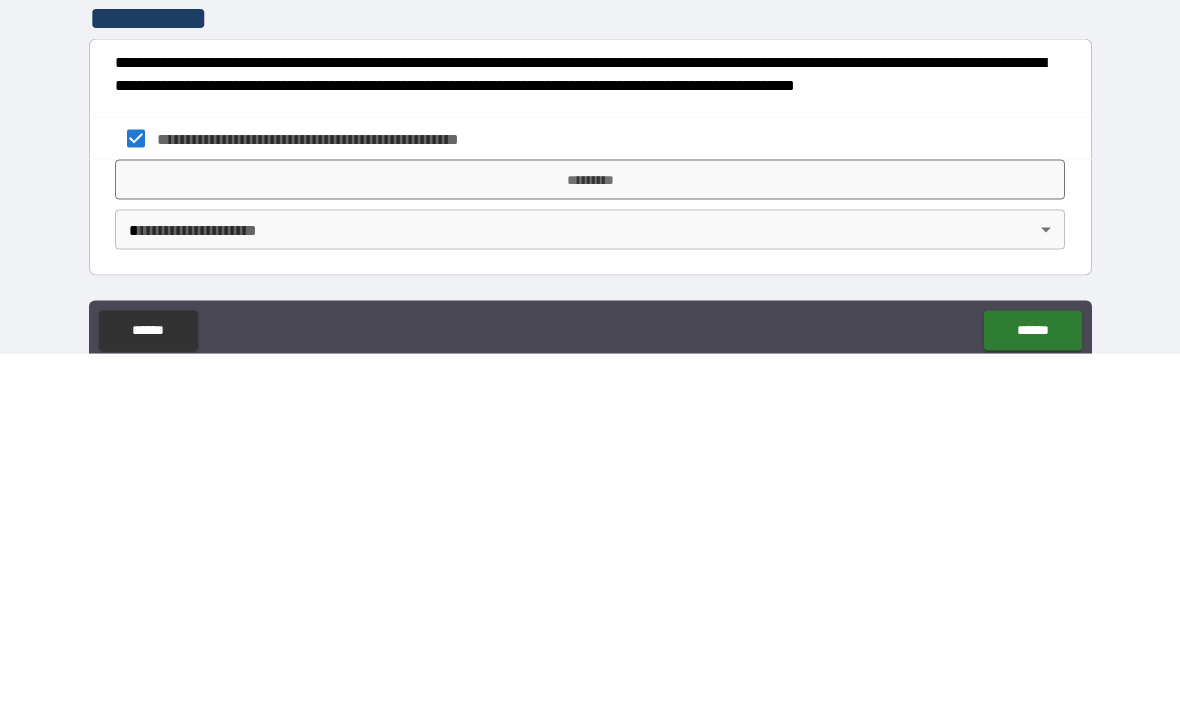 scroll, scrollTop: 0, scrollLeft: 0, axis: both 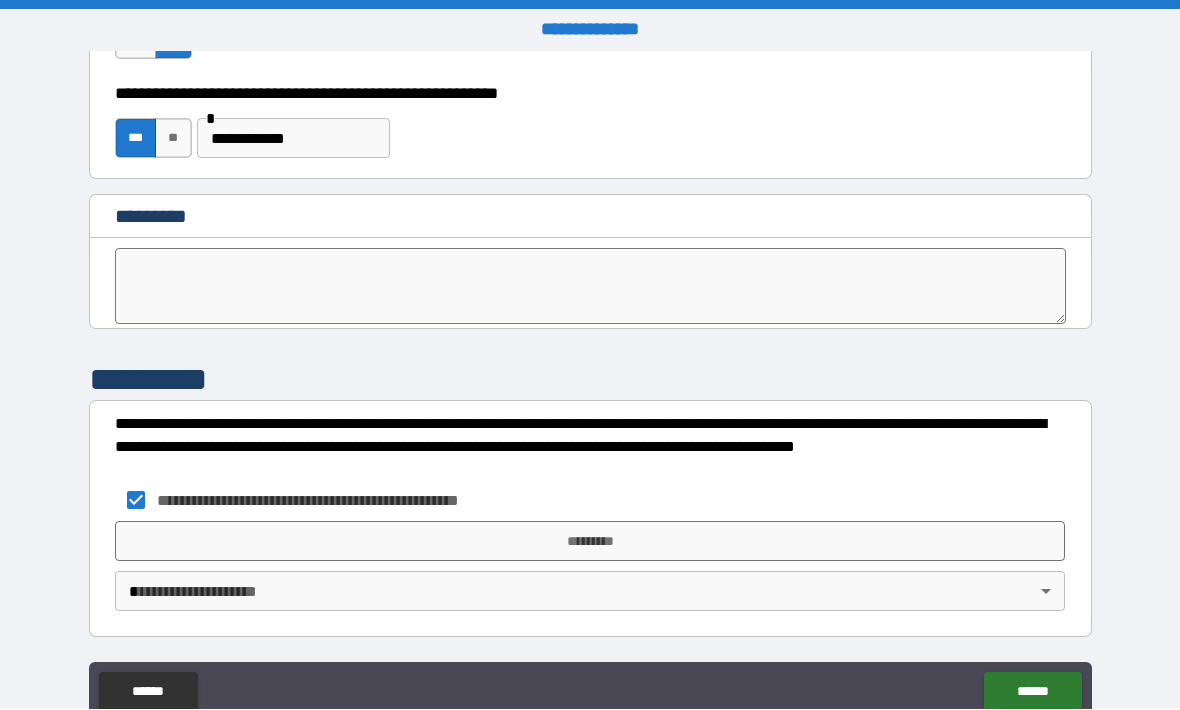 click on "*********" at bounding box center [590, 542] 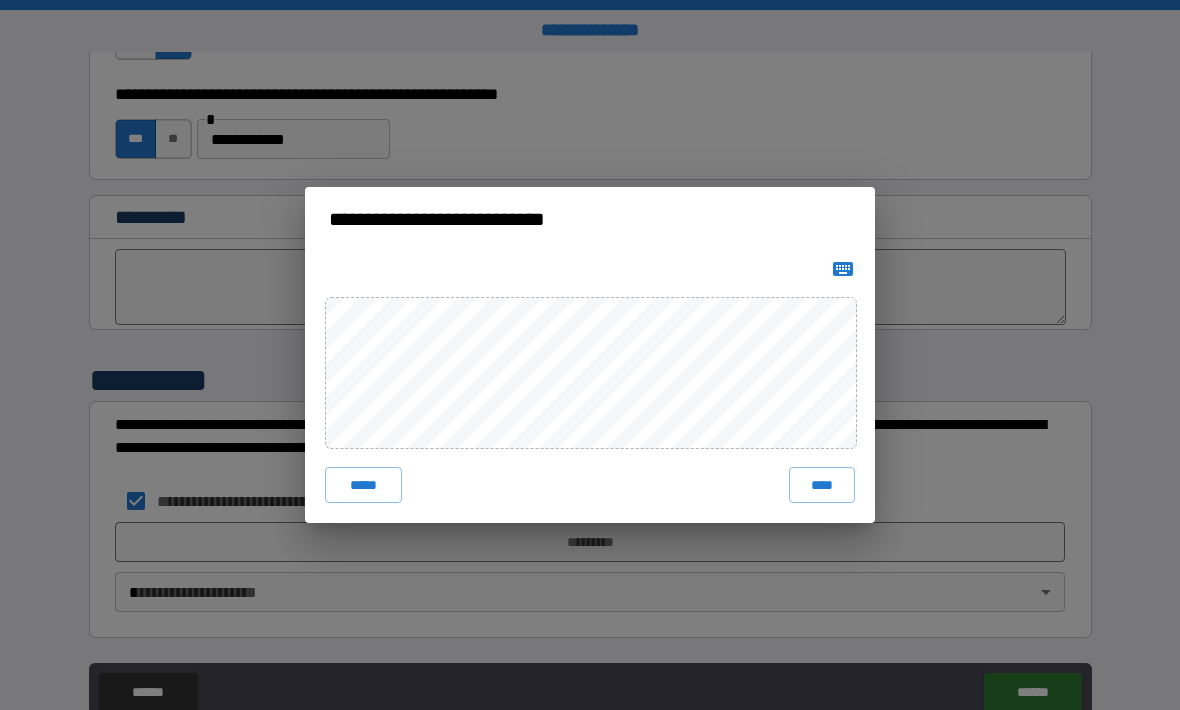 click on "****" at bounding box center (822, 485) 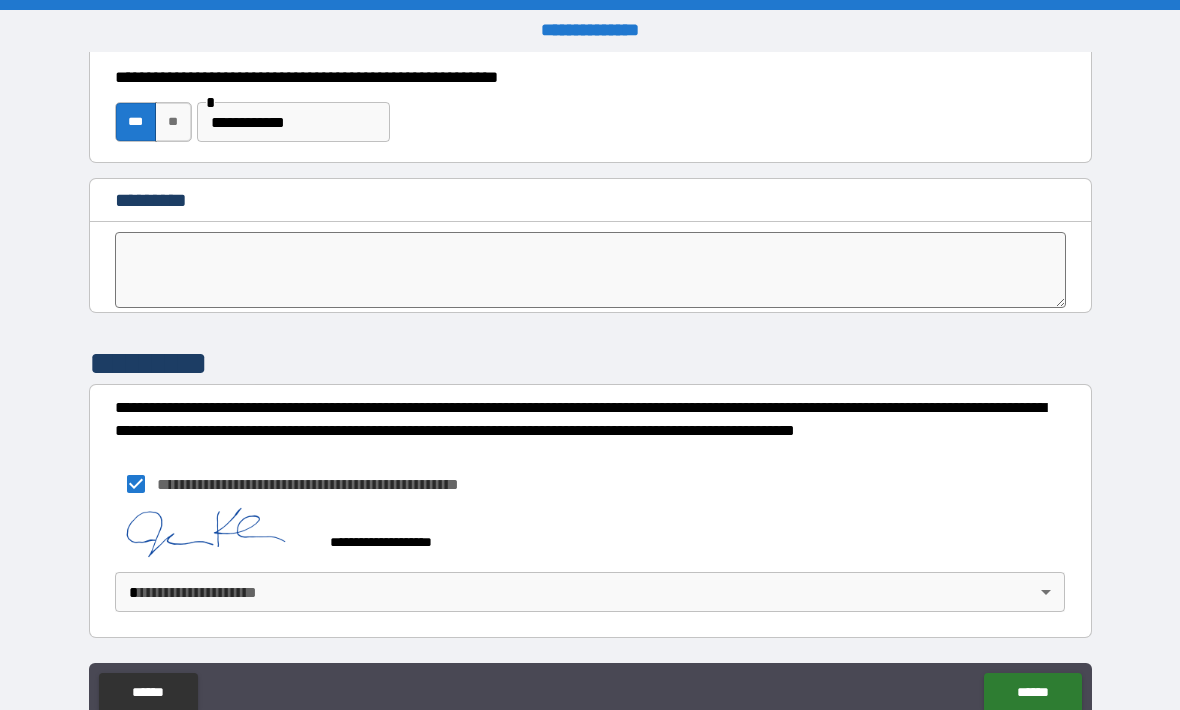 scroll, scrollTop: 10227, scrollLeft: 0, axis: vertical 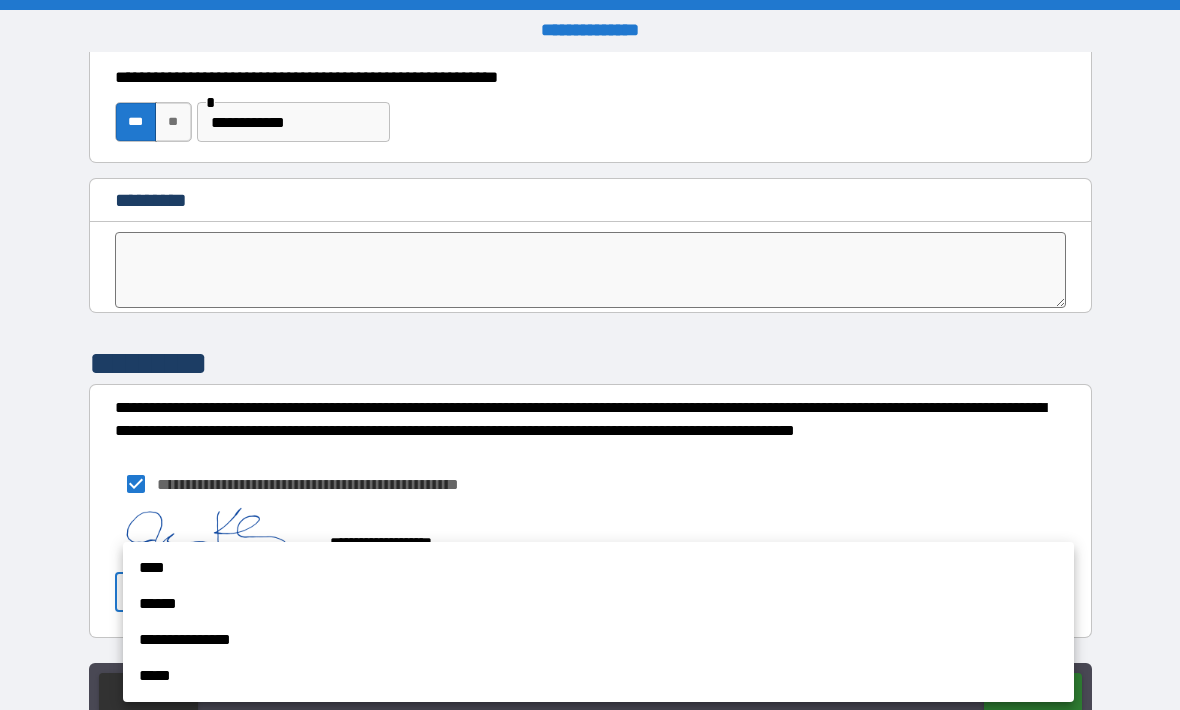click on "****" at bounding box center [598, 568] 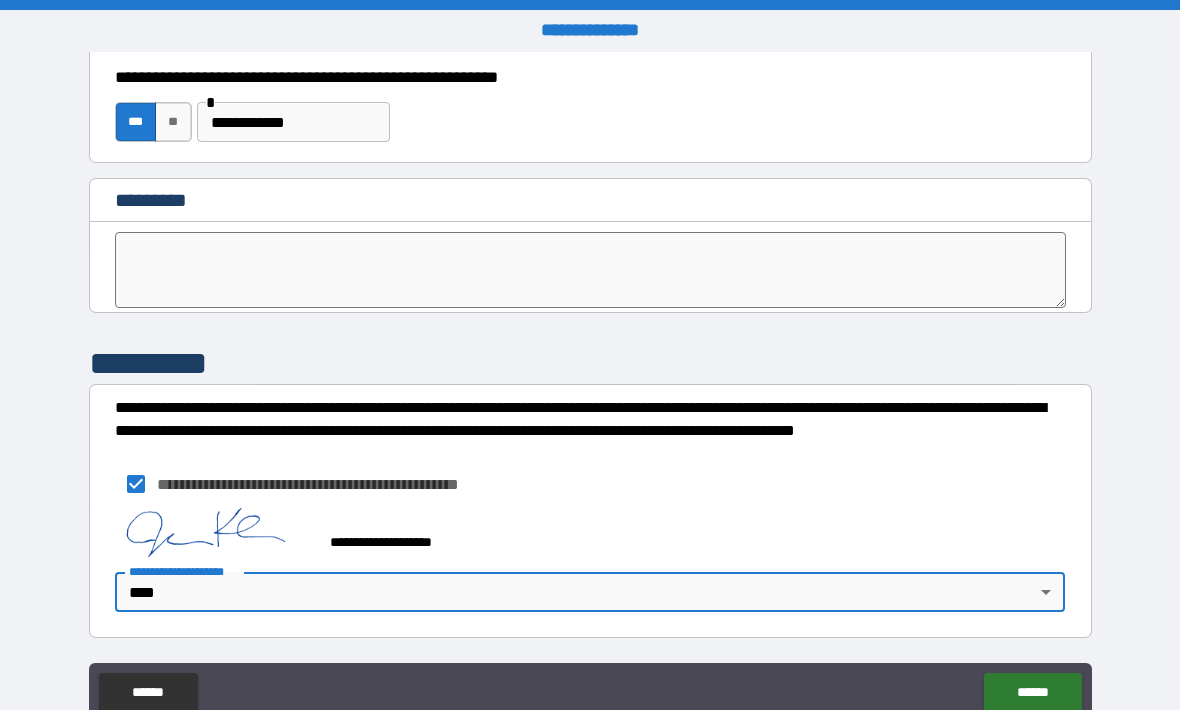 click on "******" at bounding box center (1032, 693) 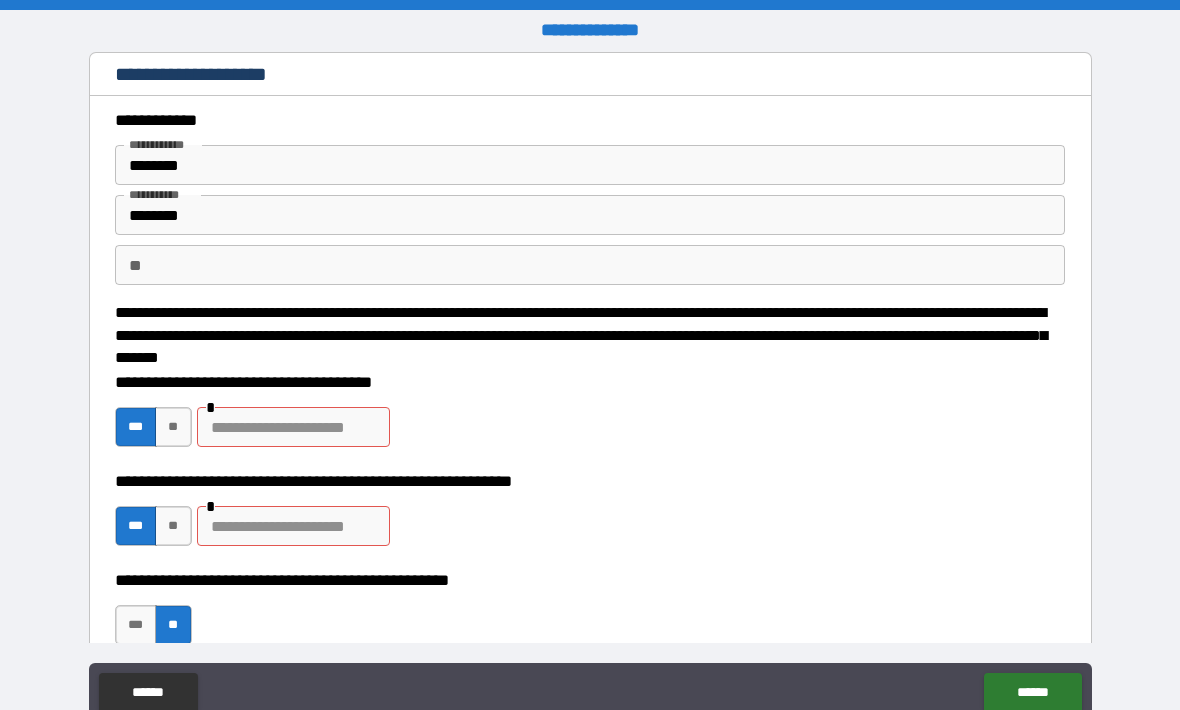 scroll, scrollTop: 0, scrollLeft: 0, axis: both 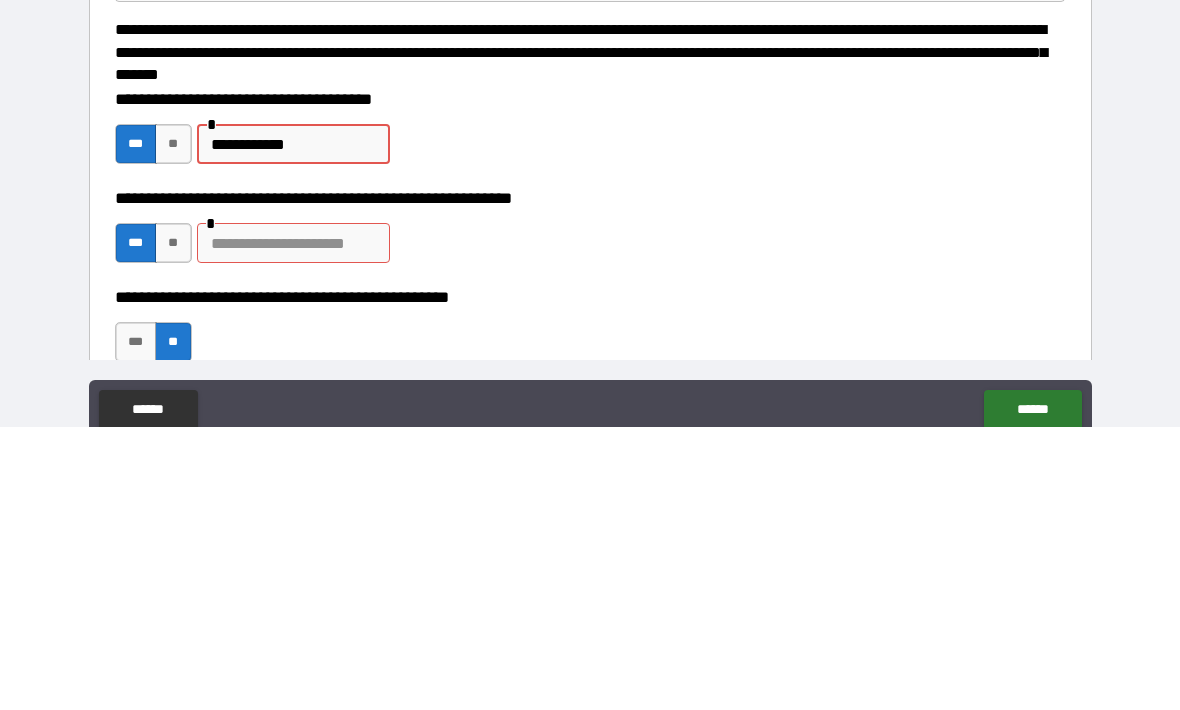 type on "**********" 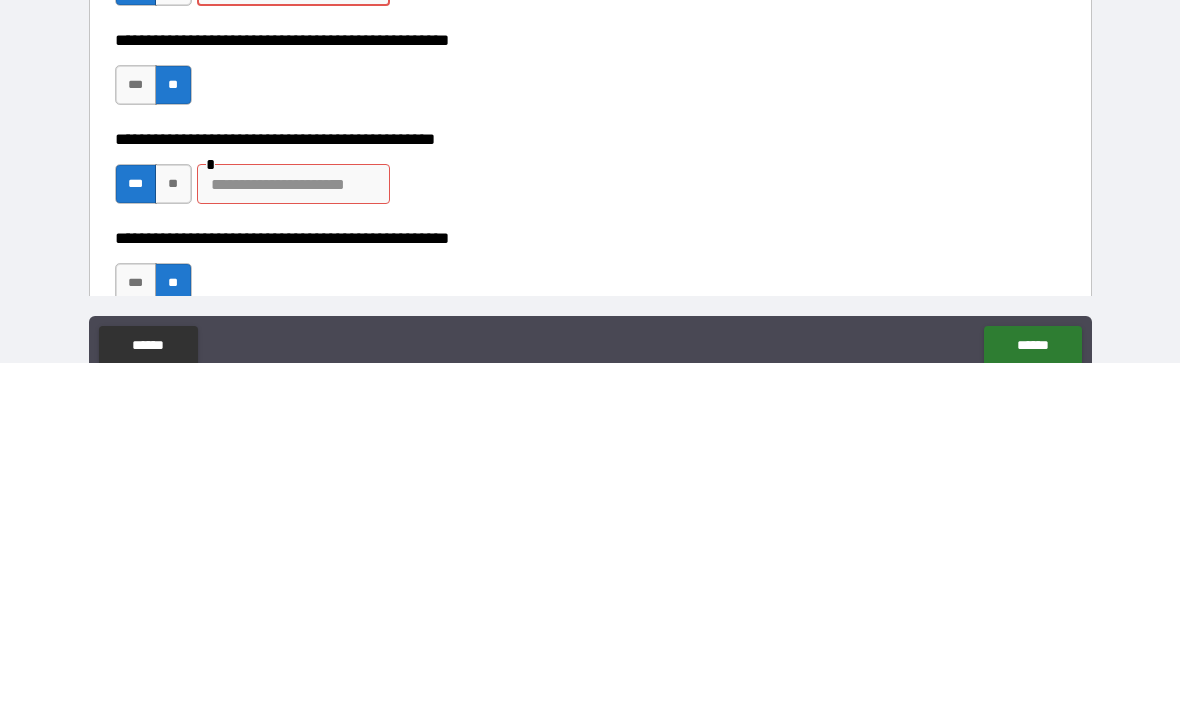 scroll, scrollTop: 223, scrollLeft: 0, axis: vertical 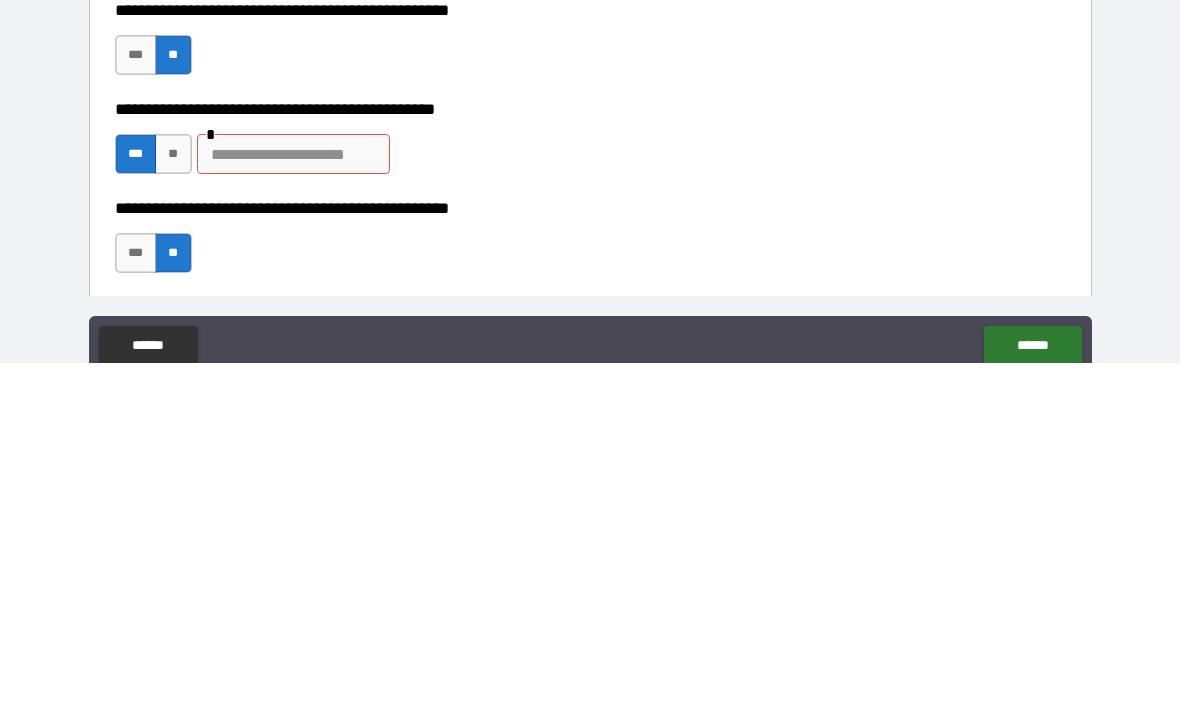 type on "**********" 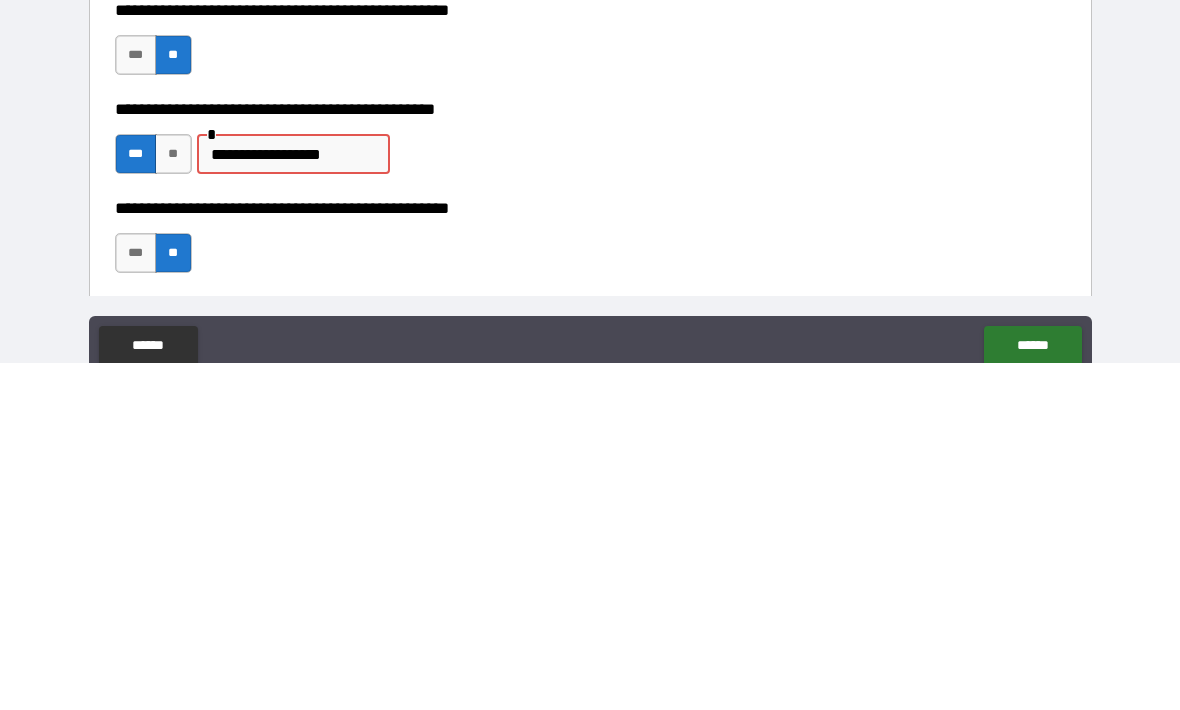 type on "**********" 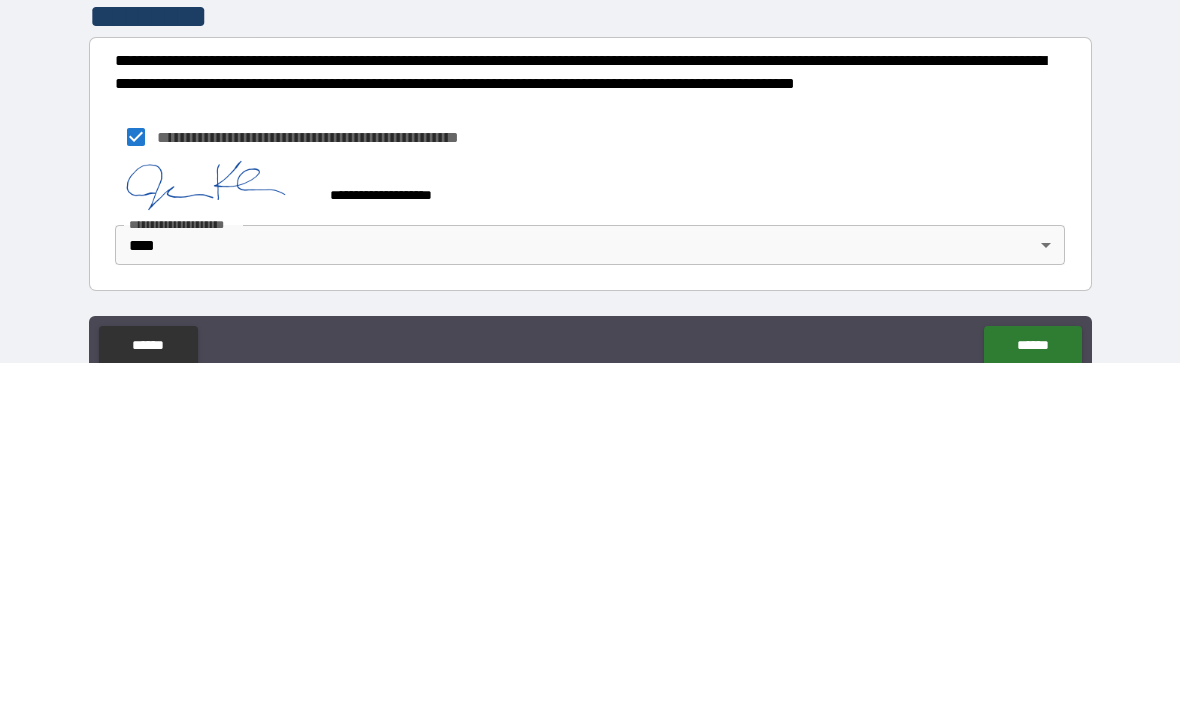 scroll, scrollTop: 10227, scrollLeft: 0, axis: vertical 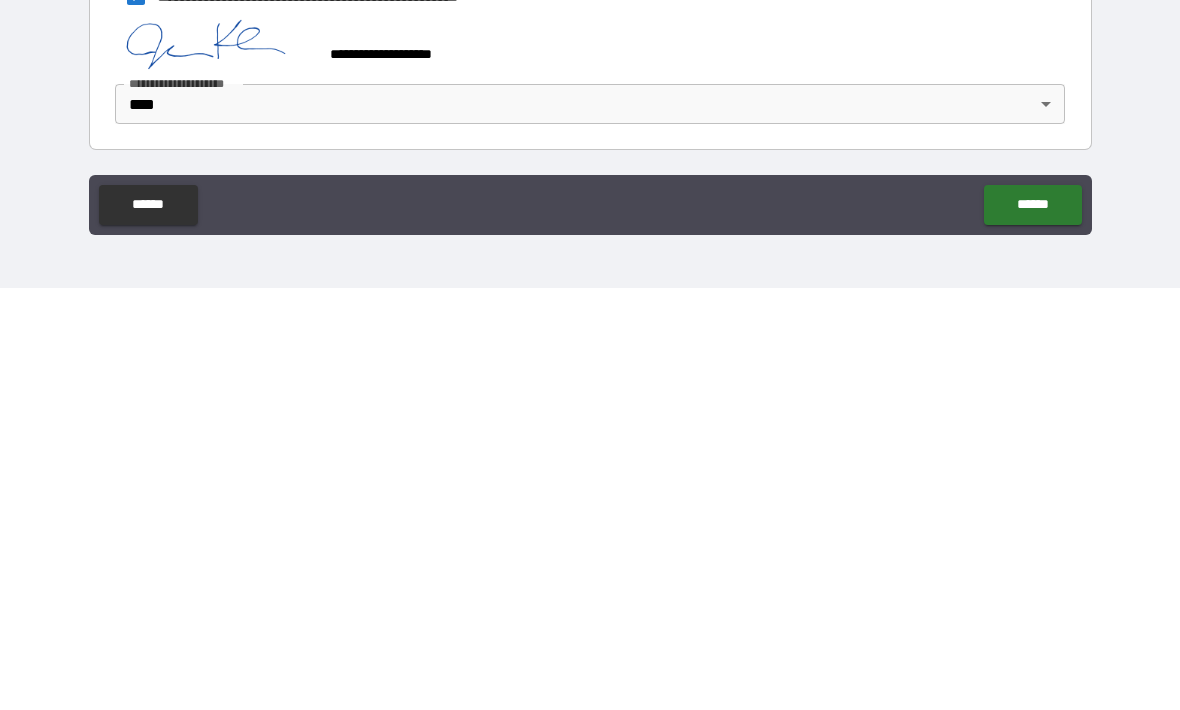 click on "******" at bounding box center (1032, 627) 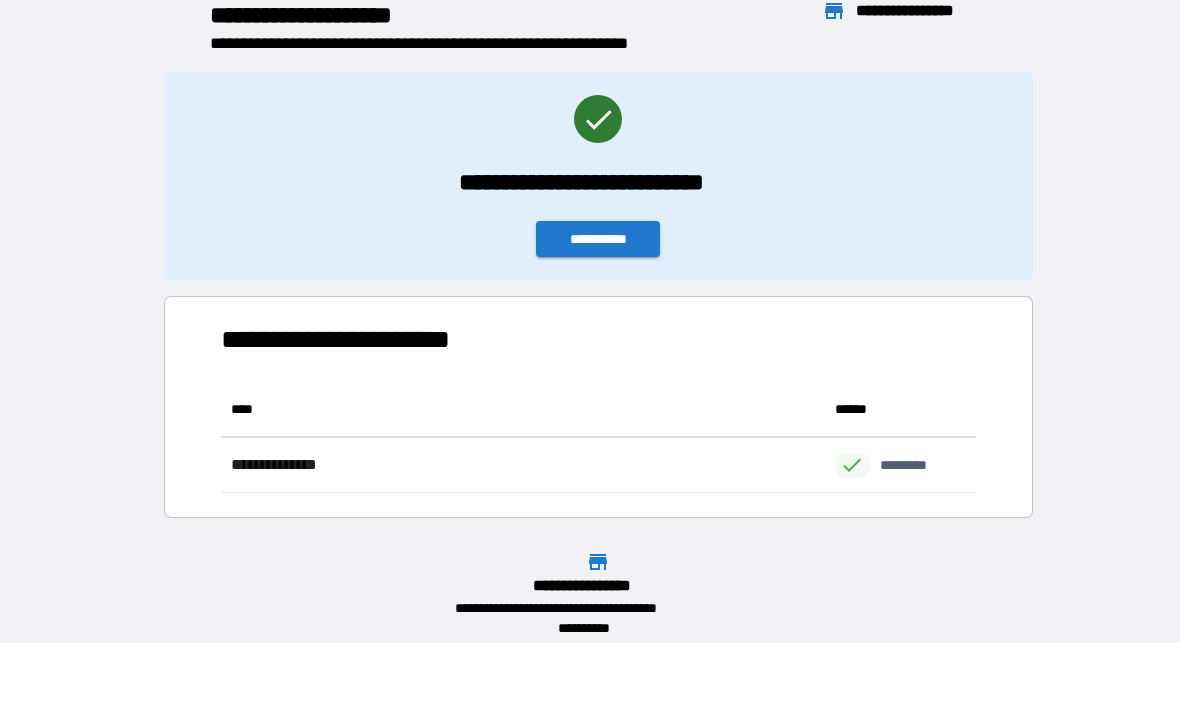 scroll, scrollTop: 1, scrollLeft: 1, axis: both 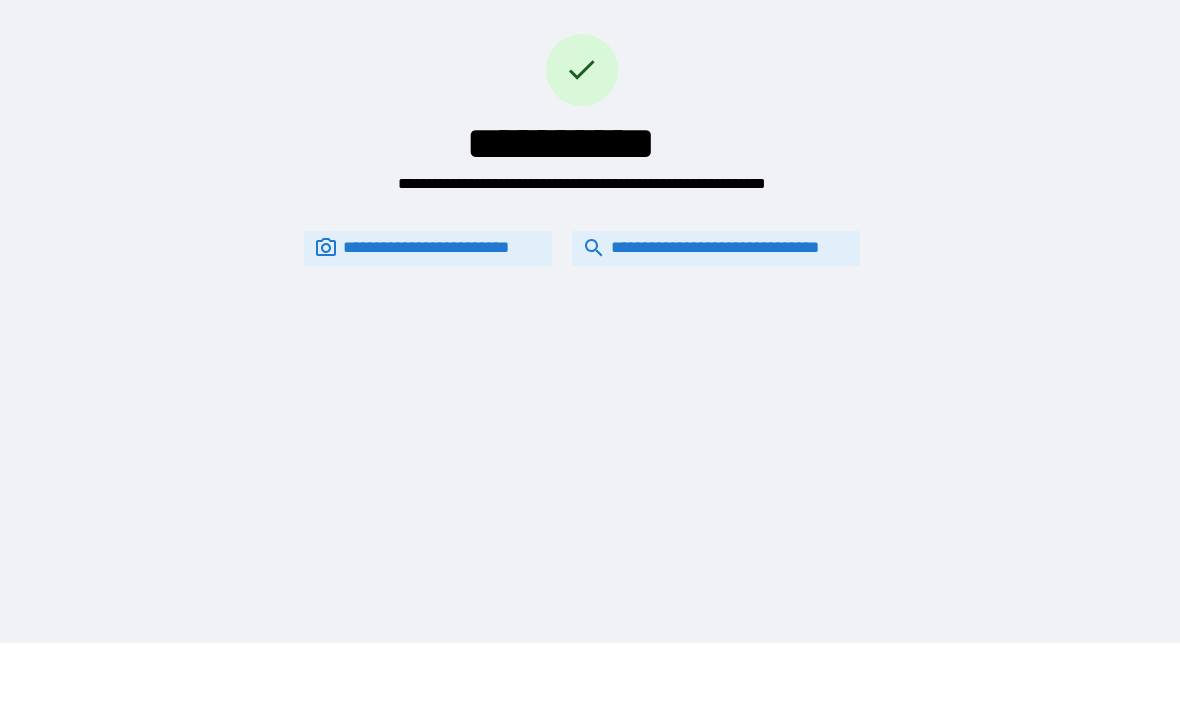 click on "**********" at bounding box center [716, 249] 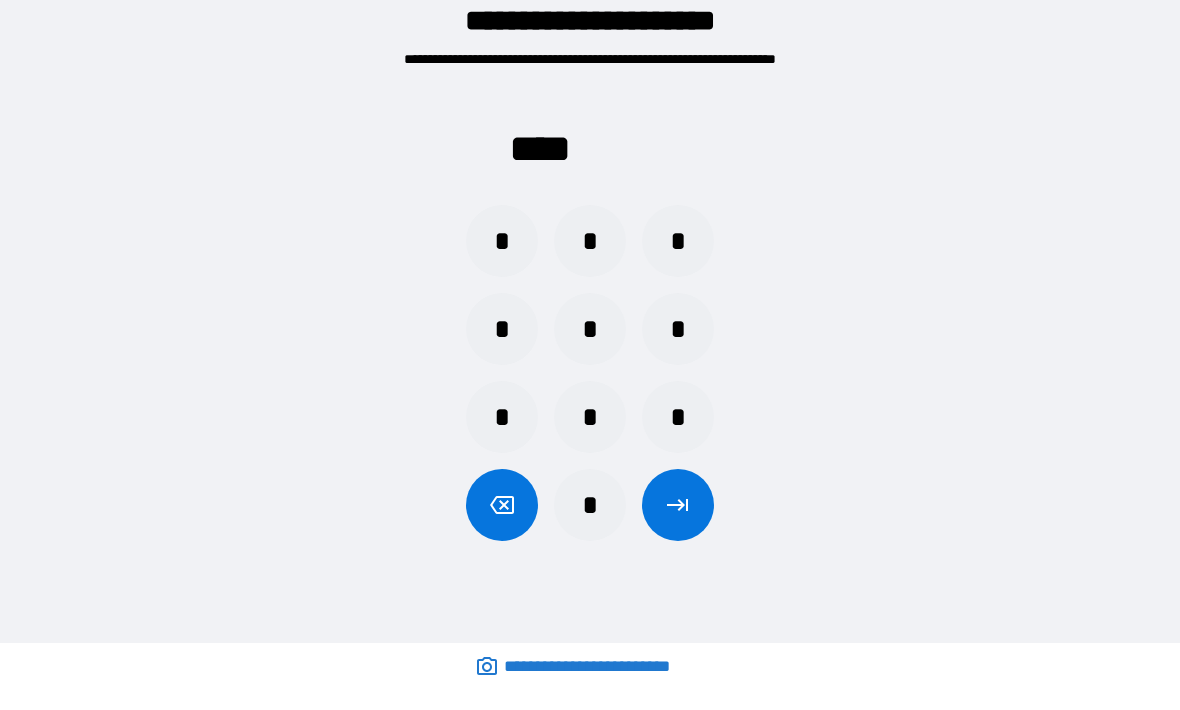 click on "*" at bounding box center (502, 242) 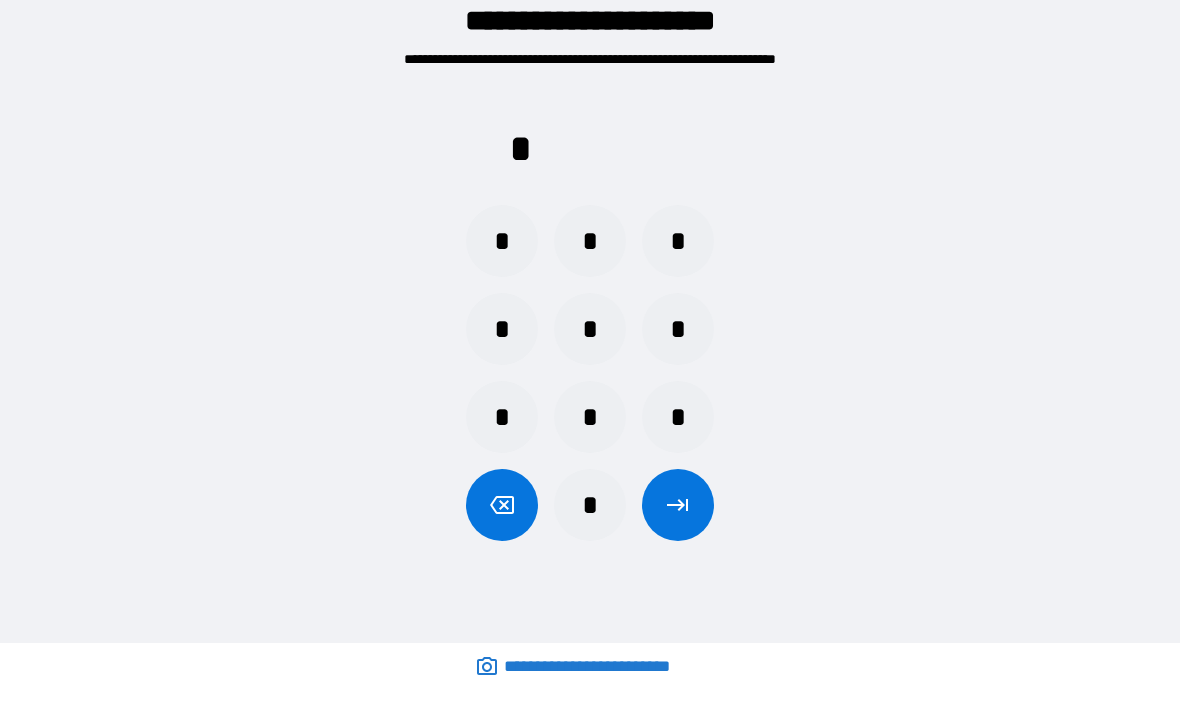 click on "*" at bounding box center (502, 242) 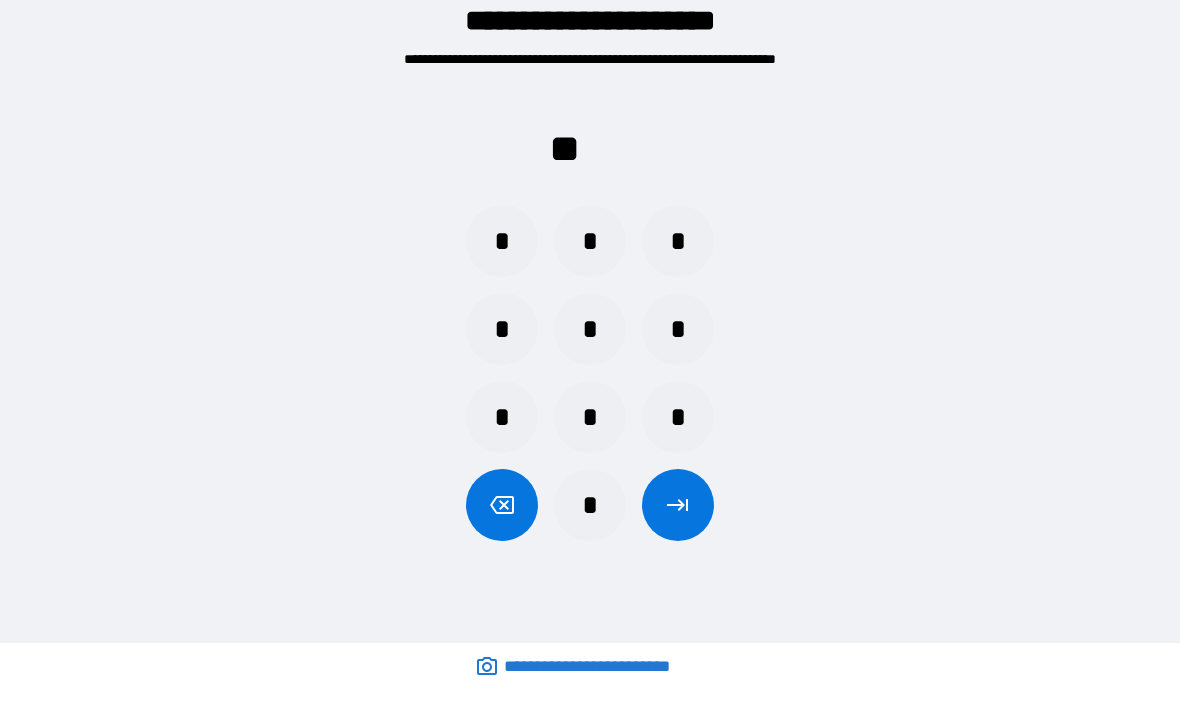 click on "*" at bounding box center (502, 242) 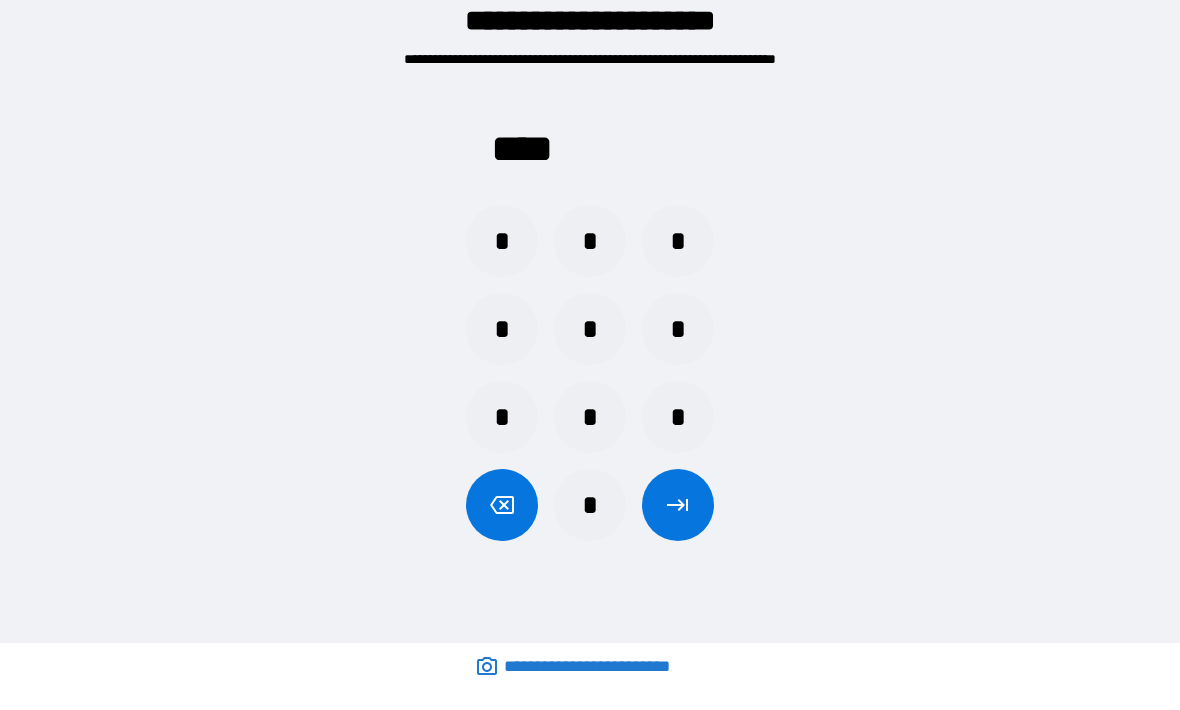 click at bounding box center (678, 506) 